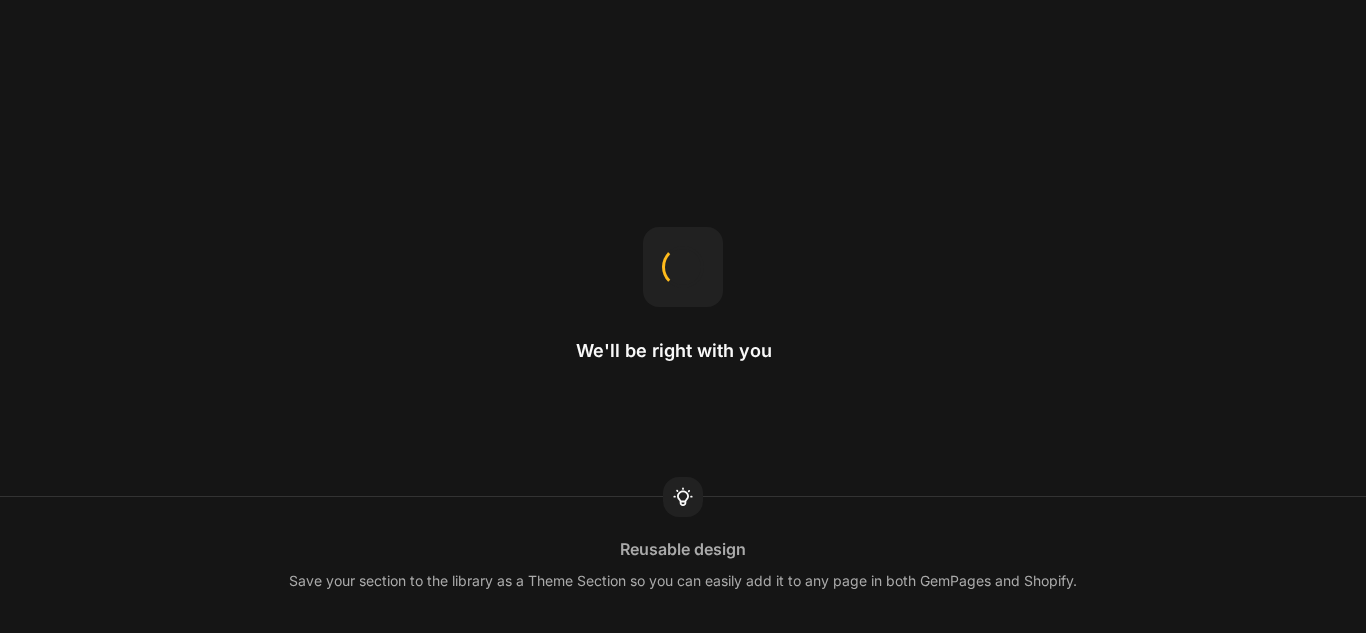 scroll, scrollTop: 0, scrollLeft: 0, axis: both 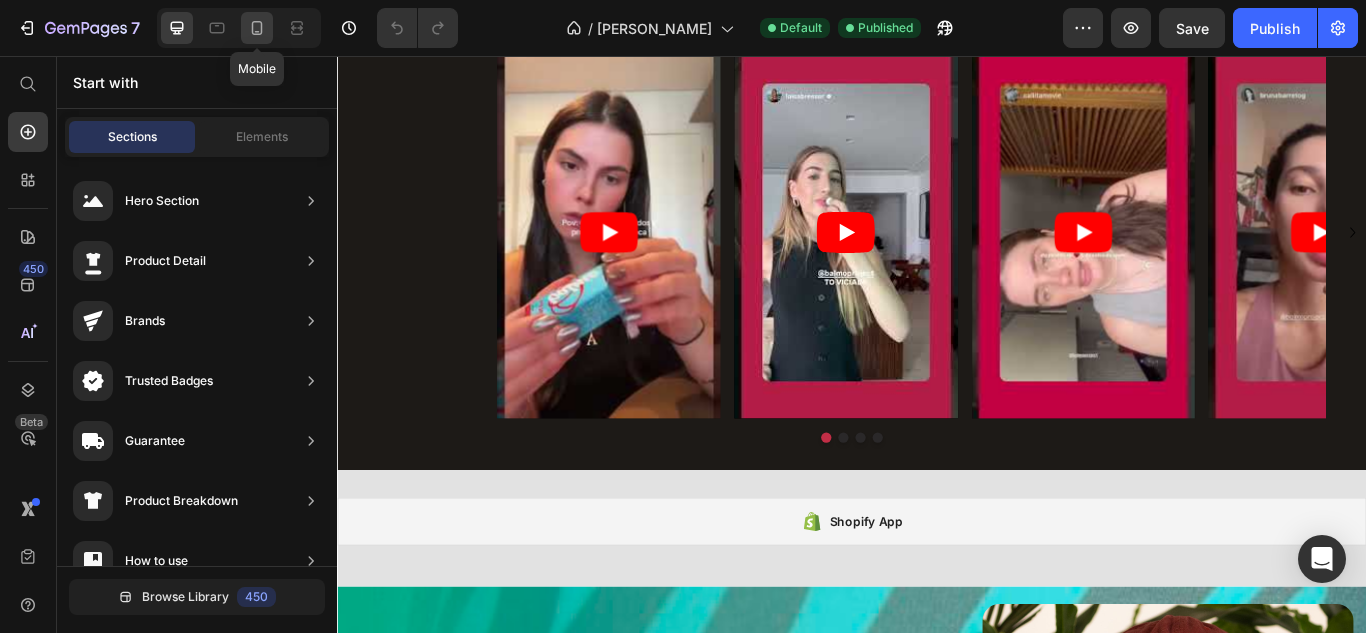 click 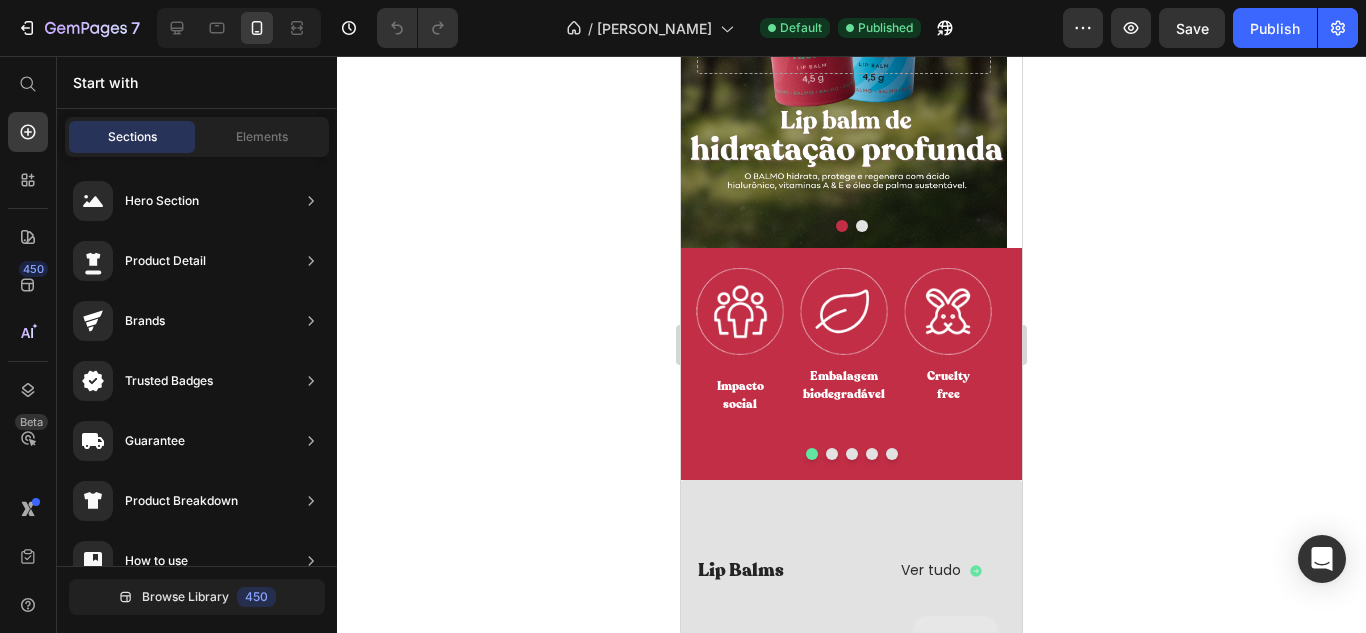 scroll, scrollTop: 0, scrollLeft: 0, axis: both 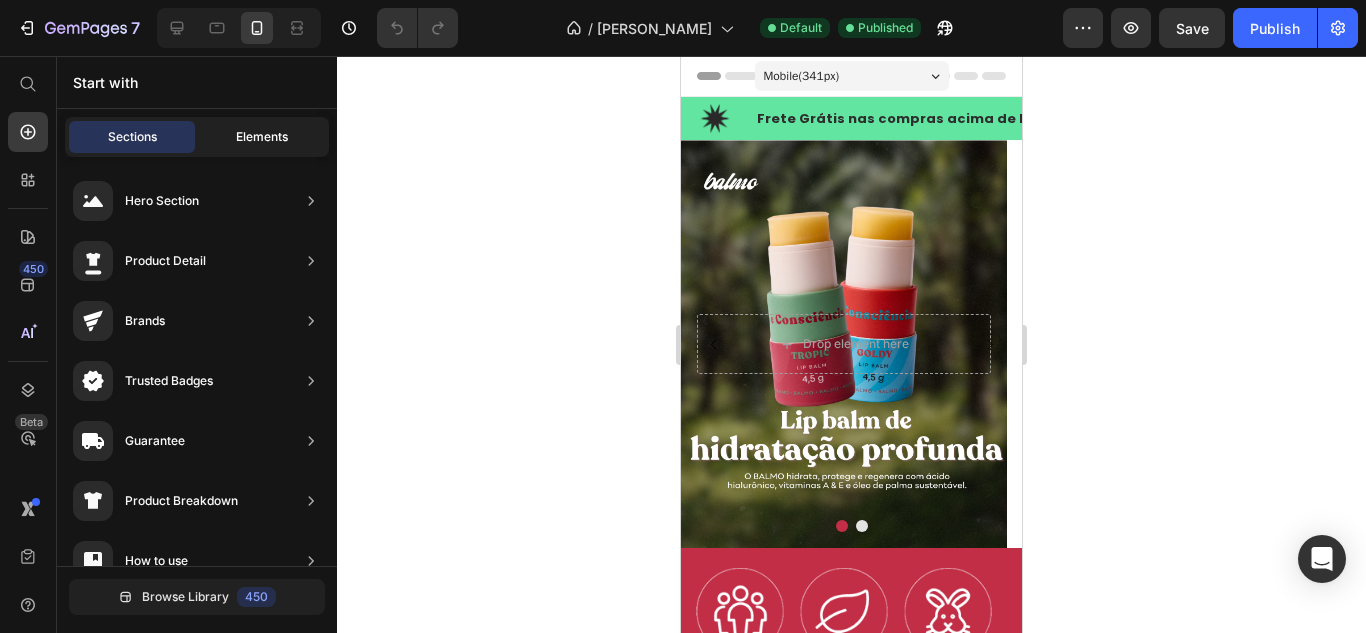 click on "Elements" at bounding box center (262, 137) 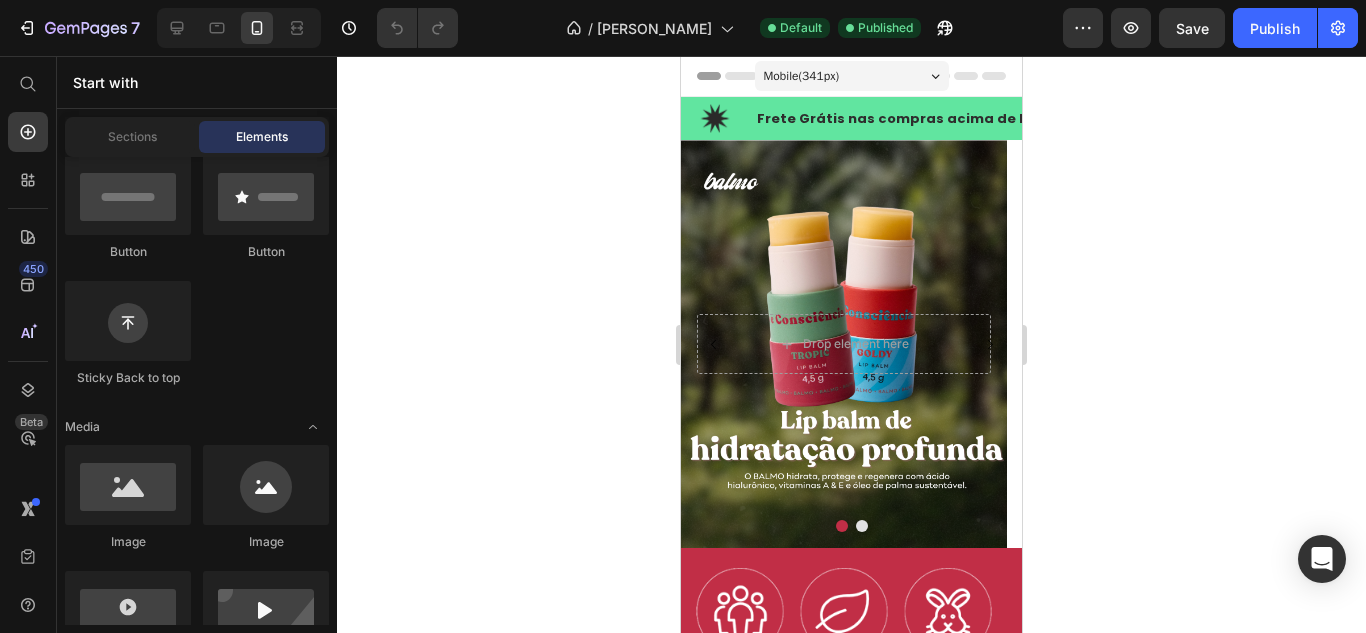 scroll, scrollTop: 400, scrollLeft: 0, axis: vertical 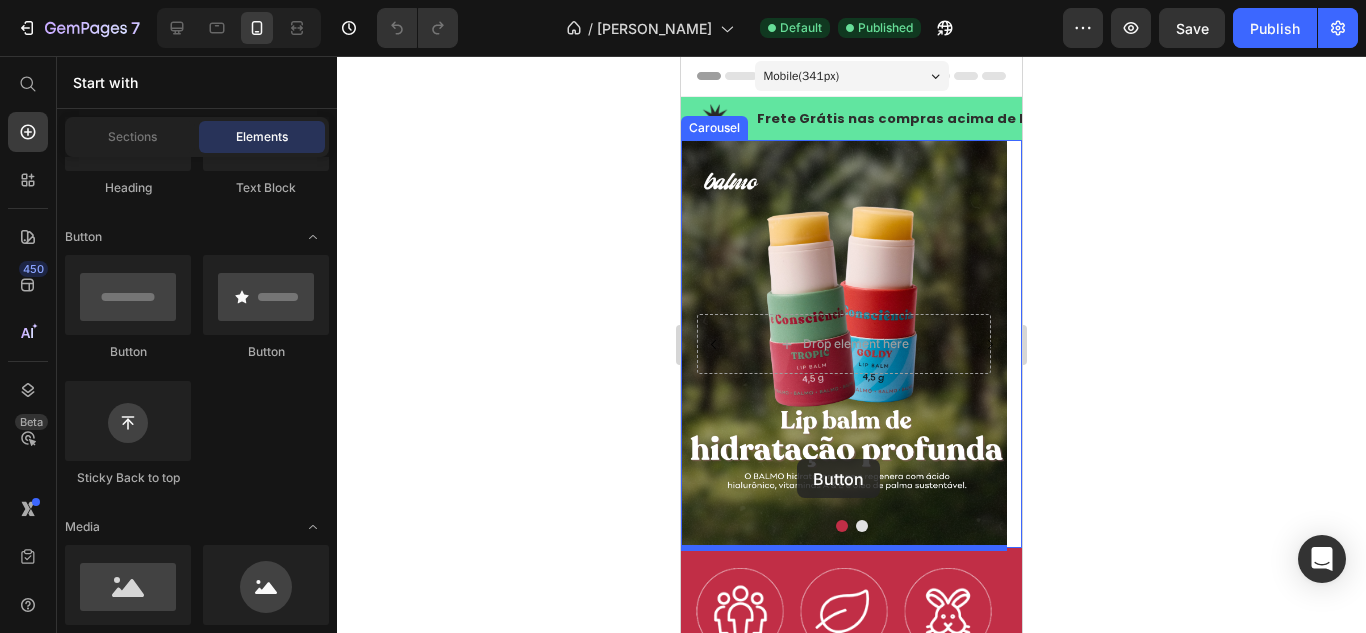 drag, startPoint x: 810, startPoint y: 365, endPoint x: 797, endPoint y: 459, distance: 94.89468 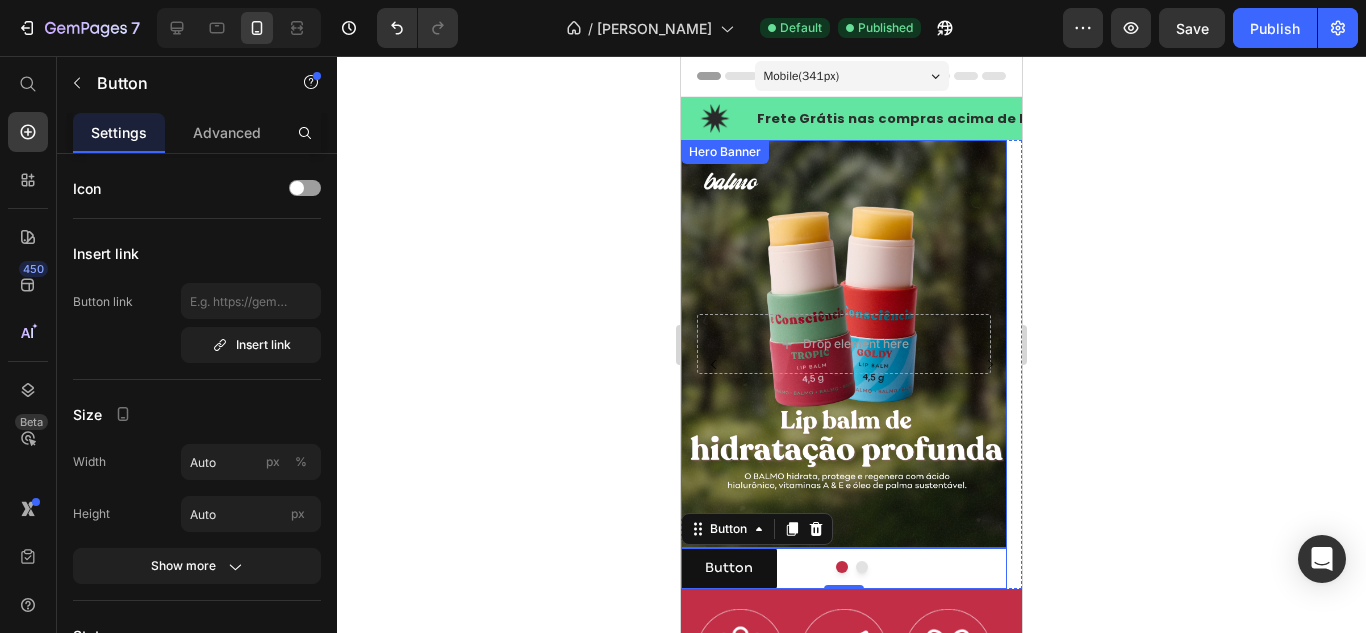 scroll, scrollTop: 100, scrollLeft: 0, axis: vertical 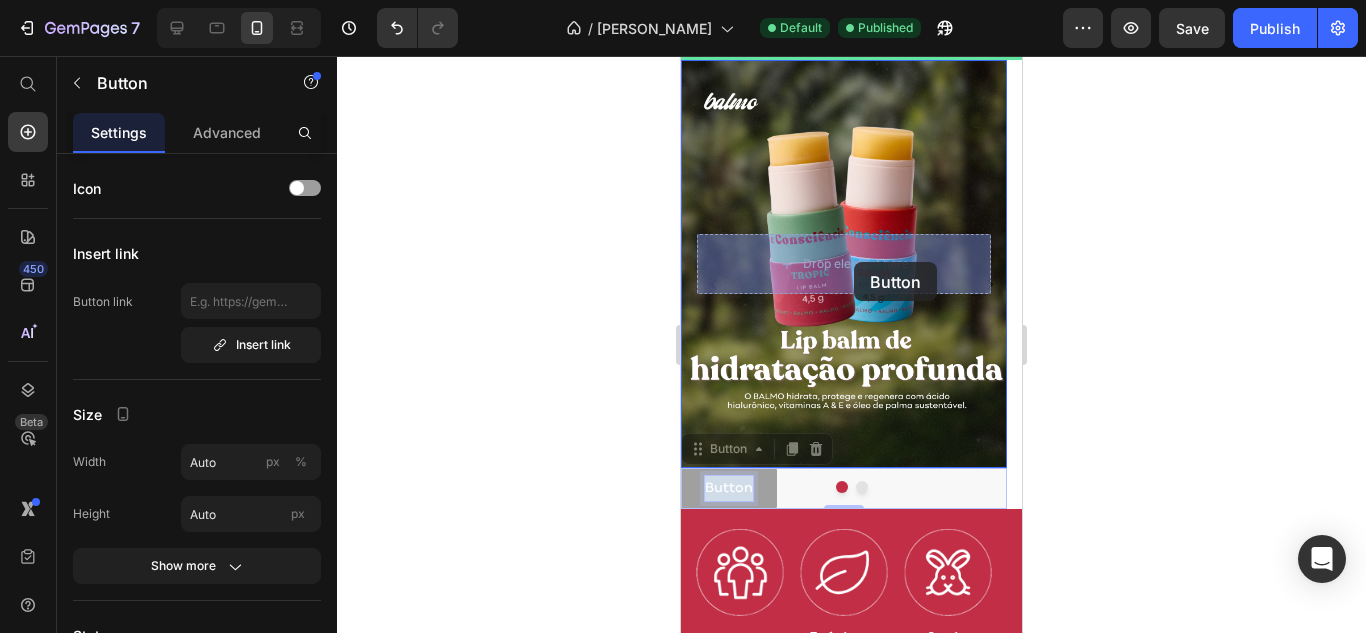 drag, startPoint x: 741, startPoint y: 478, endPoint x: 853, endPoint y: 259, distance: 245.97765 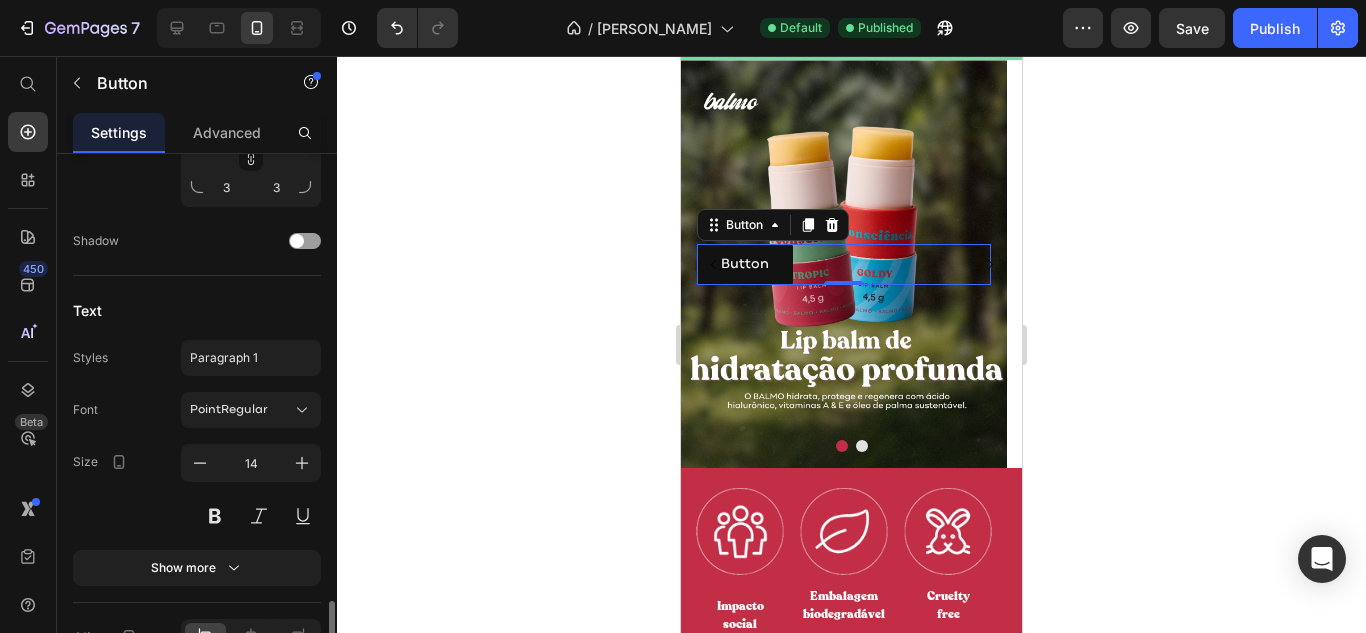 scroll, scrollTop: 909, scrollLeft: 0, axis: vertical 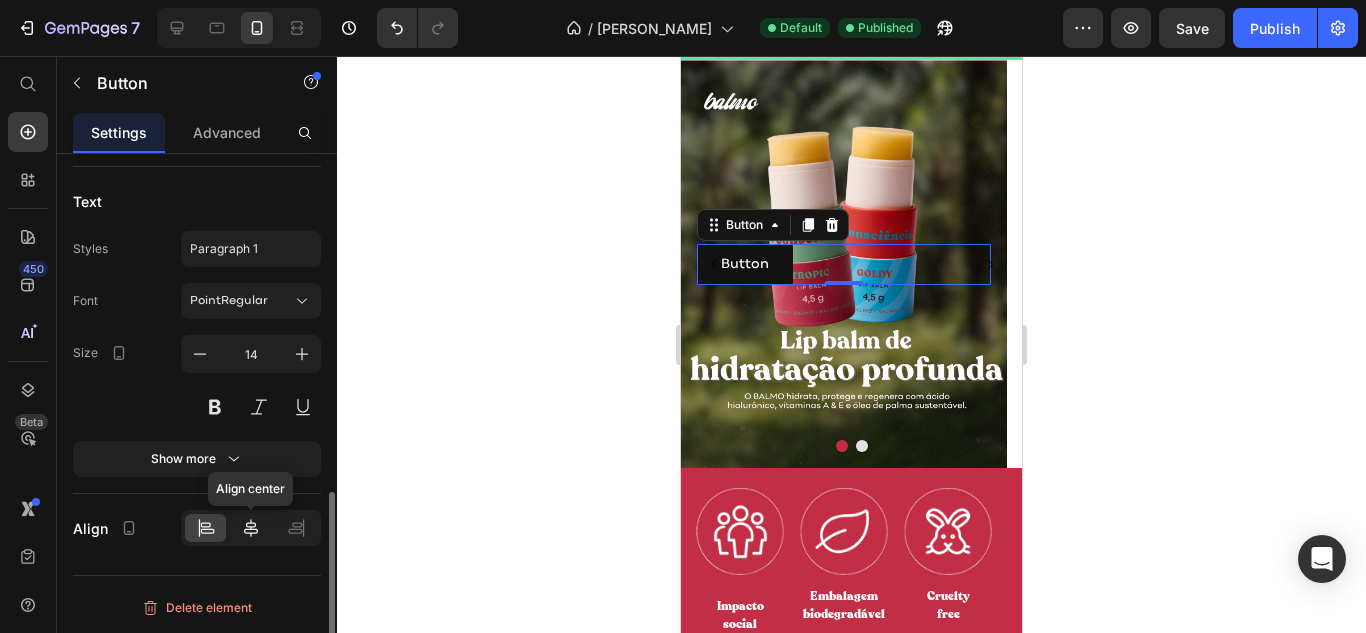 click 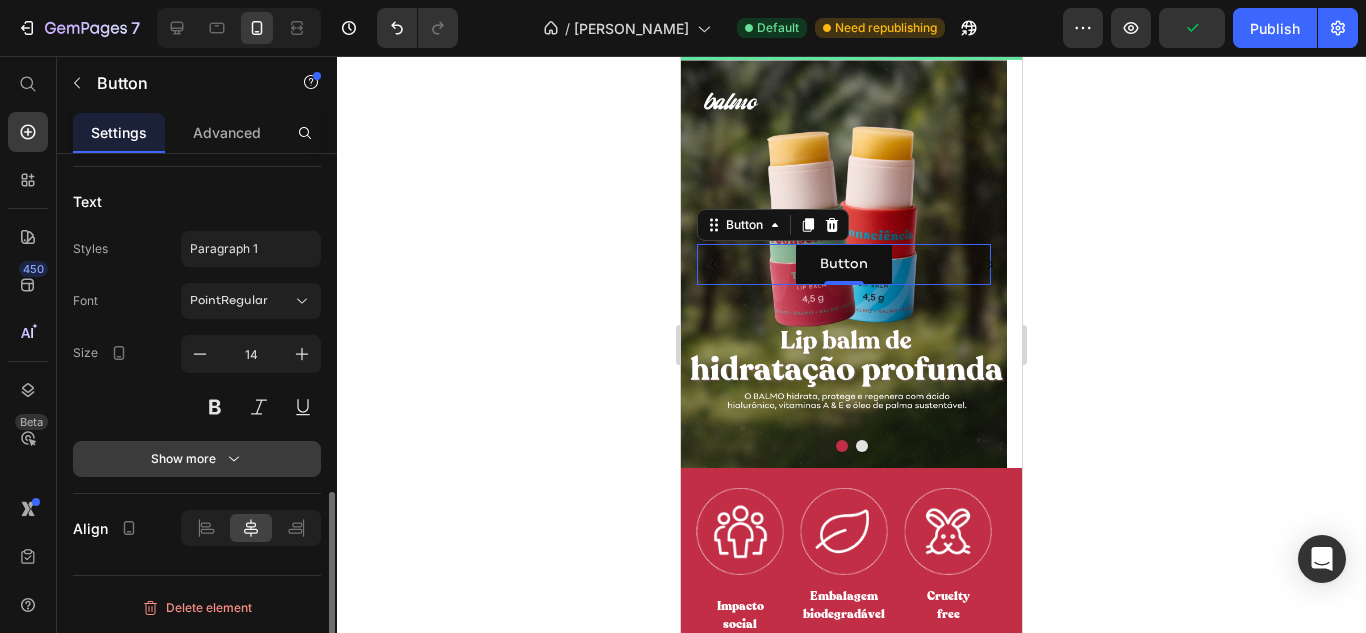 click on "Show more" at bounding box center [197, 459] 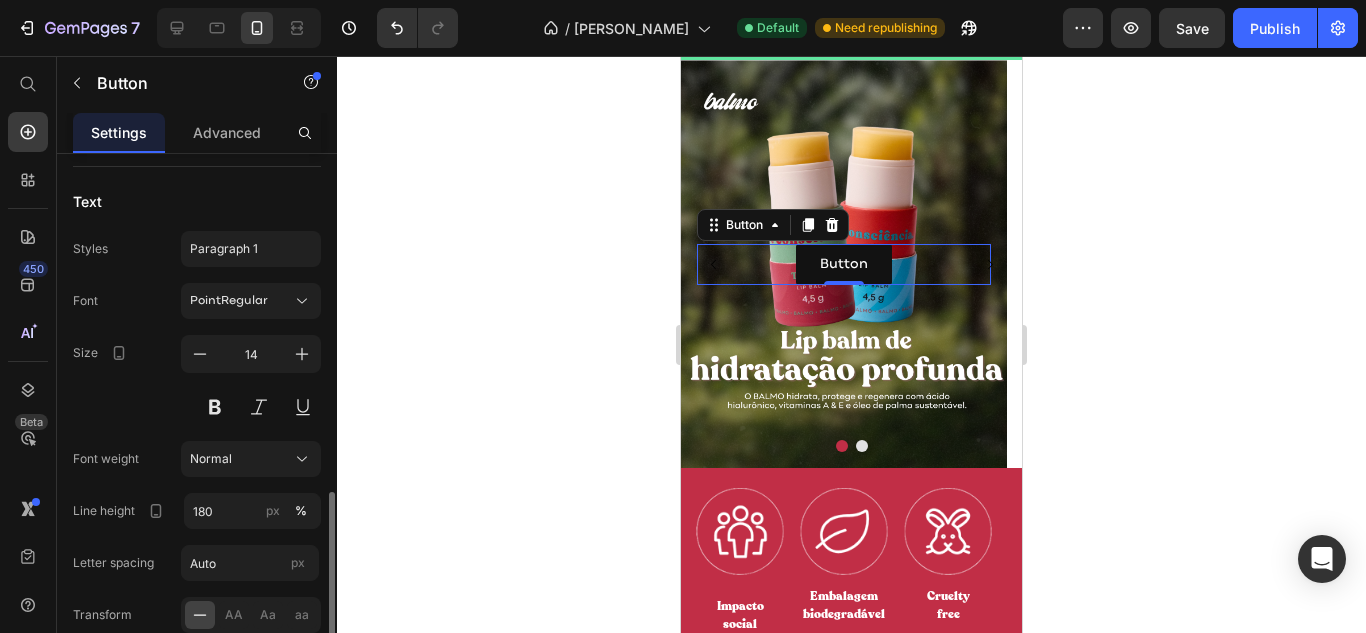 scroll, scrollTop: 1109, scrollLeft: 0, axis: vertical 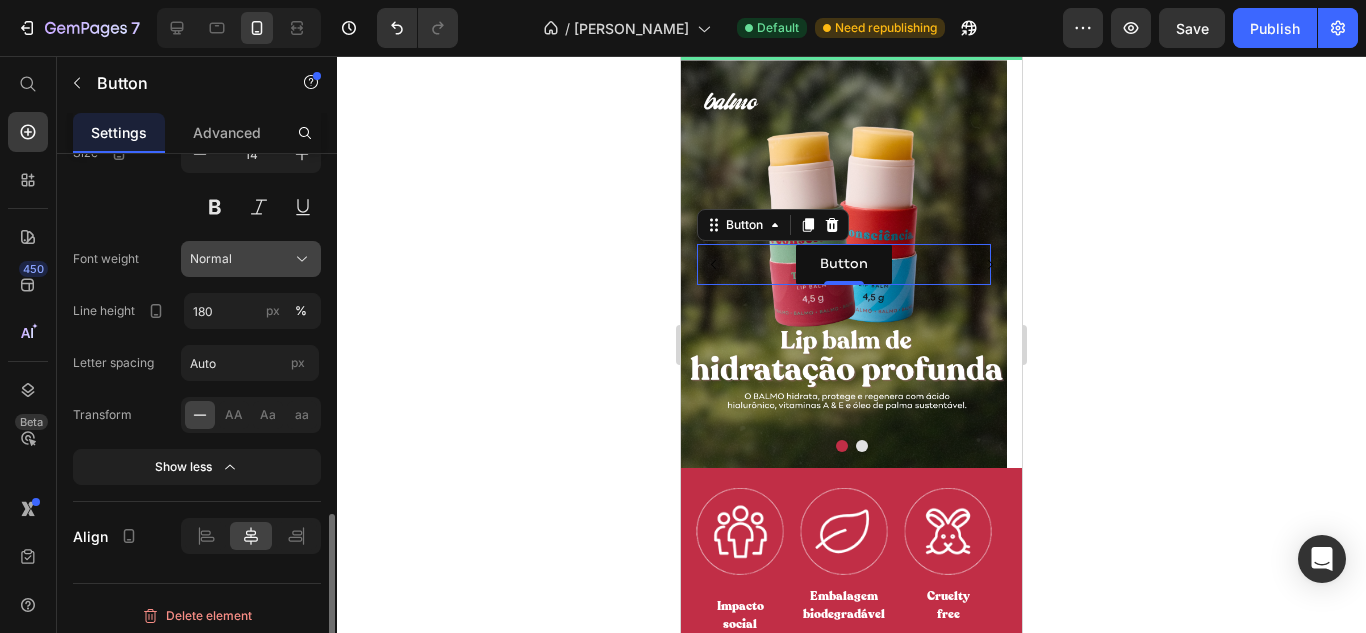 click on "Normal" at bounding box center [251, 259] 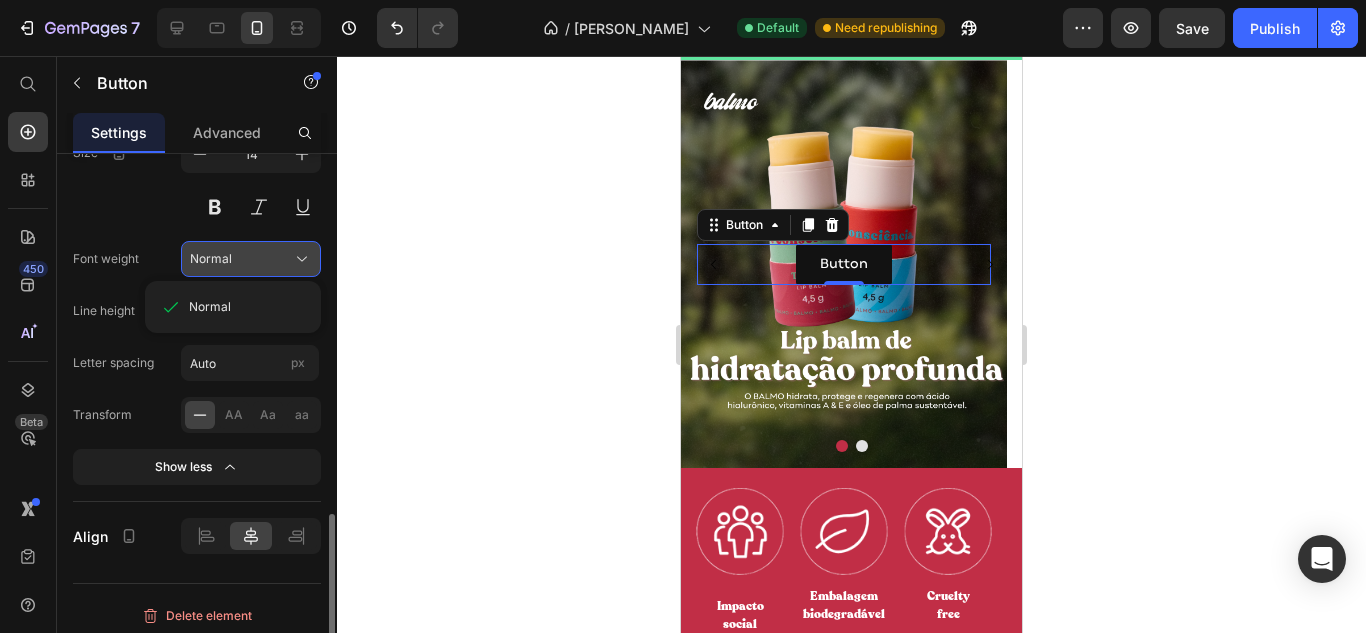 click on "Normal" at bounding box center (251, 259) 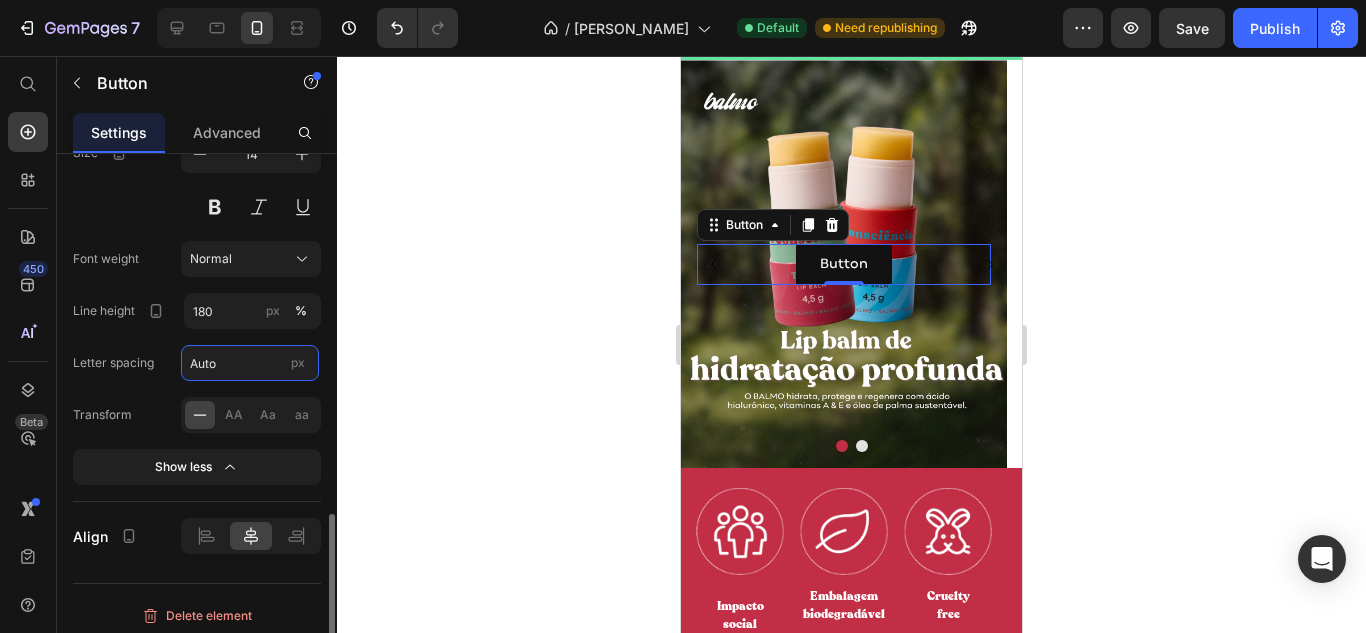click on "Auto" at bounding box center (250, 363) 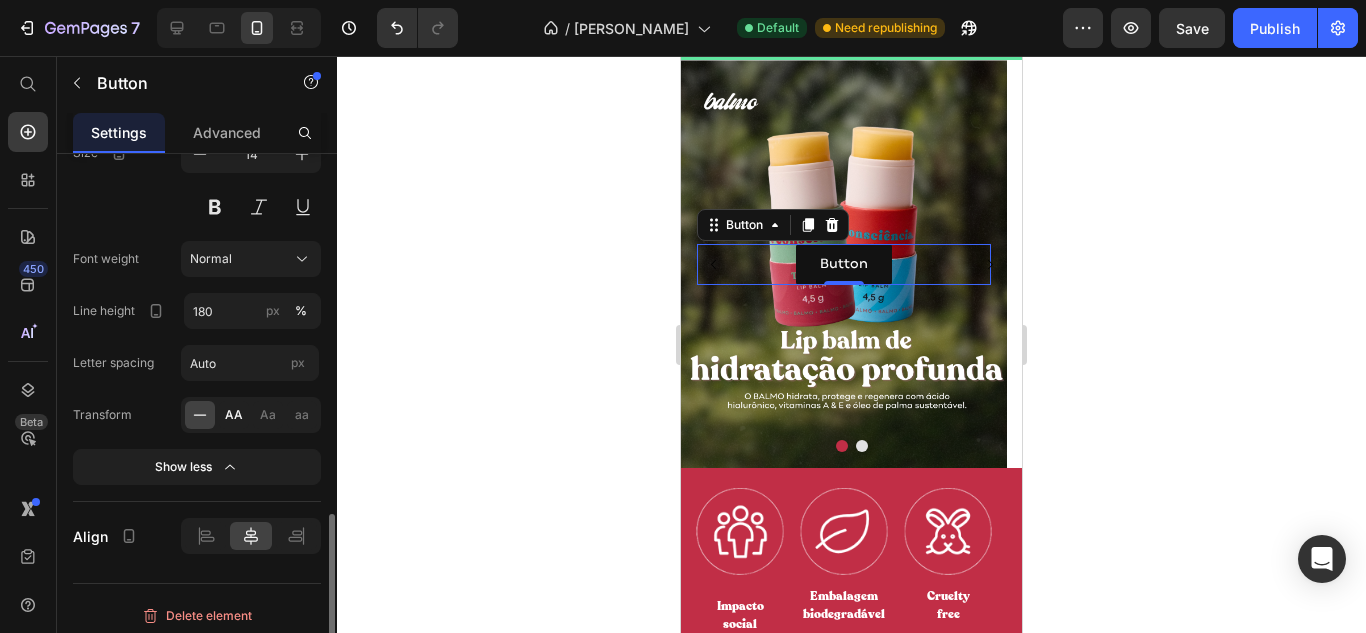 click on "AA" 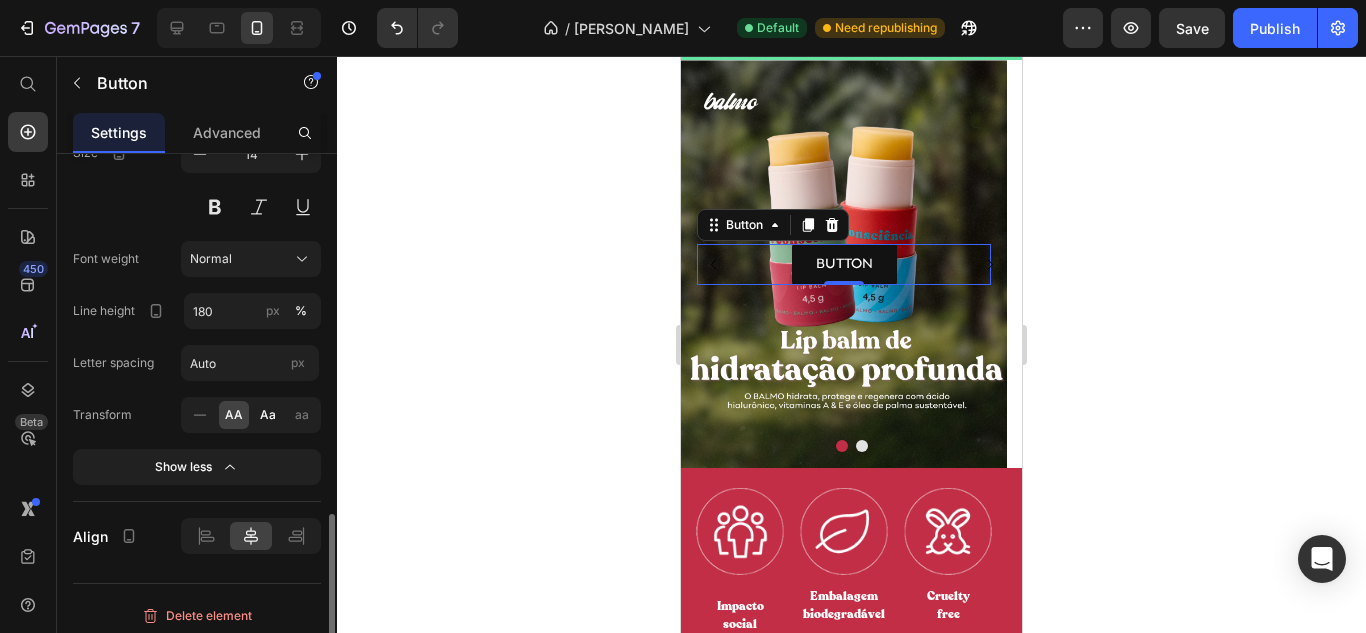 click on "Aa" 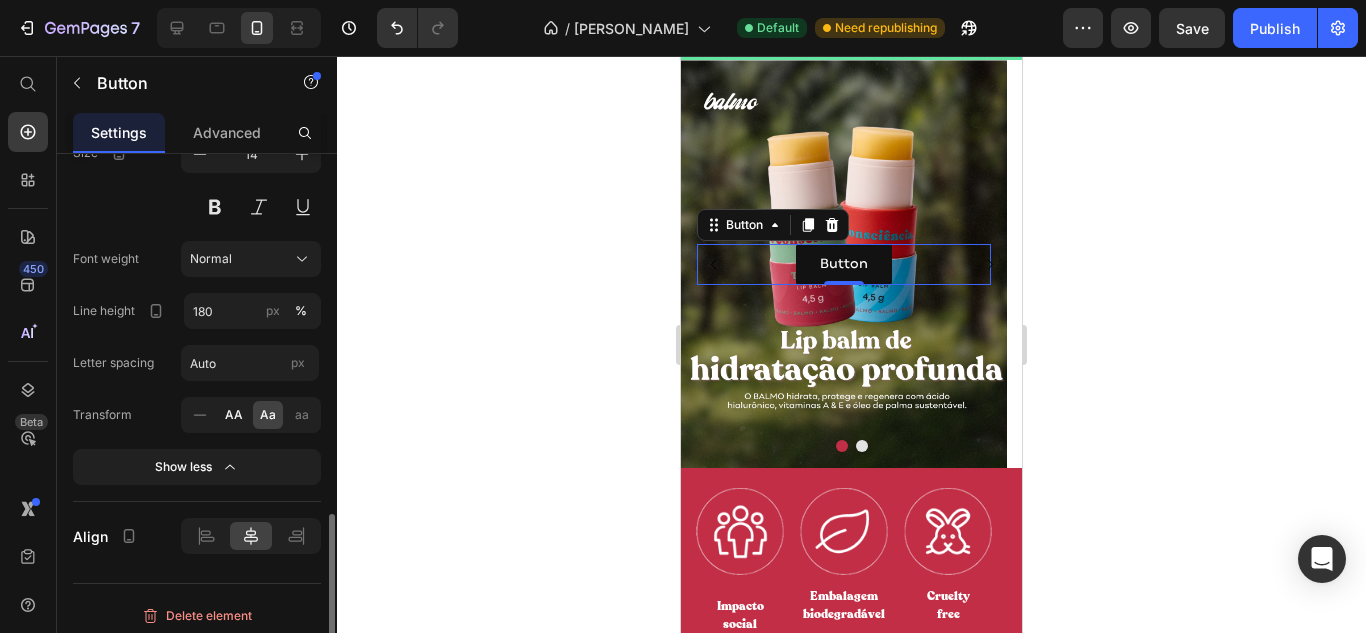 click on "AA" 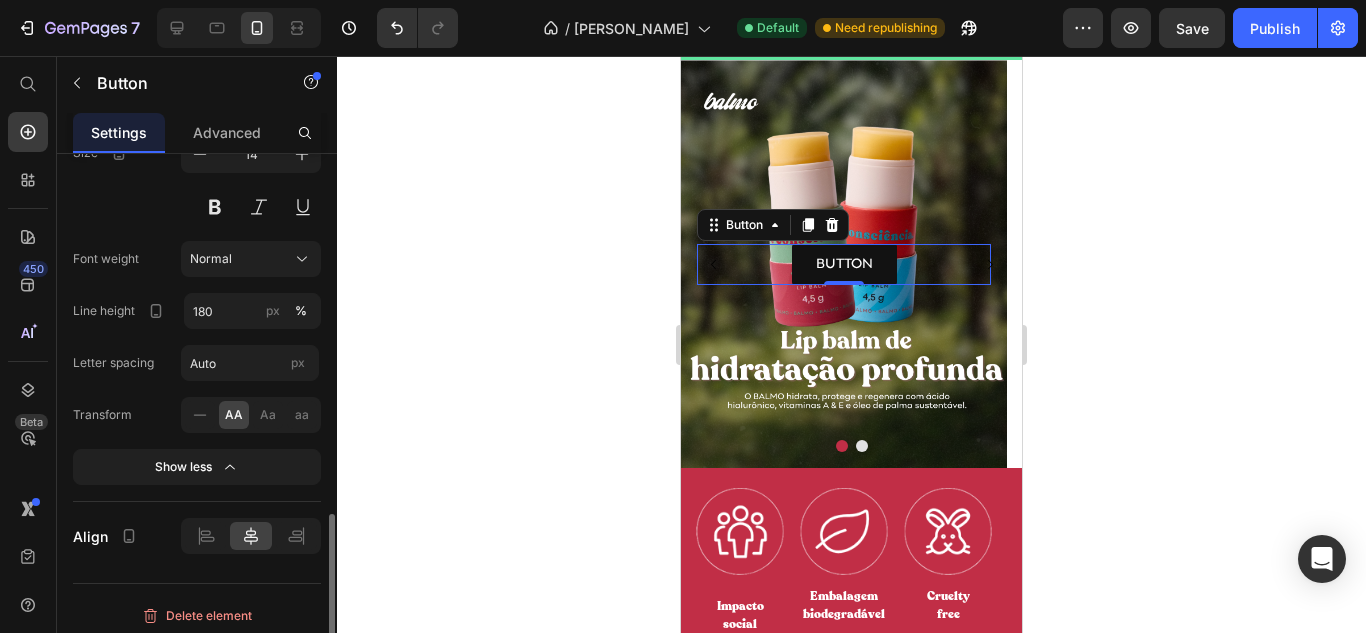 scroll, scrollTop: 1009, scrollLeft: 0, axis: vertical 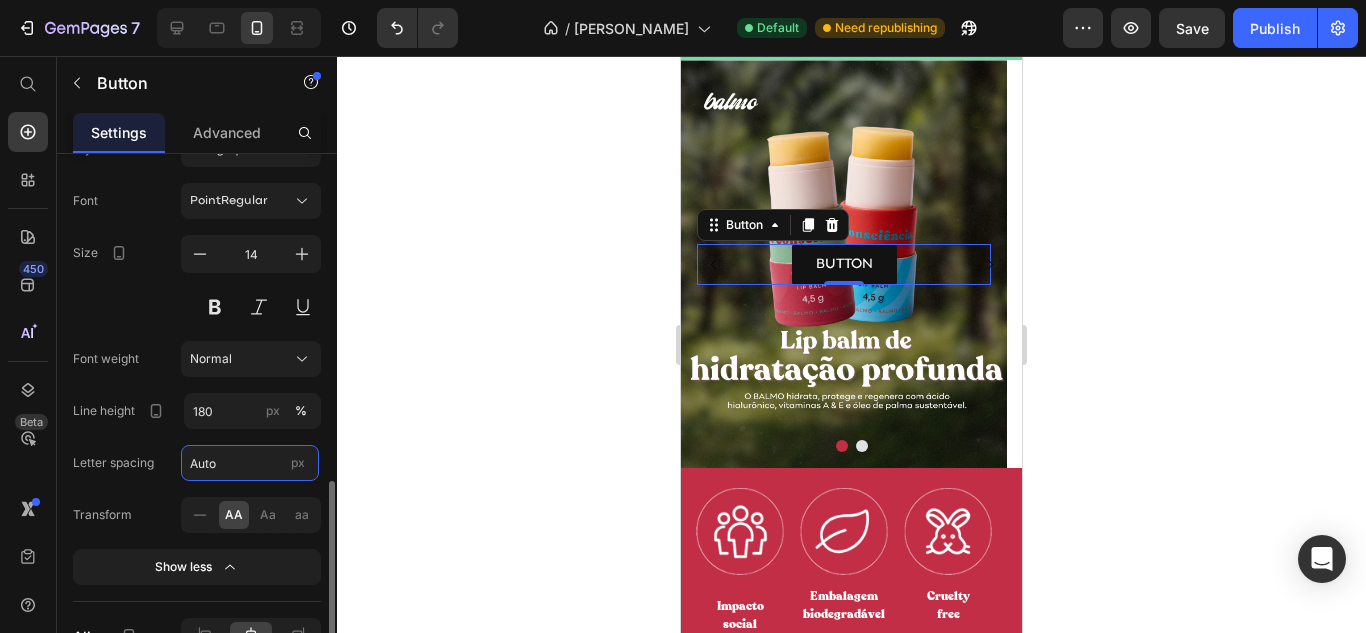 click on "Auto" at bounding box center (250, 463) 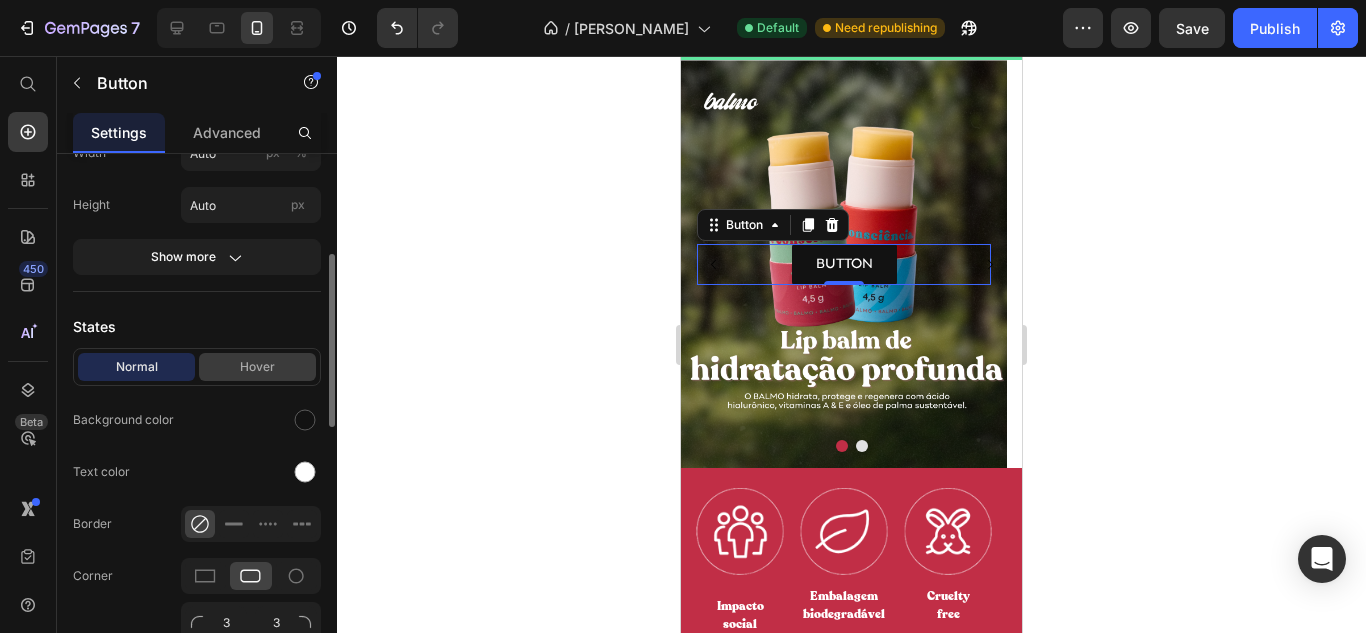 scroll, scrollTop: 9, scrollLeft: 0, axis: vertical 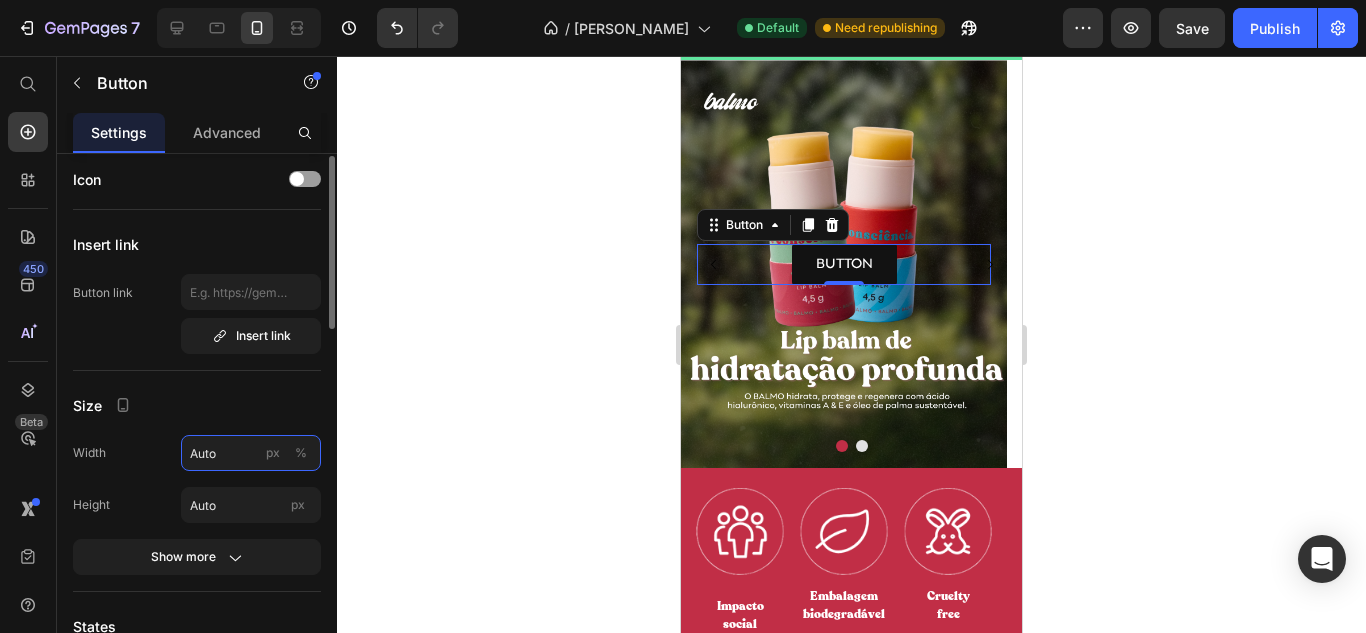 click on "Auto" at bounding box center [251, 453] 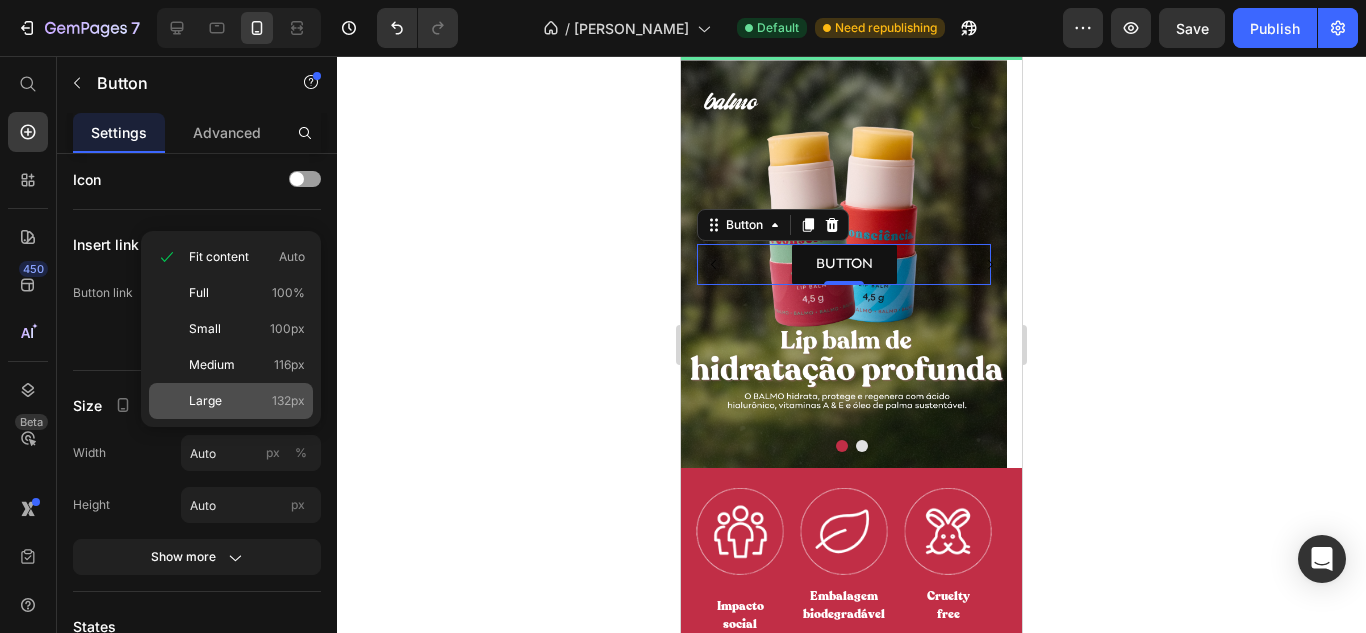 click on "Large 132px" at bounding box center [247, 401] 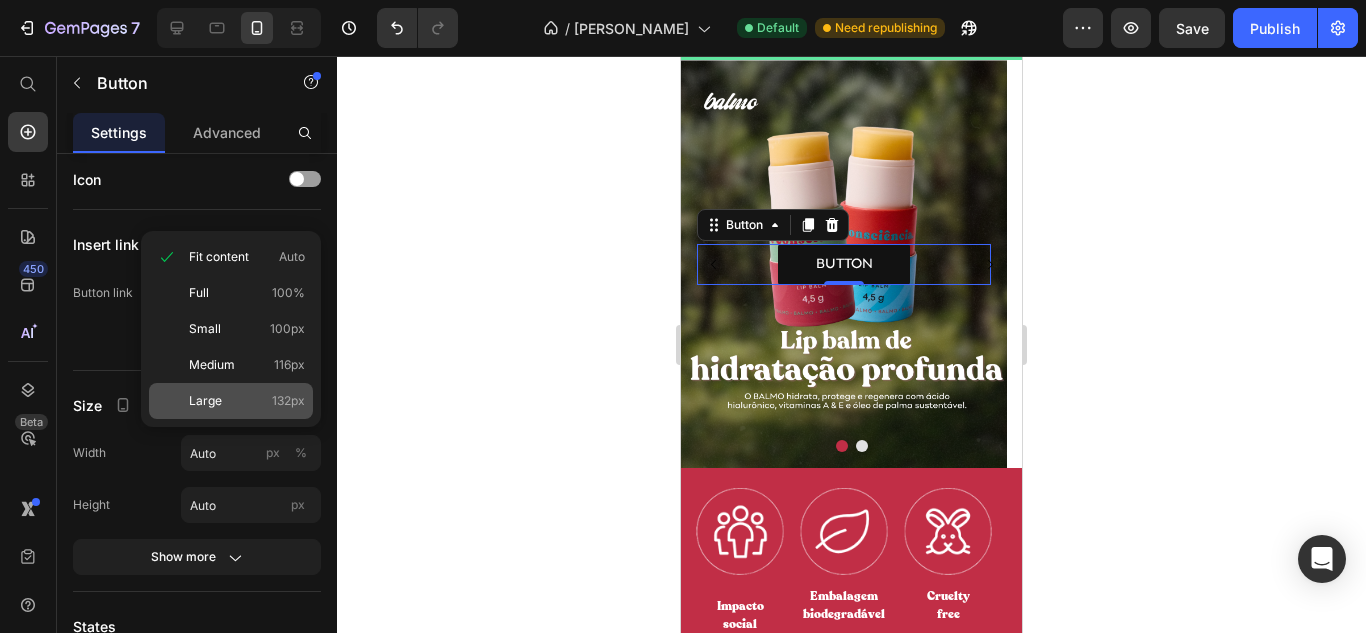type on "132" 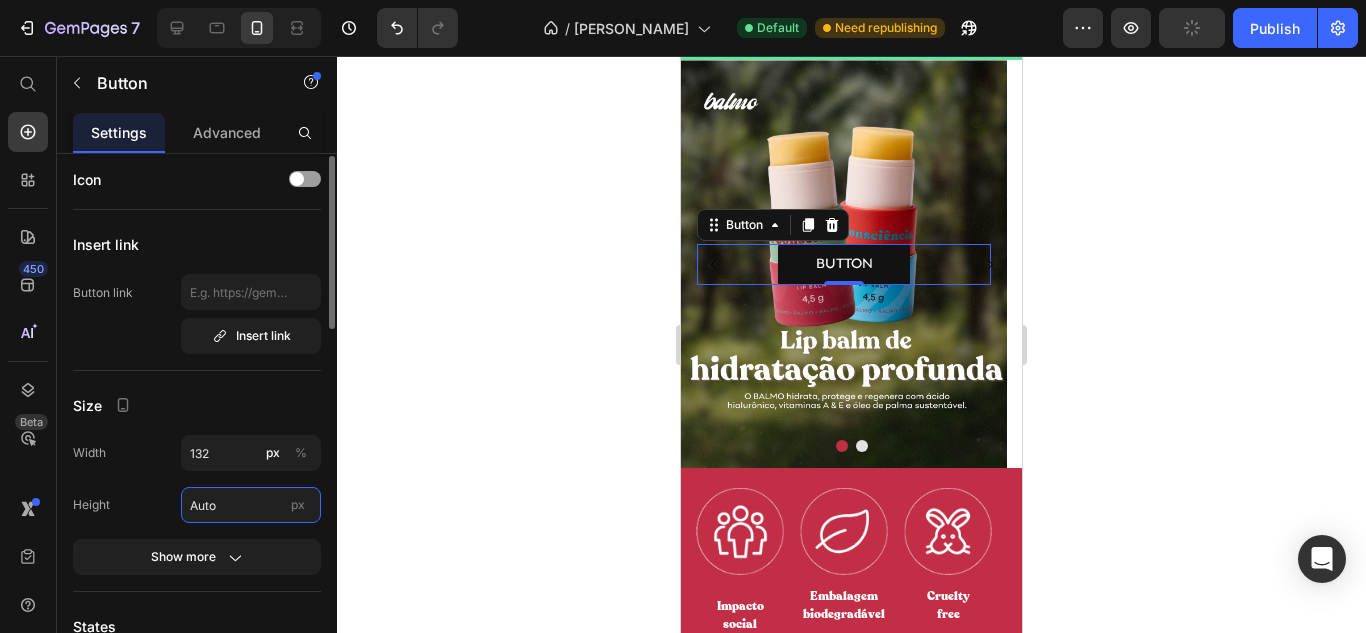 click on "Auto" at bounding box center [251, 505] 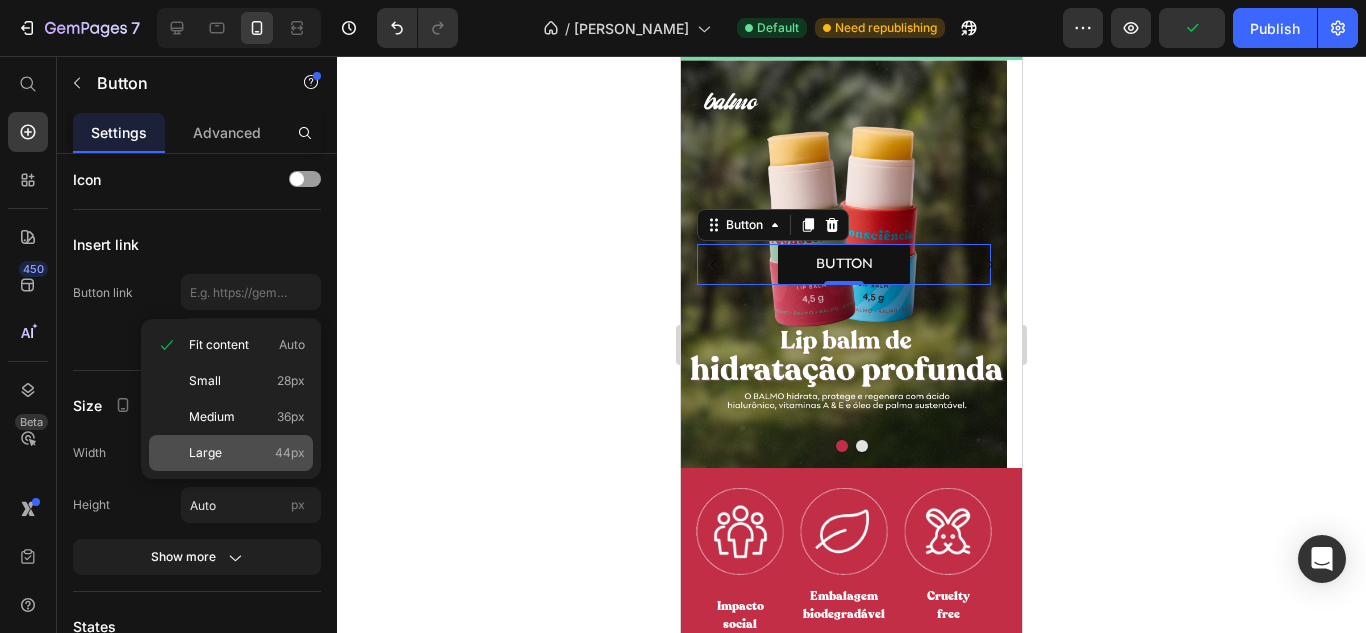 click on "Large 44px" 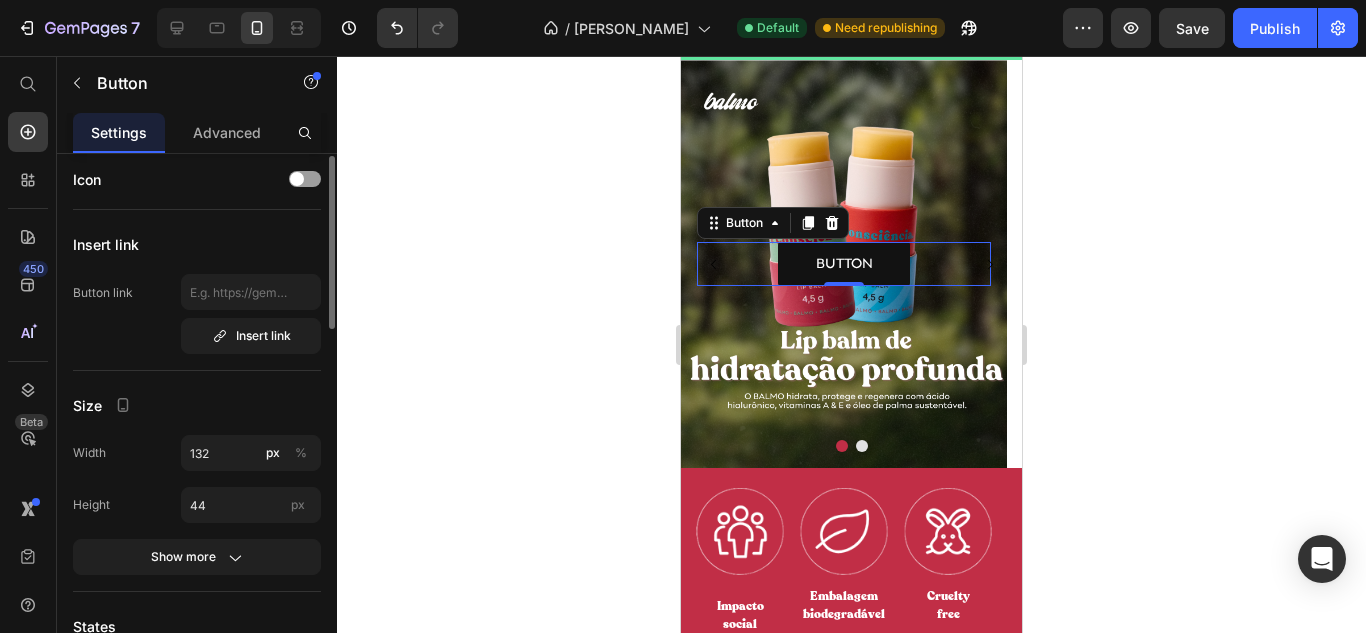 click on "Icon Insert link Button link  Insert link  Size Width 132 px % Height 44 px Show more States Normal Hover Background color Text color Border Corner 3 3 3 3 Shadow Text Styles Paragraph 1* Font PointRegular Size 14 Font weight Normal Line height 180 px % Letter spacing Auto px Transform
AA Aa aa Show less Align" at bounding box center (197, 922) 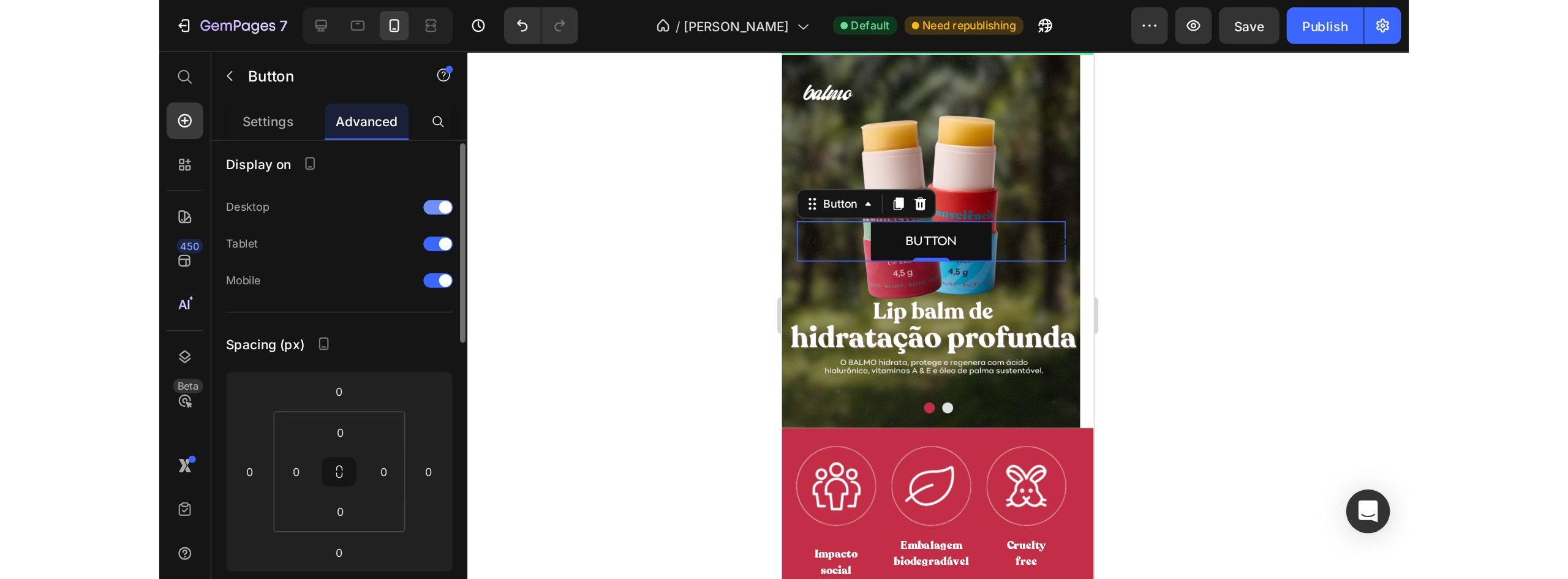 scroll, scrollTop: 0, scrollLeft: 0, axis: both 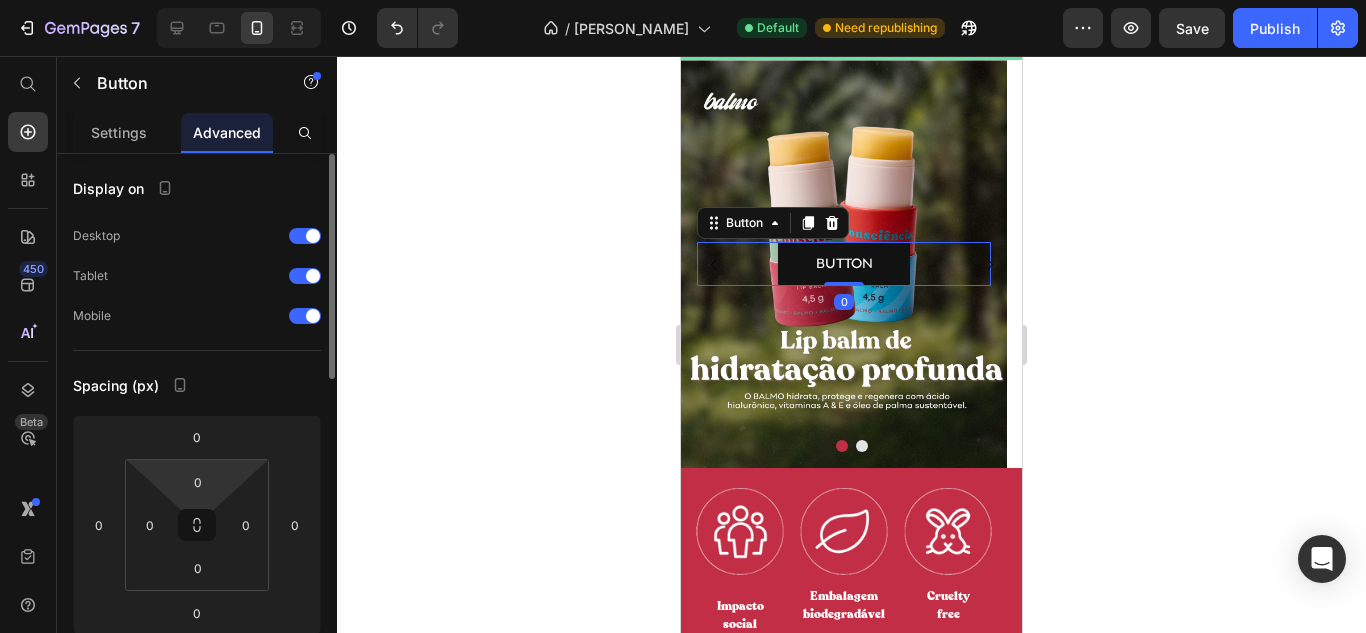 click on "7  Version history  /  Inicio Balmo Default Need republishing Preview  Save   Publish  450 Beta Start with Sections Elements Hero Section Product Detail Brands Trusted Badges Guarantee Product Breakdown How to use Testimonials Compare Bundle FAQs Social Proof Brand Story Product List Collection Blog List Contact Sticky Add to Cart Custom Footer Browse Library 450 Layout
Row
Row
Row
Row Text
Heading
Text Block Button
Button
Button
Sticky Back to top Media
Image" at bounding box center (683, 0) 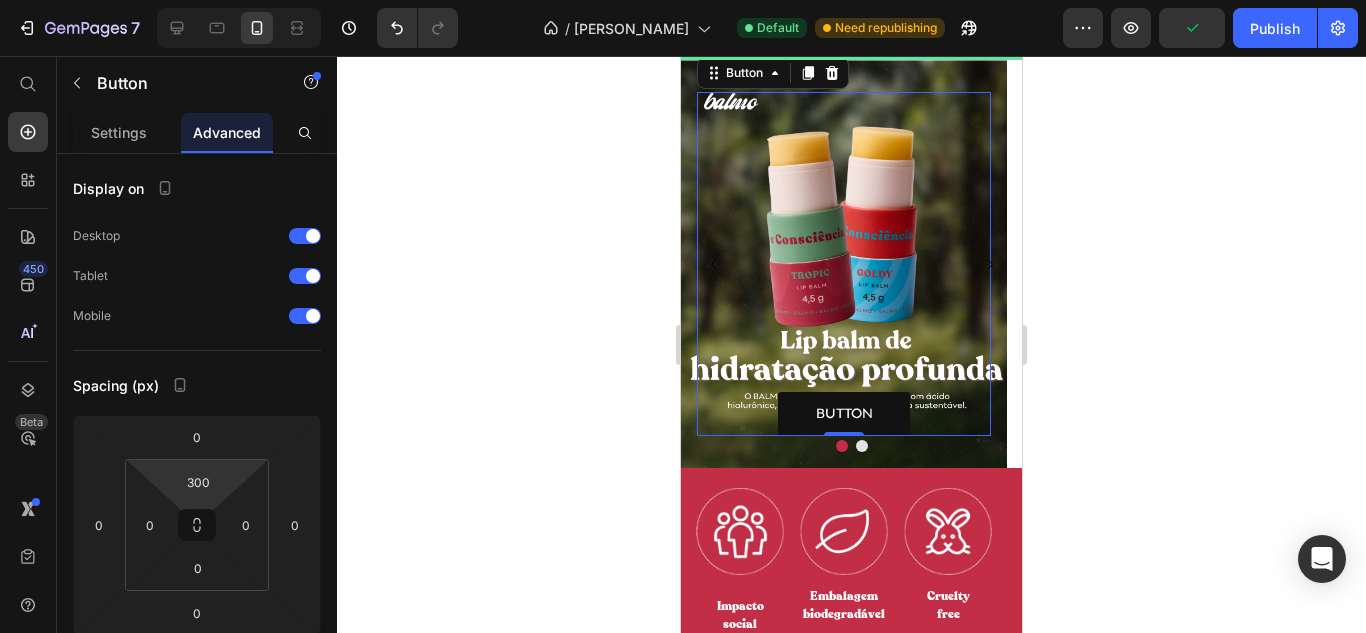 drag, startPoint x: 194, startPoint y: 465, endPoint x: 198, endPoint y: 315, distance: 150.05333 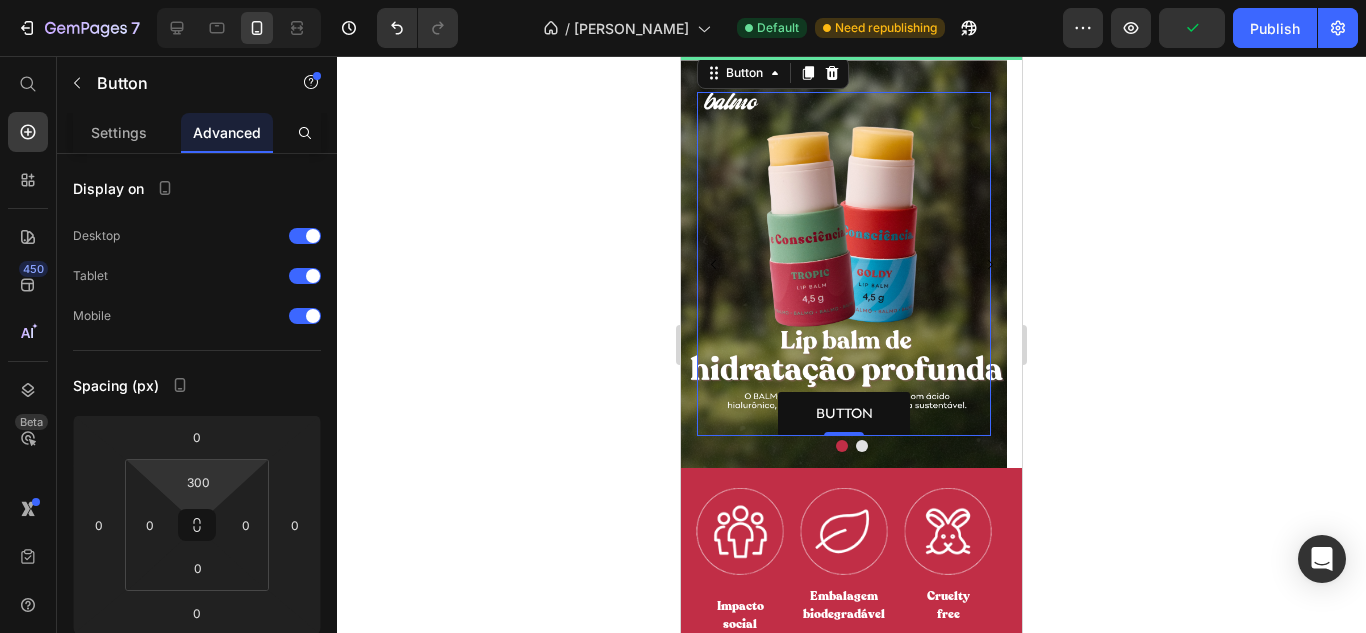 click on "7  Version history  /  Inicio Balmo Default Need republishing Preview  Publish  450 Beta Start with Sections Elements Hero Section Product Detail Brands Trusted Badges Guarantee Product Breakdown How to use Testimonials Compare Bundle FAQs Social Proof Brand Story Product List Collection Blog List Contact Sticky Add to Cart Custom Footer Browse Library 450 Layout
Row
Row
Row
Row Text
Heading
Text Block Button
Button
Button
Sticky Back to top Media
Image" at bounding box center [683, 0] 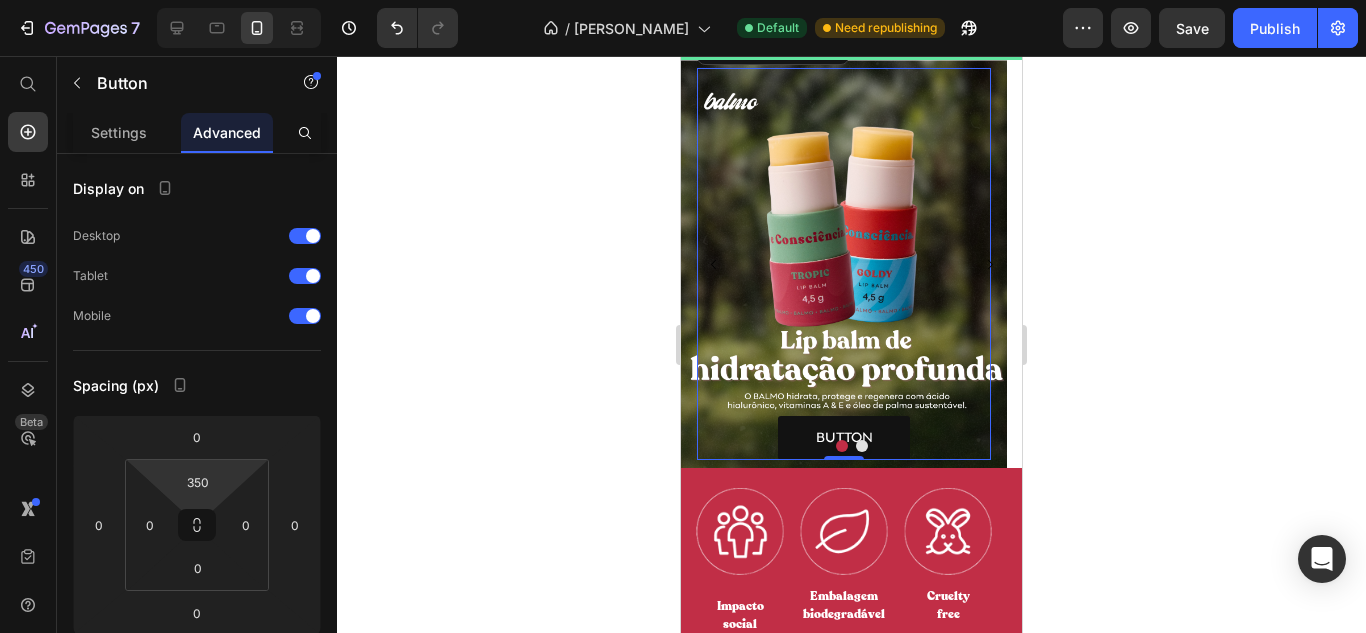 type on "352" 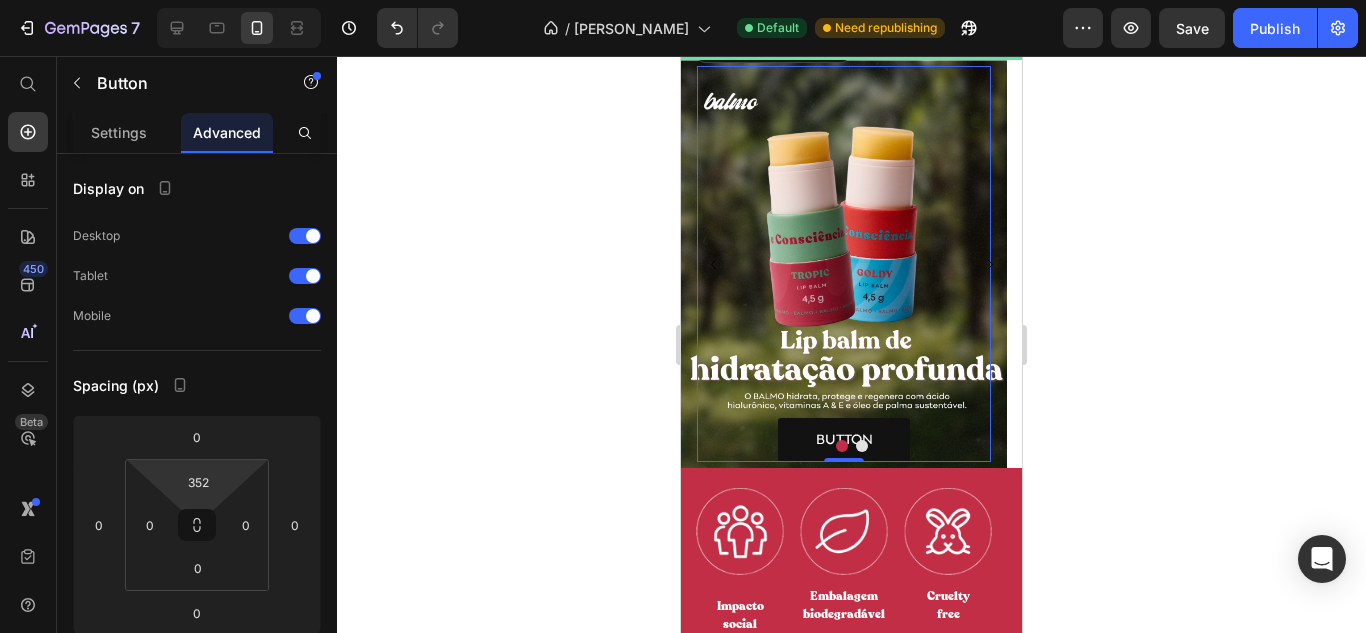 drag, startPoint x: 186, startPoint y: 460, endPoint x: 181, endPoint y: 435, distance: 25.495098 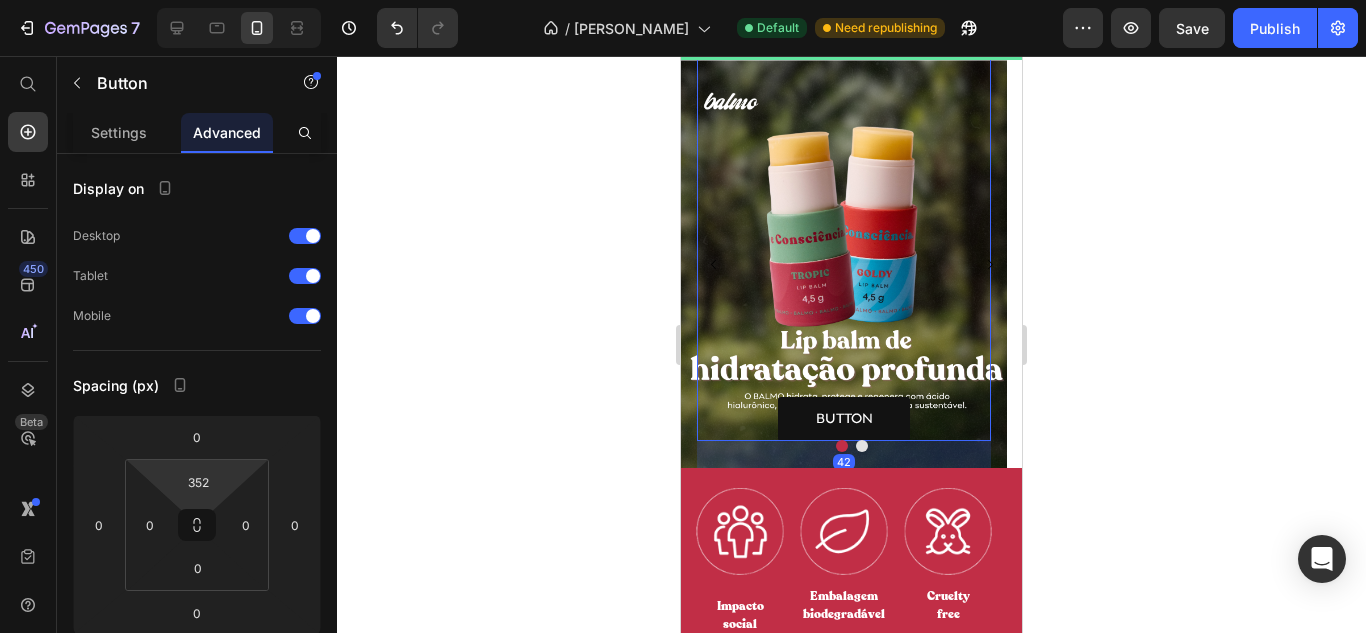 drag, startPoint x: 844, startPoint y: 458, endPoint x: 829, endPoint y: 500, distance: 44.598206 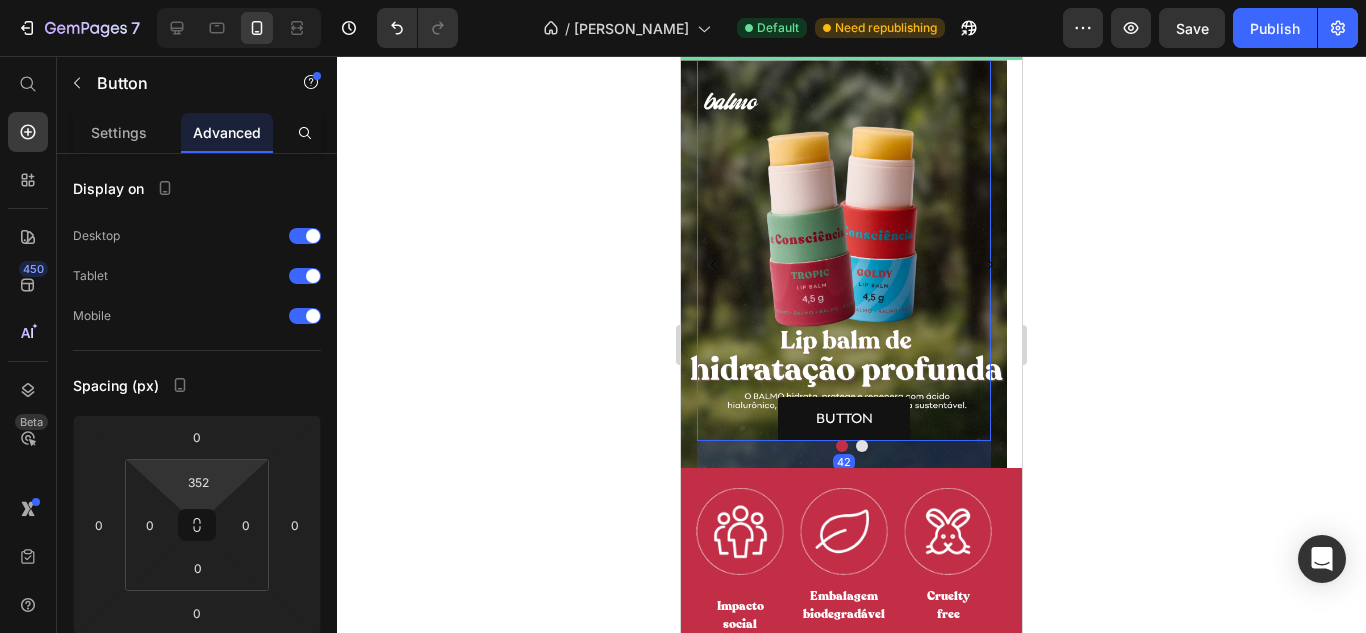 click on "Image Frete Grátis nas compras acima de R$ 299 Text Row Image Frete Grátis nas compras acima de R$ 299 Text Row Image Frete Grátis nas compras acima de R$ 299 Text Row Image Frete Grátis nas compras acima de R$ 299 Text Row Image Frete Grátis nas compras acima de R$ 299 Text Row Image Frete Grátis nas compras acima de R$ 299 Text Row Image Frete Grátis nas compras acima de R$ 299 Text Row Image Frete Grátis nas compras acima de R$ 299 Text Row Marquee Section 1
Button Button   42 Hero Banner
Drop element here Hero Banner
Carousel banner Image Impacto social Text Block Image Embalagem biodegradável Text Block Image Cruelty free Text Block Image Feito no [GEOGRAPHIC_DATA] Text Block Image Vegano Text Block Carousel iocn Lip Balms Heading
Ver tudo Button Row 0% off (P) Tag (P) Images Row [MEDICAL_DATA] TROPIC (P) Title R$ 59,90 (P) Price R$ 0,00 (P) Price Row Row comprar agora (P) Cart Button" at bounding box center (851, 3509) 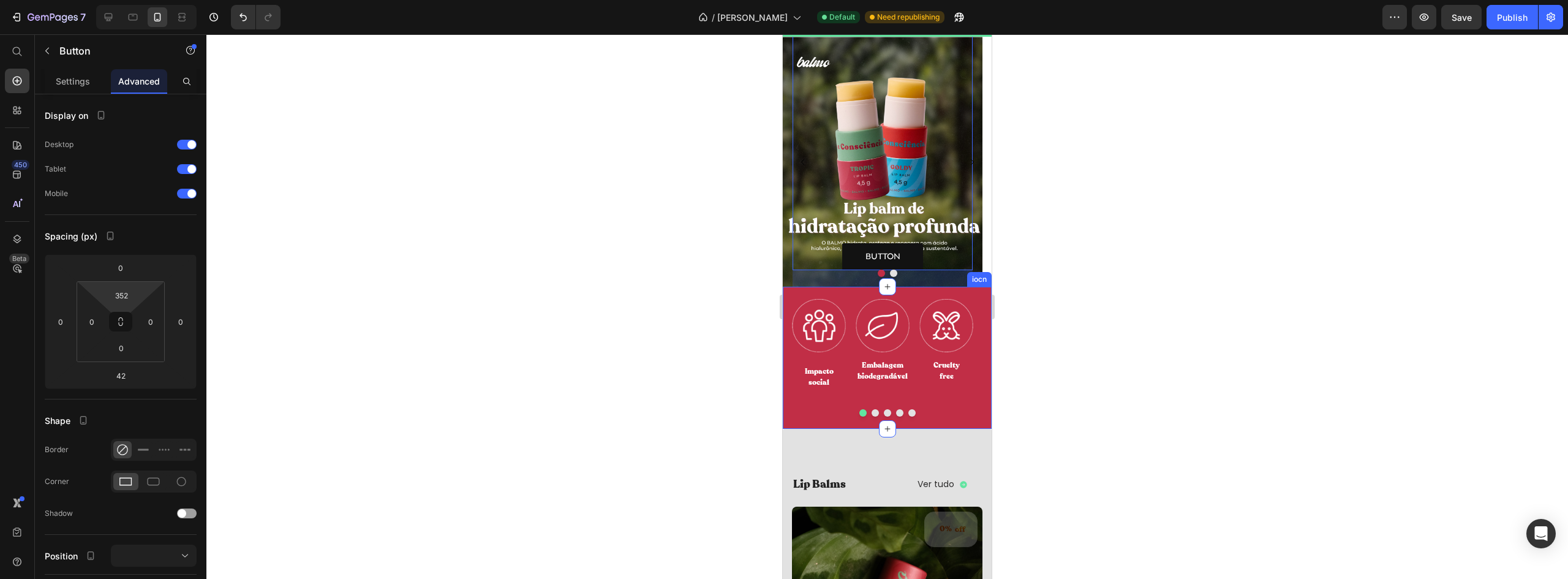 scroll, scrollTop: 0, scrollLeft: 0, axis: both 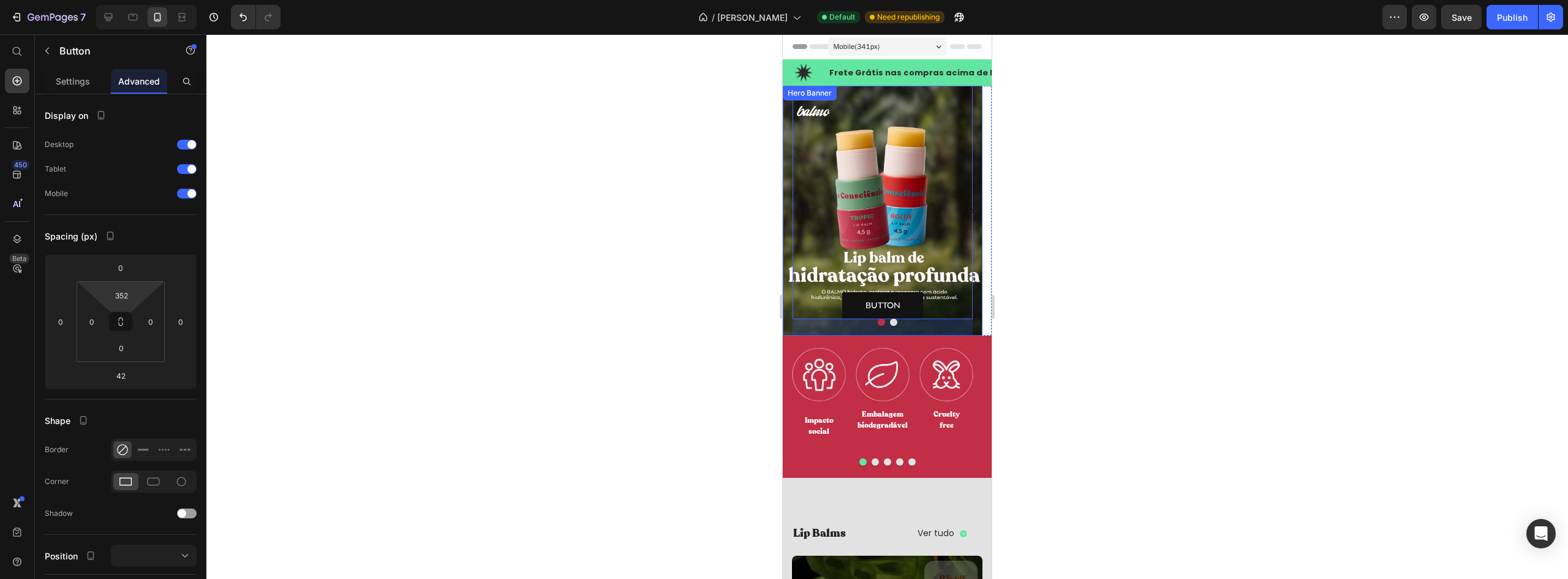 click on "Button Button   42" at bounding box center [883, 211] 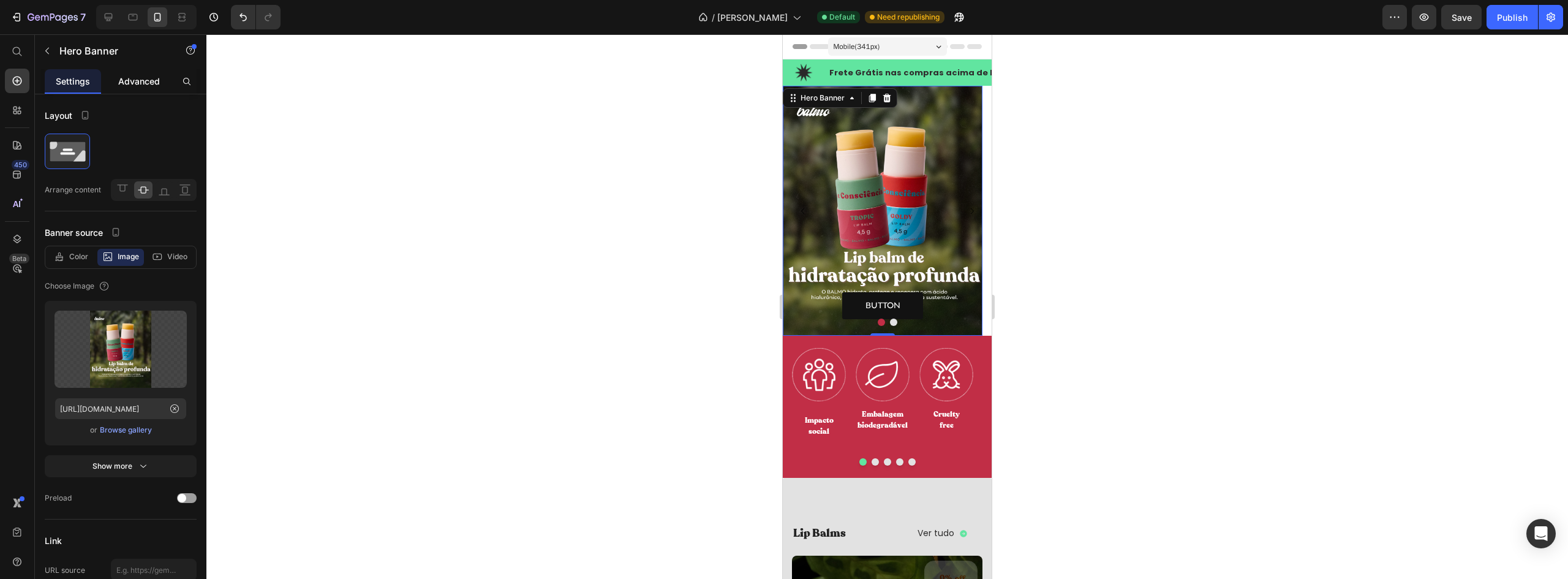 click on "Advanced" at bounding box center (139, 81) 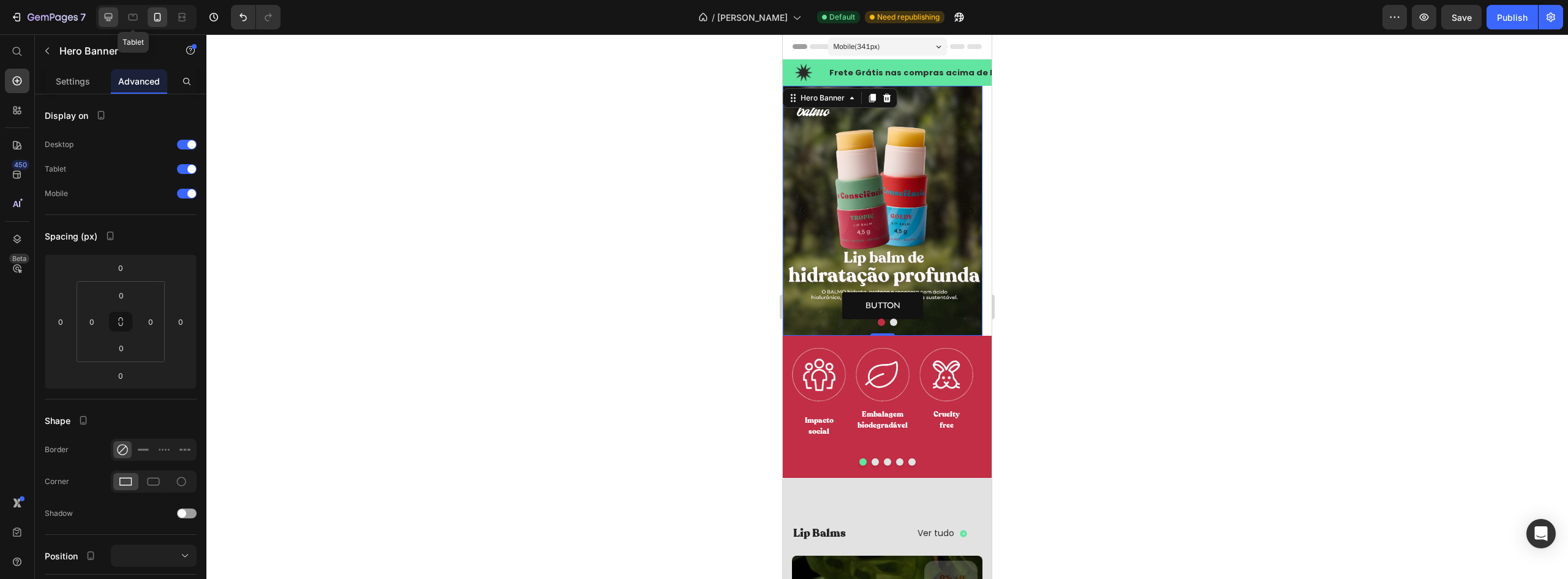 click 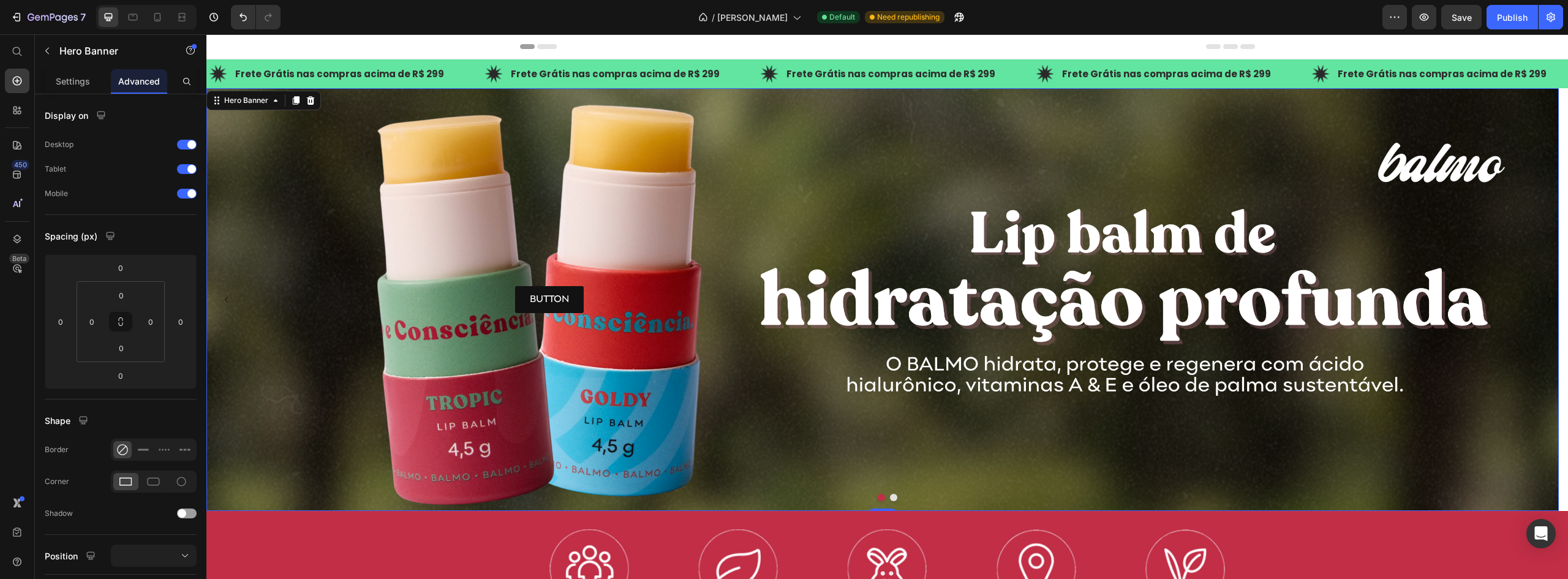 scroll, scrollTop: 11, scrollLeft: 0, axis: vertical 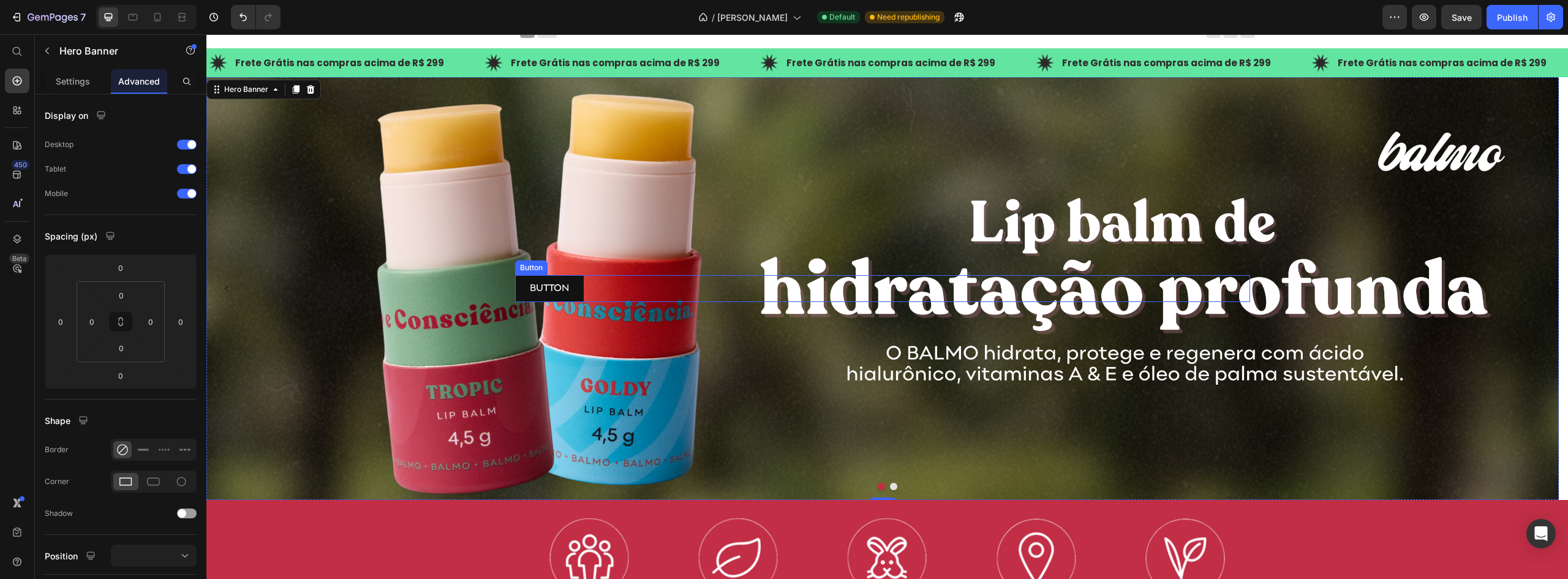 click on "Button Button" at bounding box center (883, 289) 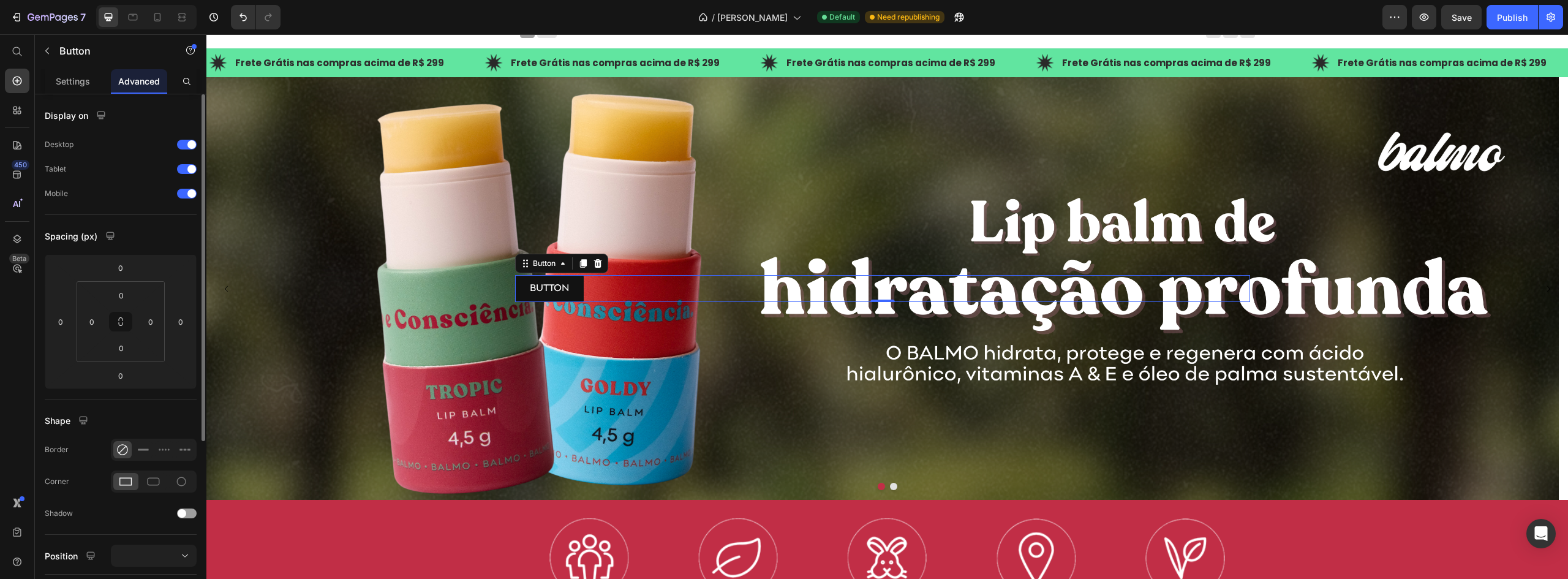 scroll, scrollTop: 258, scrollLeft: 0, axis: vertical 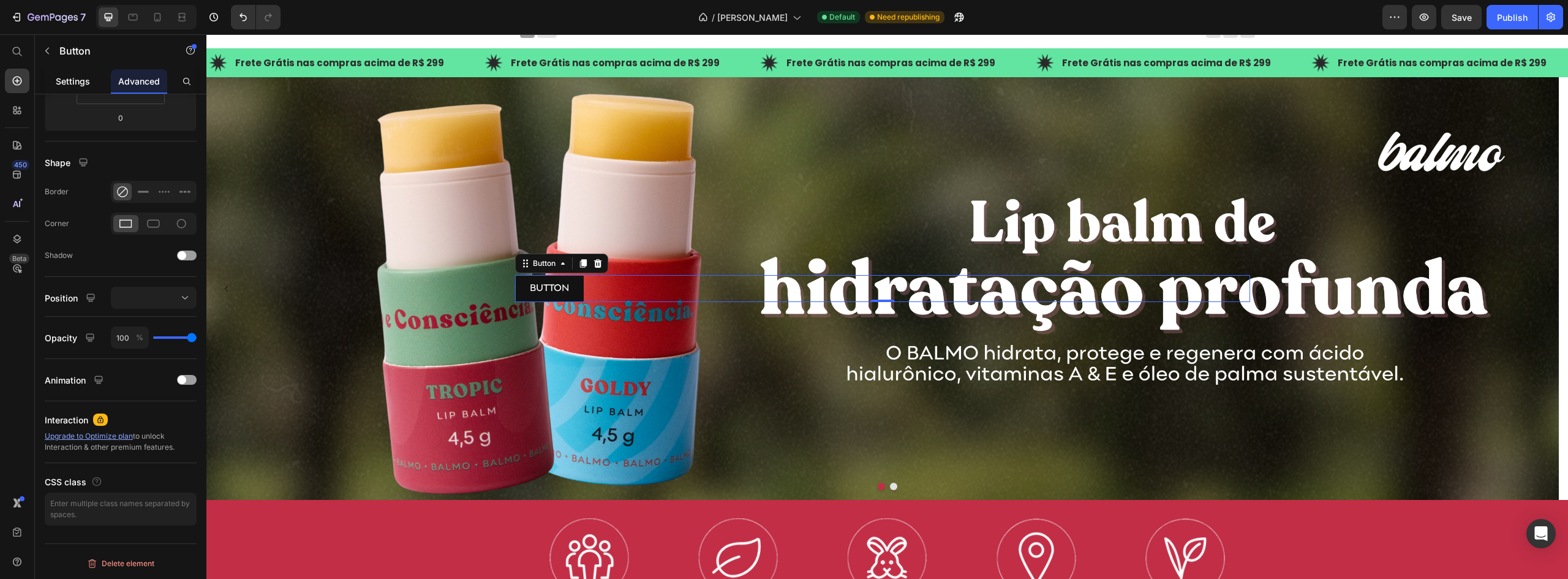 click on "Settings" at bounding box center (73, 81) 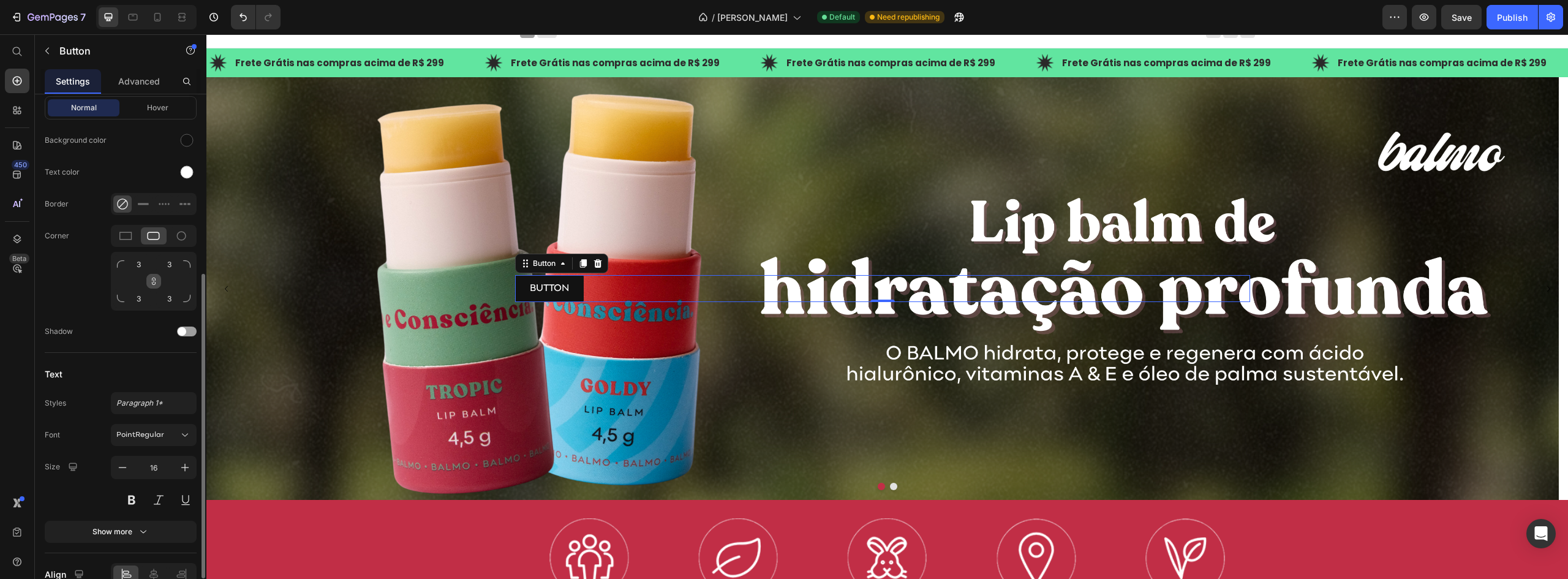 scroll, scrollTop: 366, scrollLeft: 0, axis: vertical 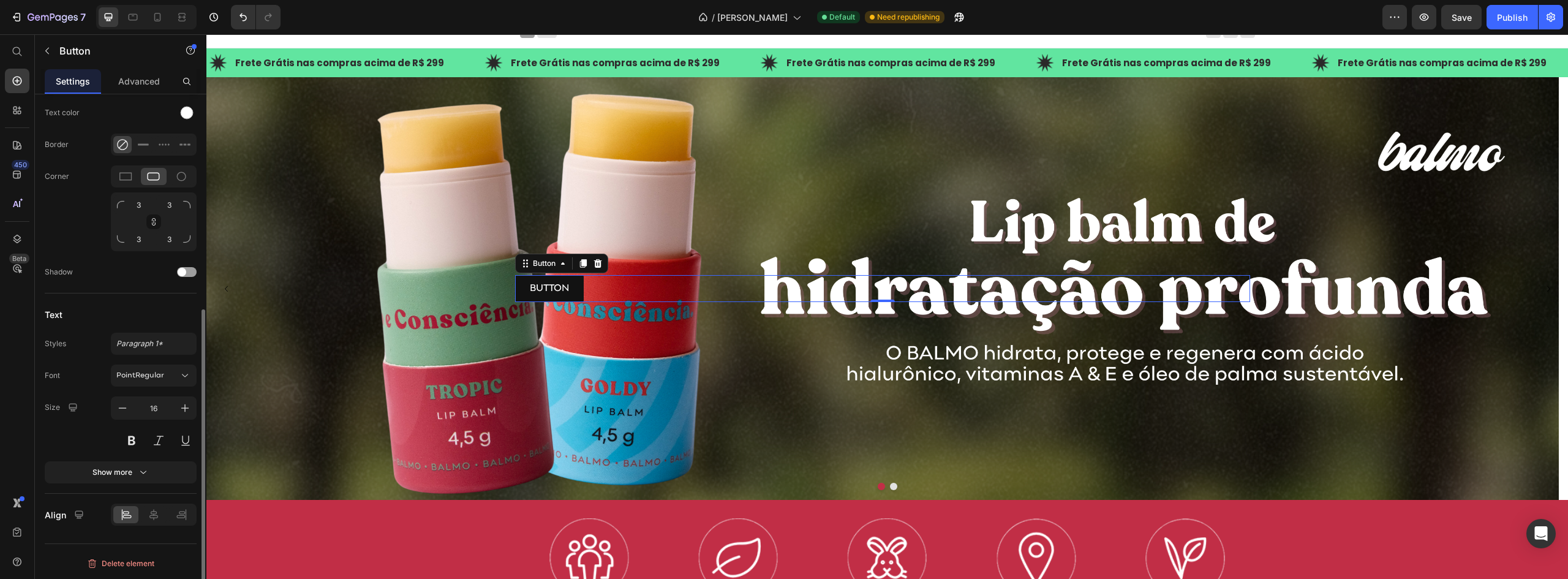 click 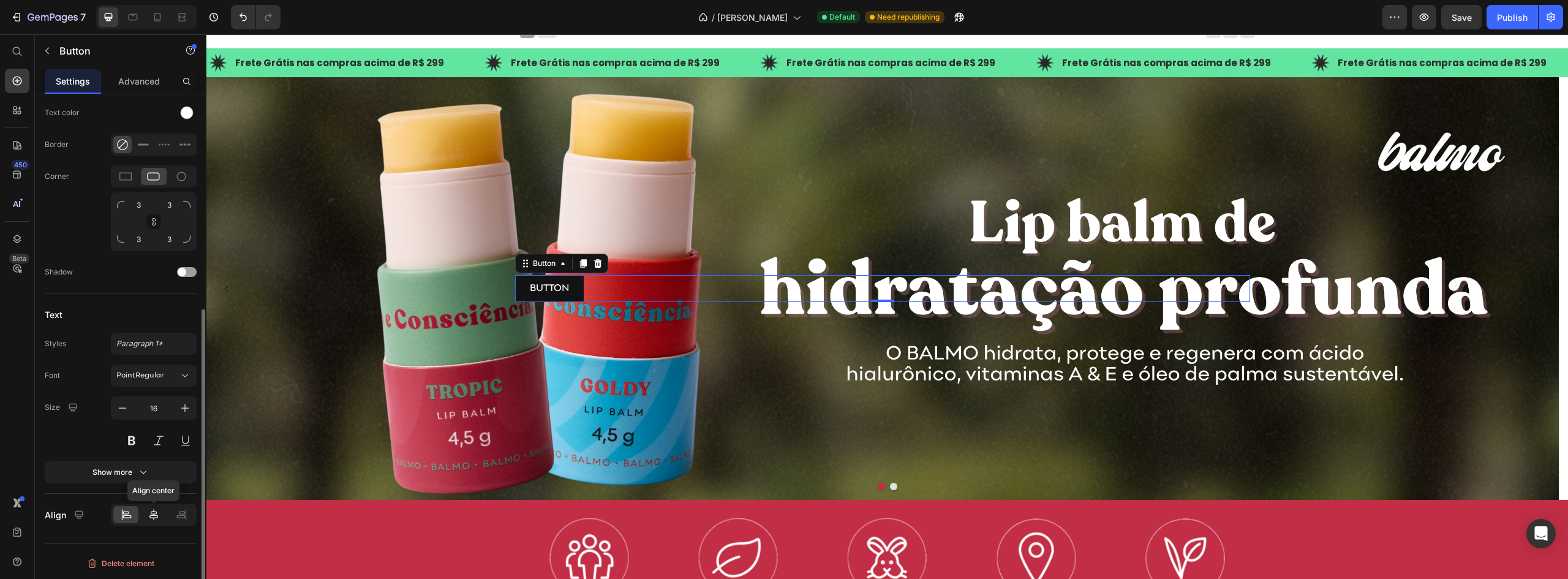 click 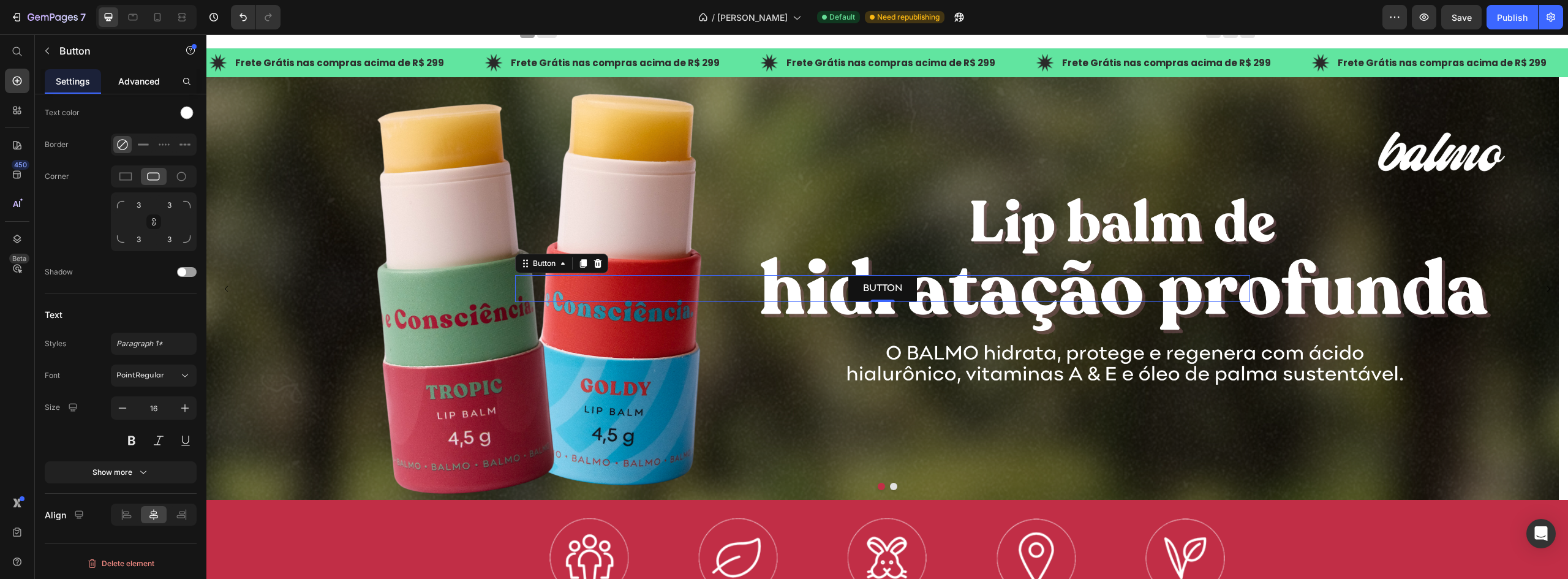 click on "Advanced" at bounding box center [139, 81] 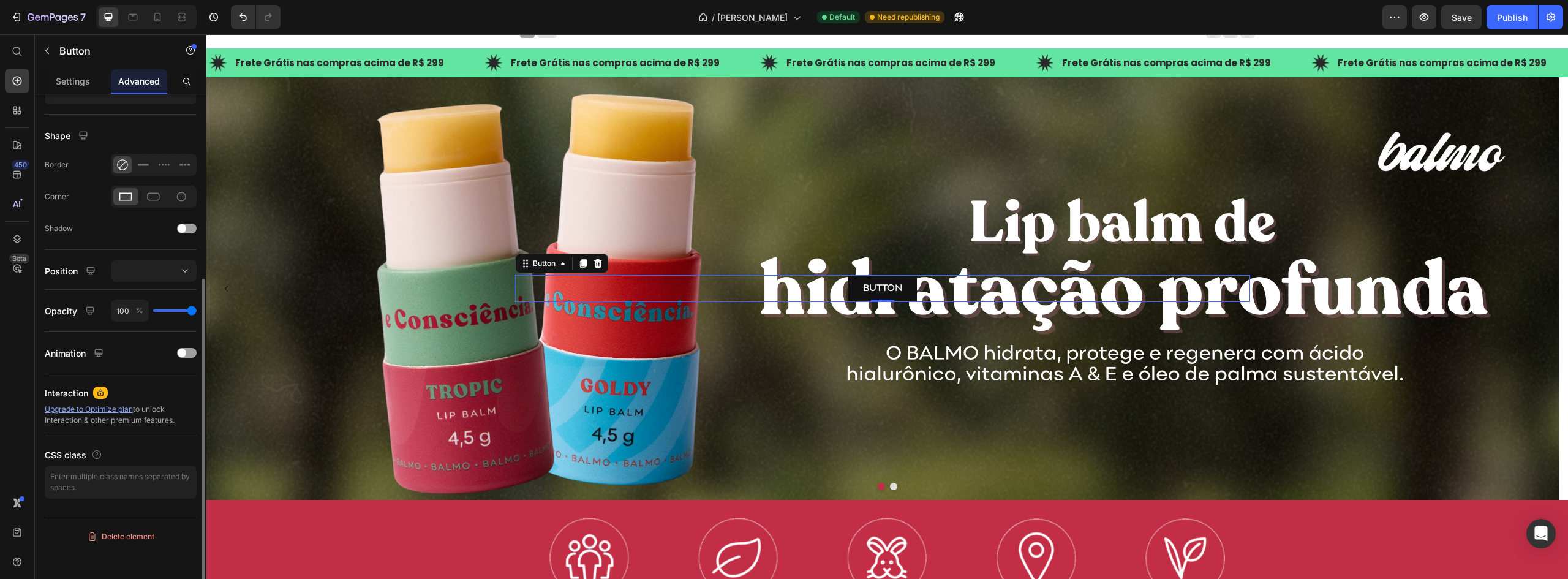 scroll, scrollTop: 0, scrollLeft: 0, axis: both 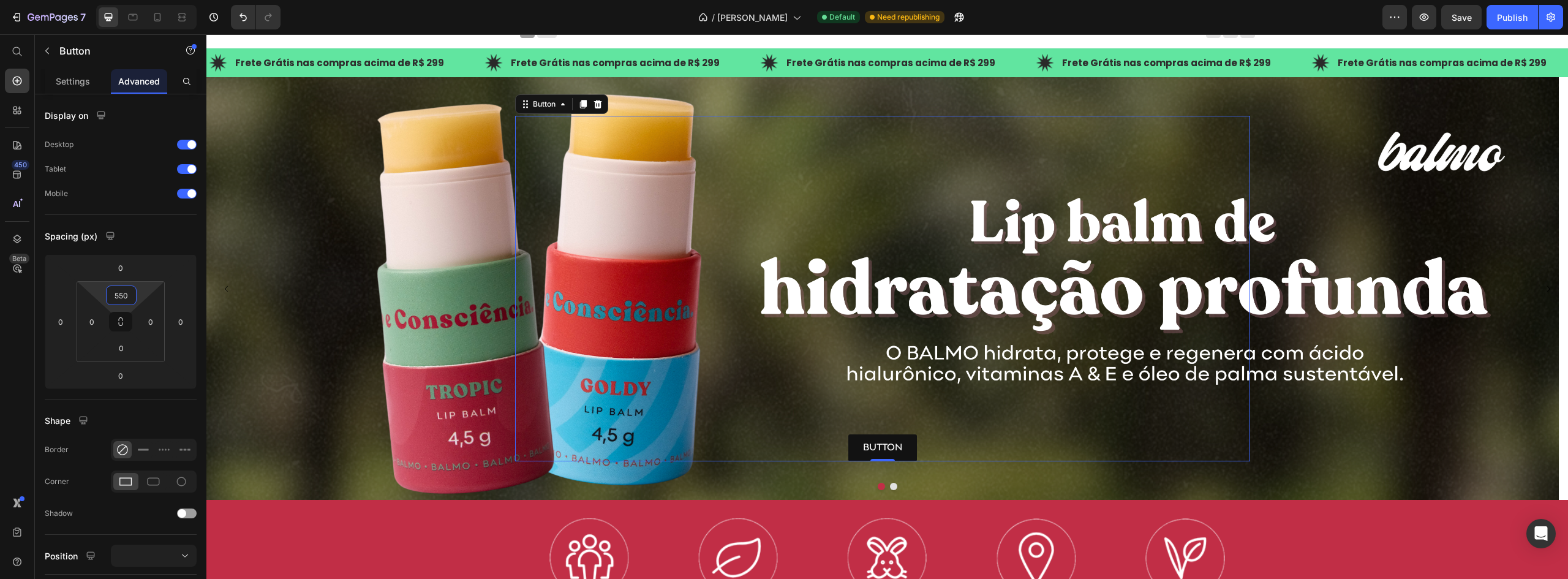 type on "552" 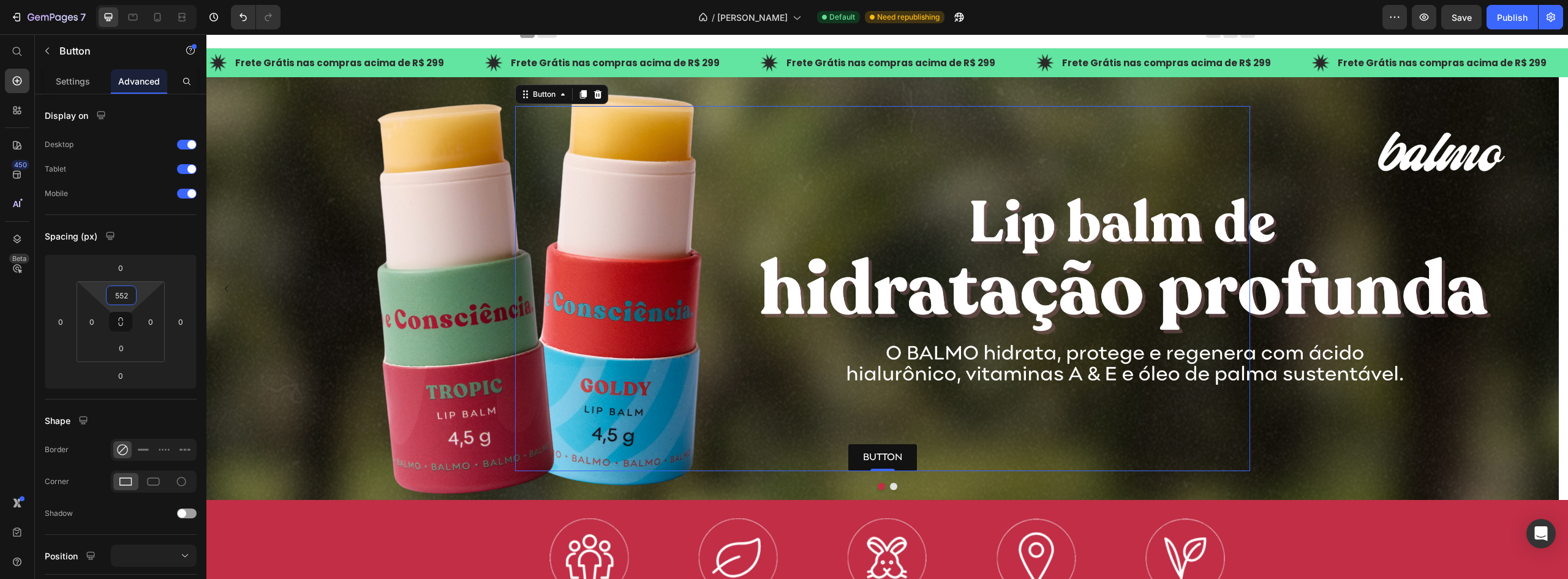 drag, startPoint x: 126, startPoint y: 284, endPoint x: 130, endPoint y: 115, distance: 169.0473 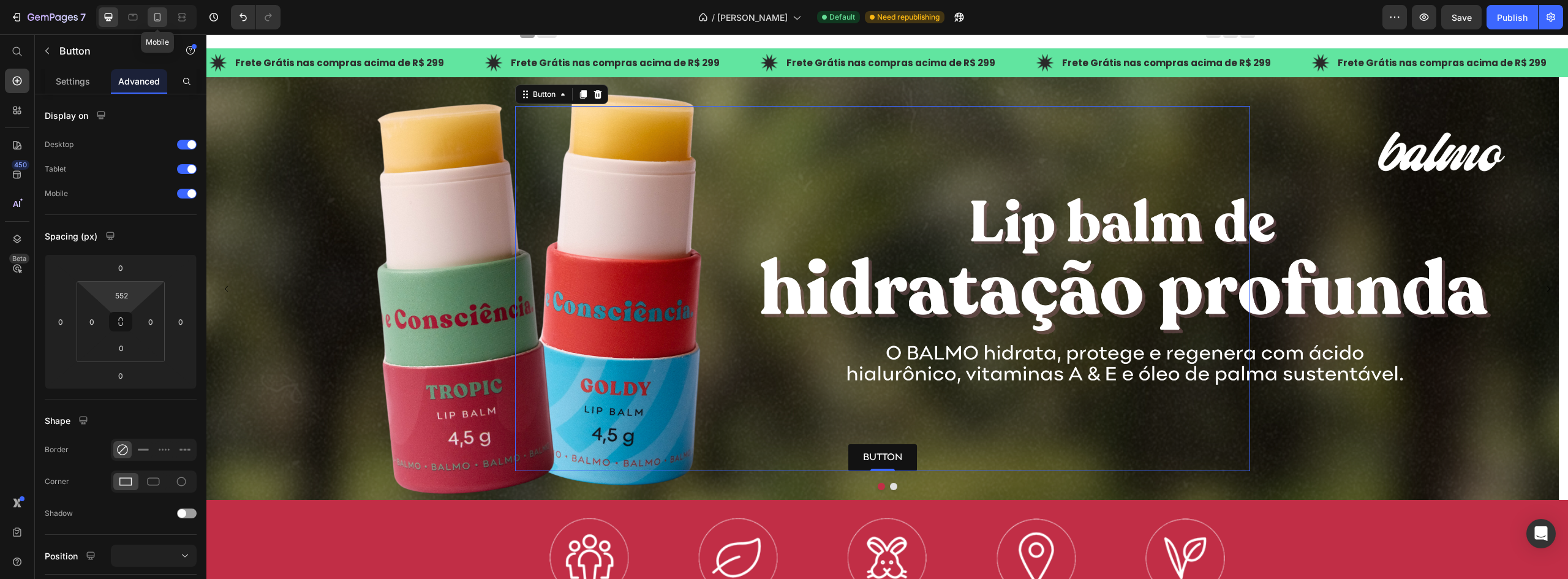 click 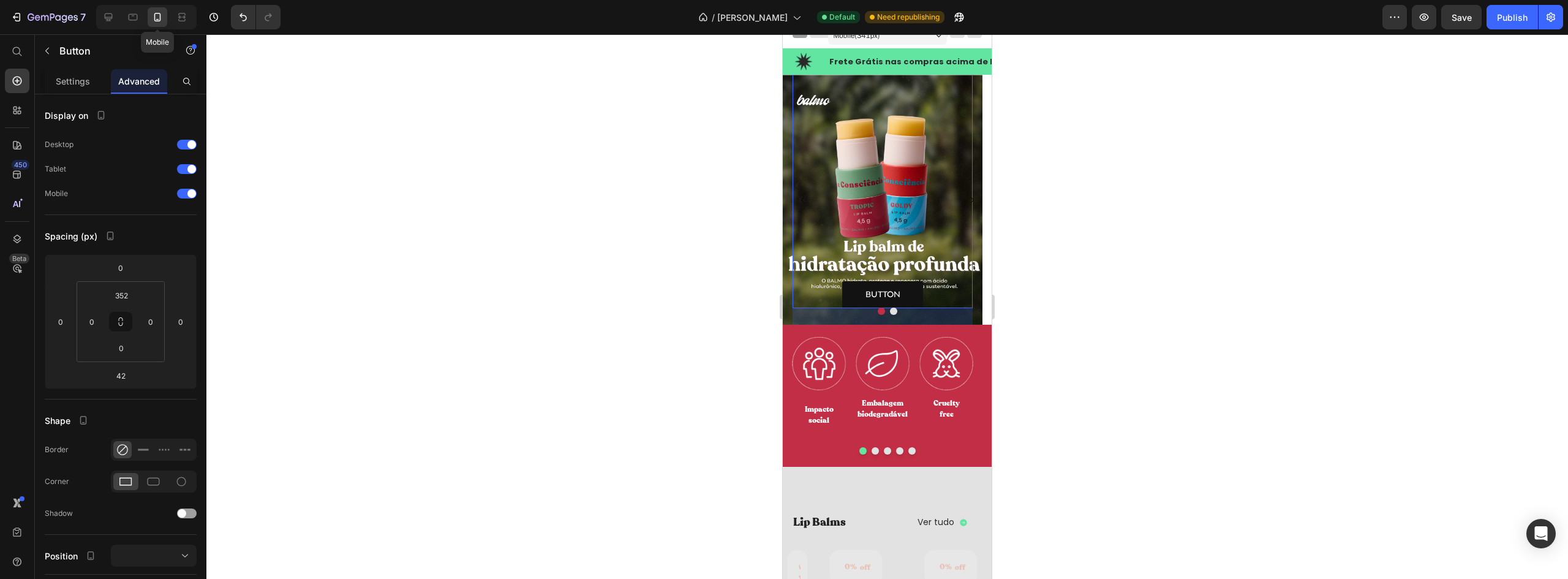 scroll, scrollTop: 0, scrollLeft: 0, axis: both 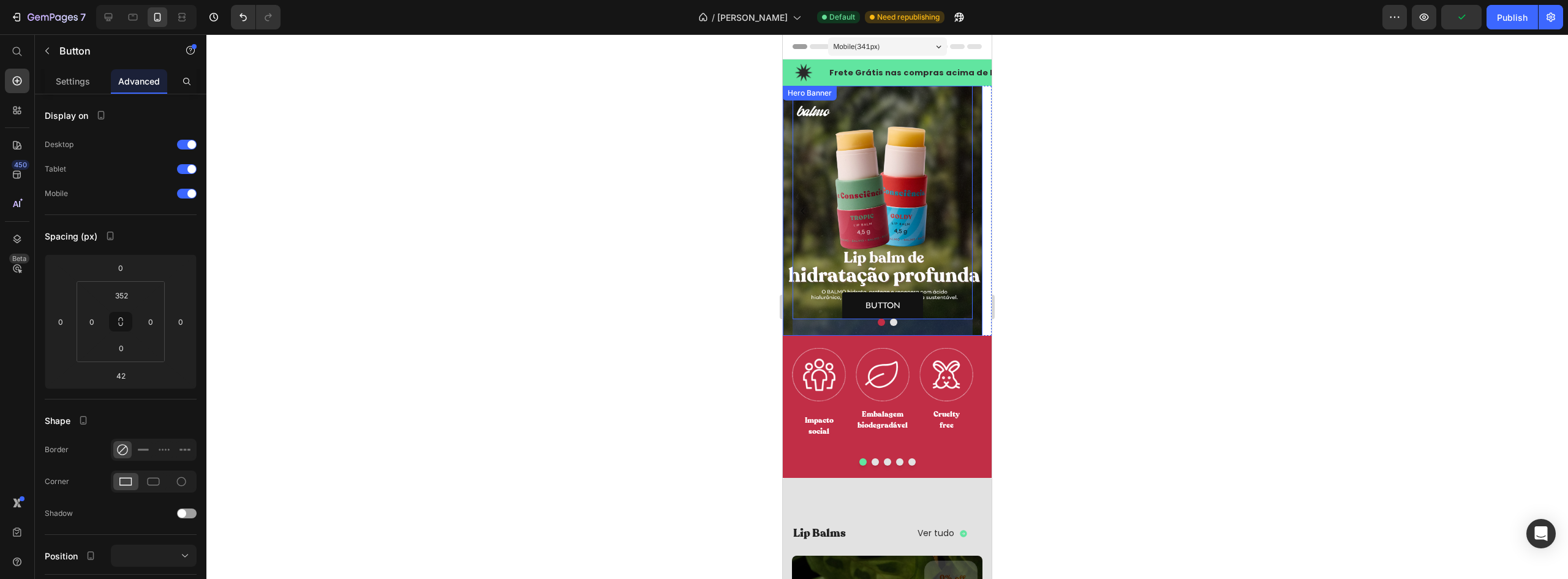 click on "Button Button   0" at bounding box center [883, 211] 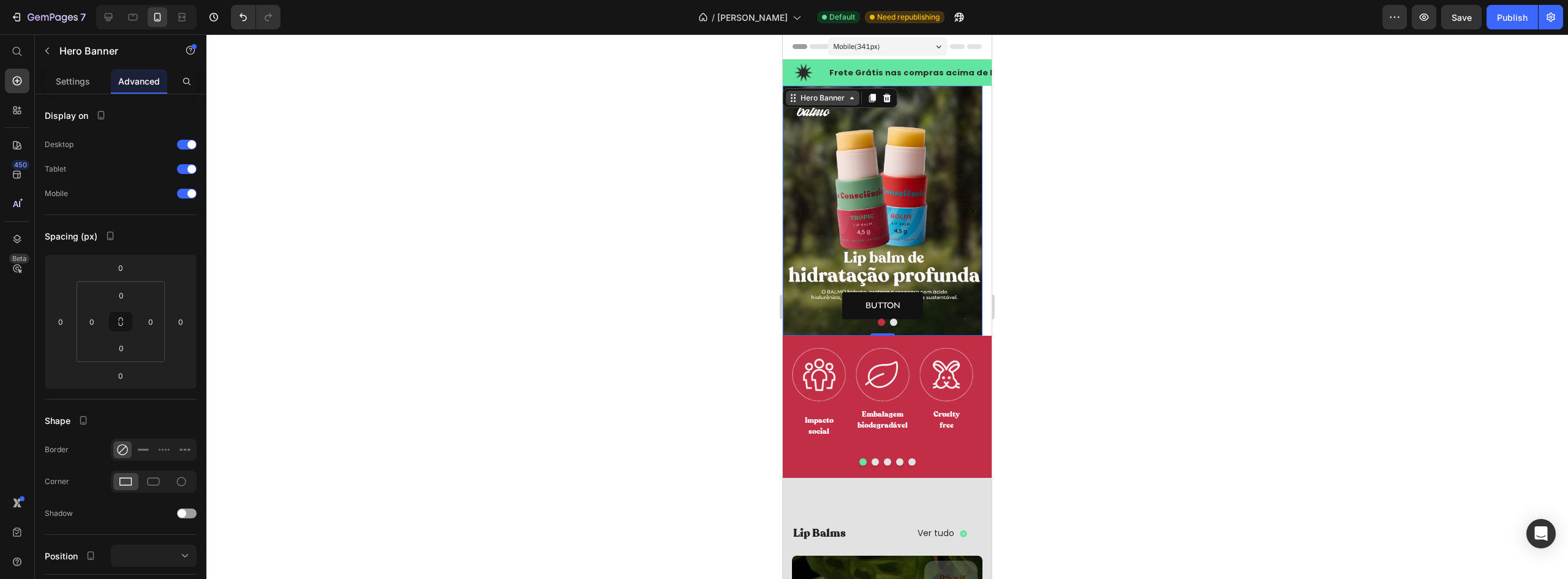 click on "Hero Banner" at bounding box center (823, 98) 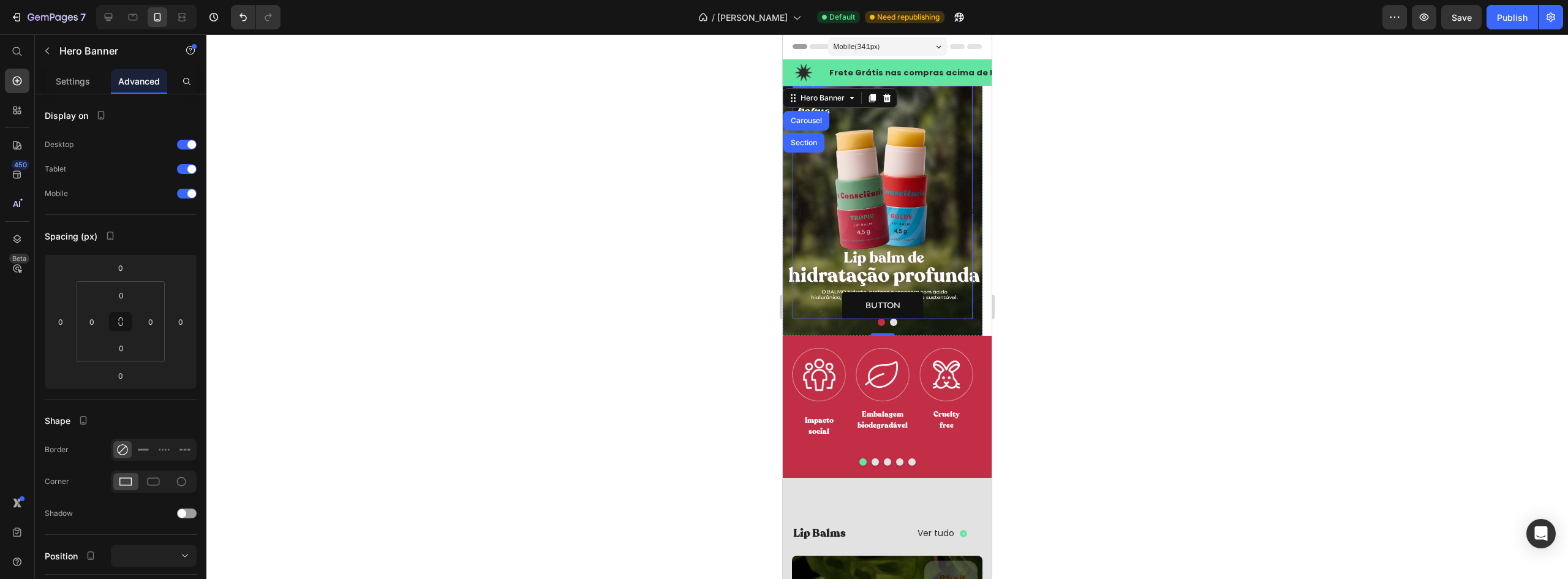 click on "Button Button" at bounding box center [883, 198] 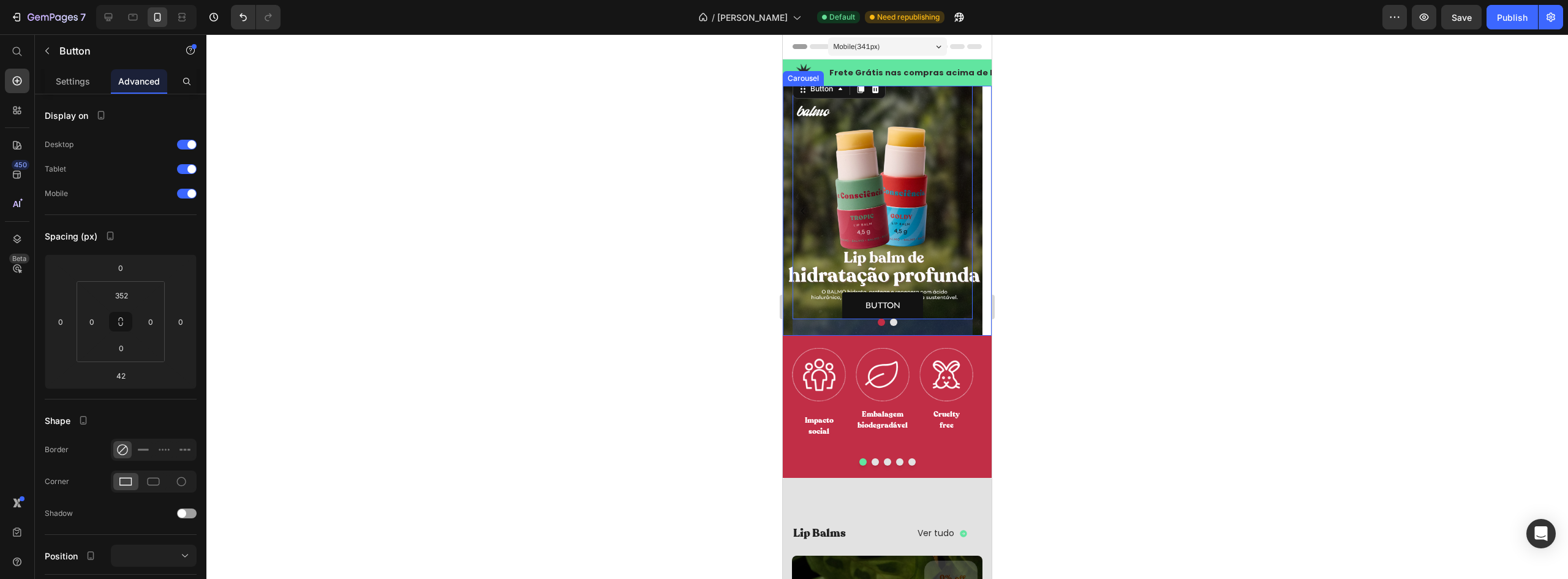 click at bounding box center [894, 322] 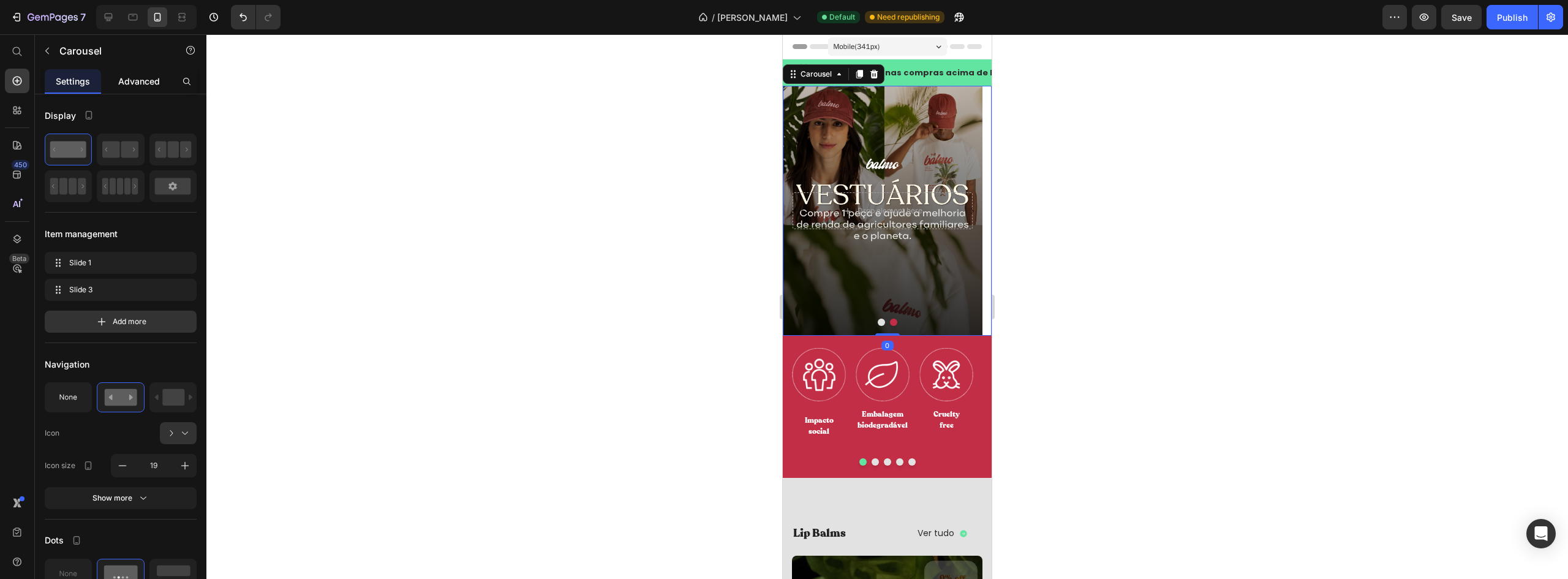 click on "Advanced" 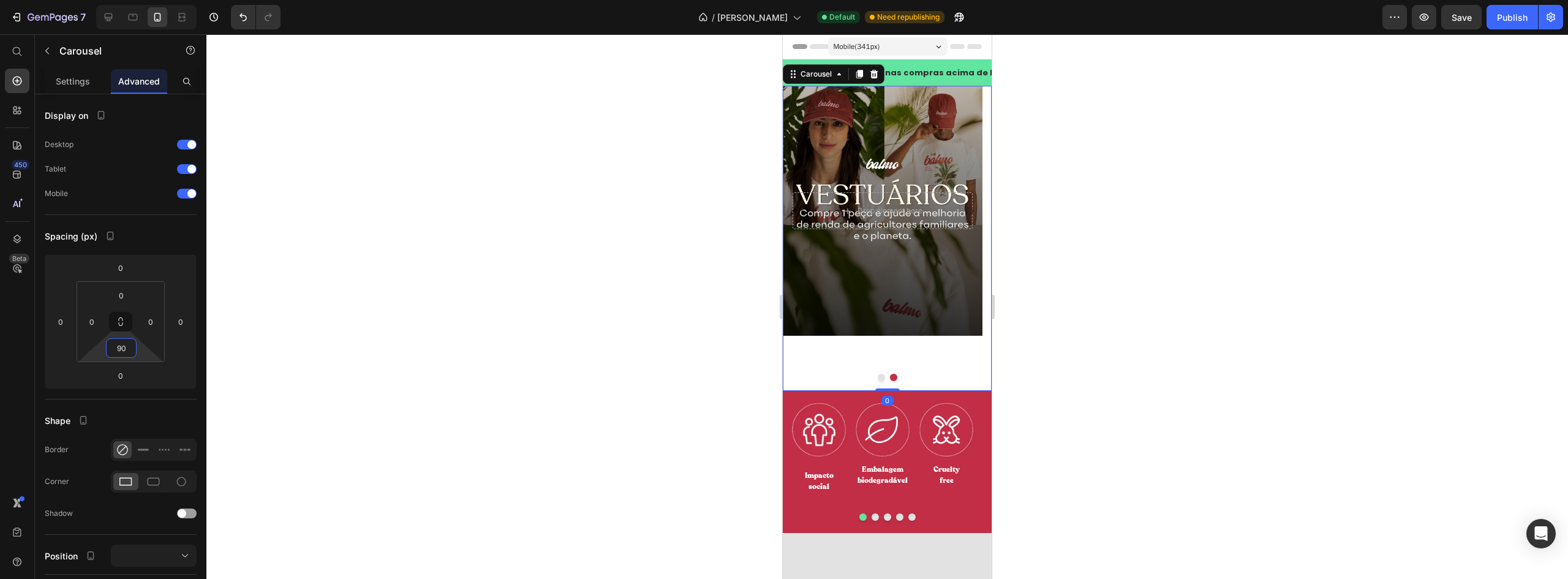 type on "0" 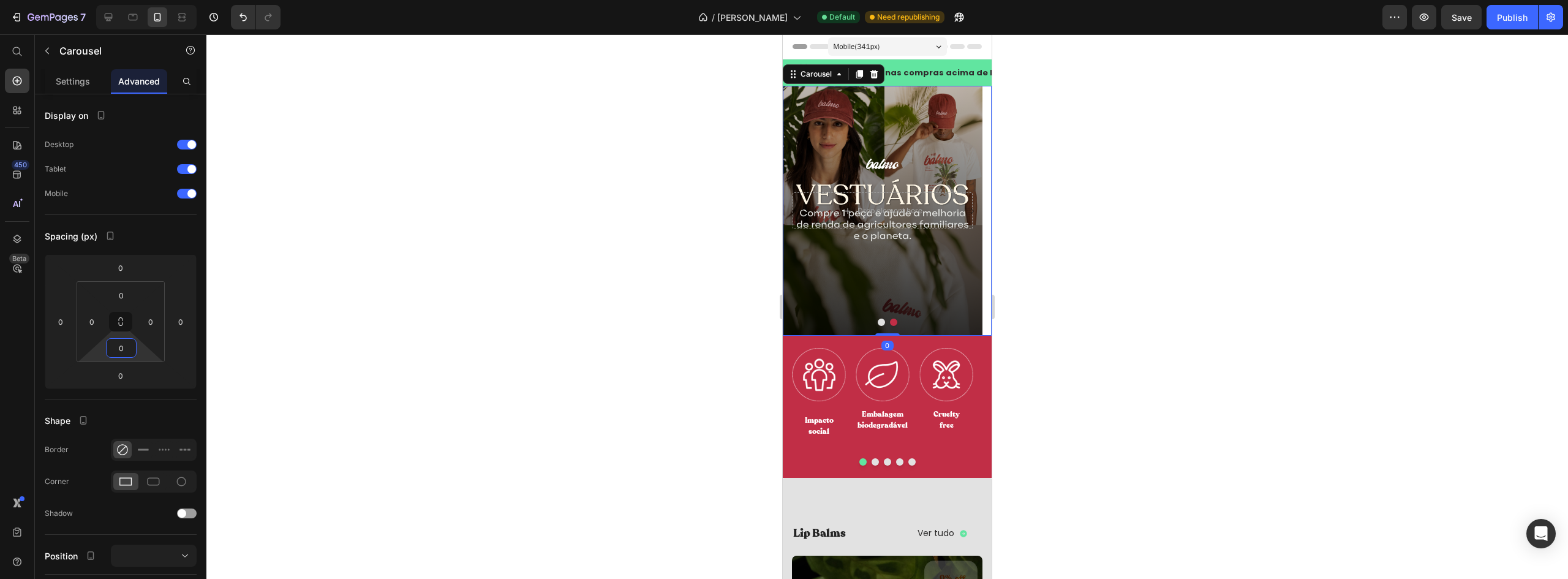 drag, startPoint x: 123, startPoint y: 335, endPoint x: 124, endPoint y: 363, distance: 28.01785 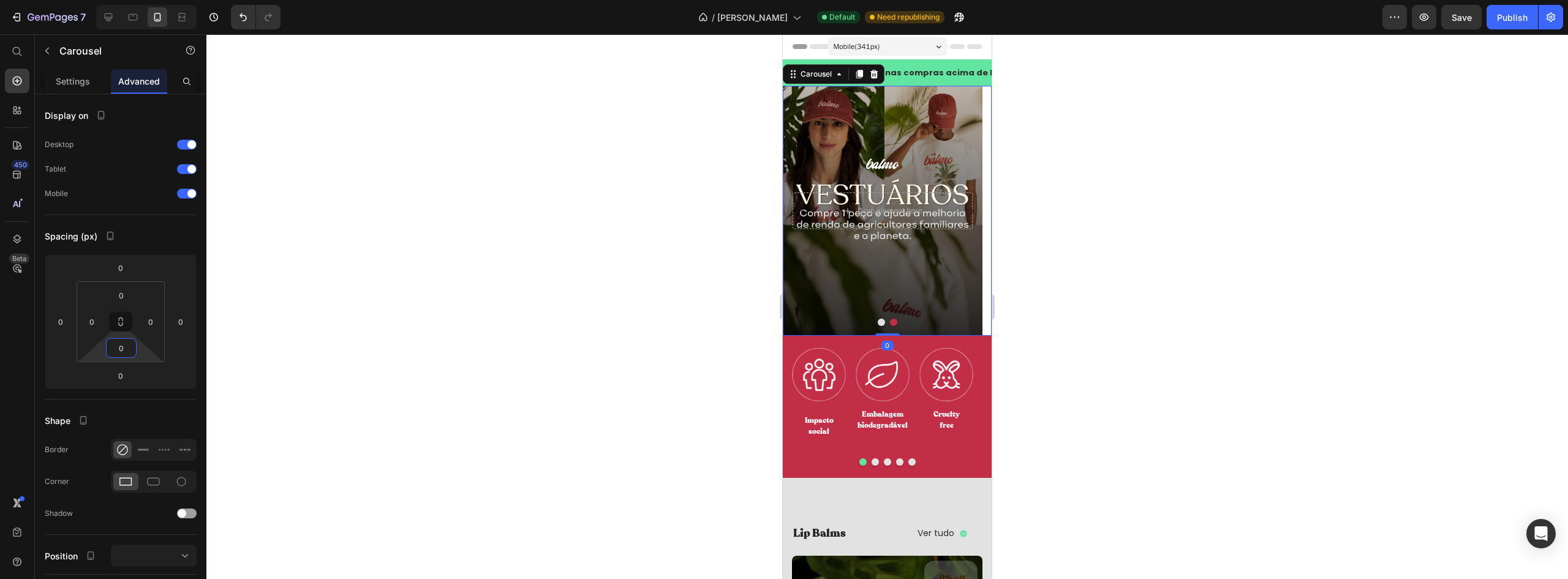 drag, startPoint x: 121, startPoint y: 360, endPoint x: 126, endPoint y: 334, distance: 26.476405 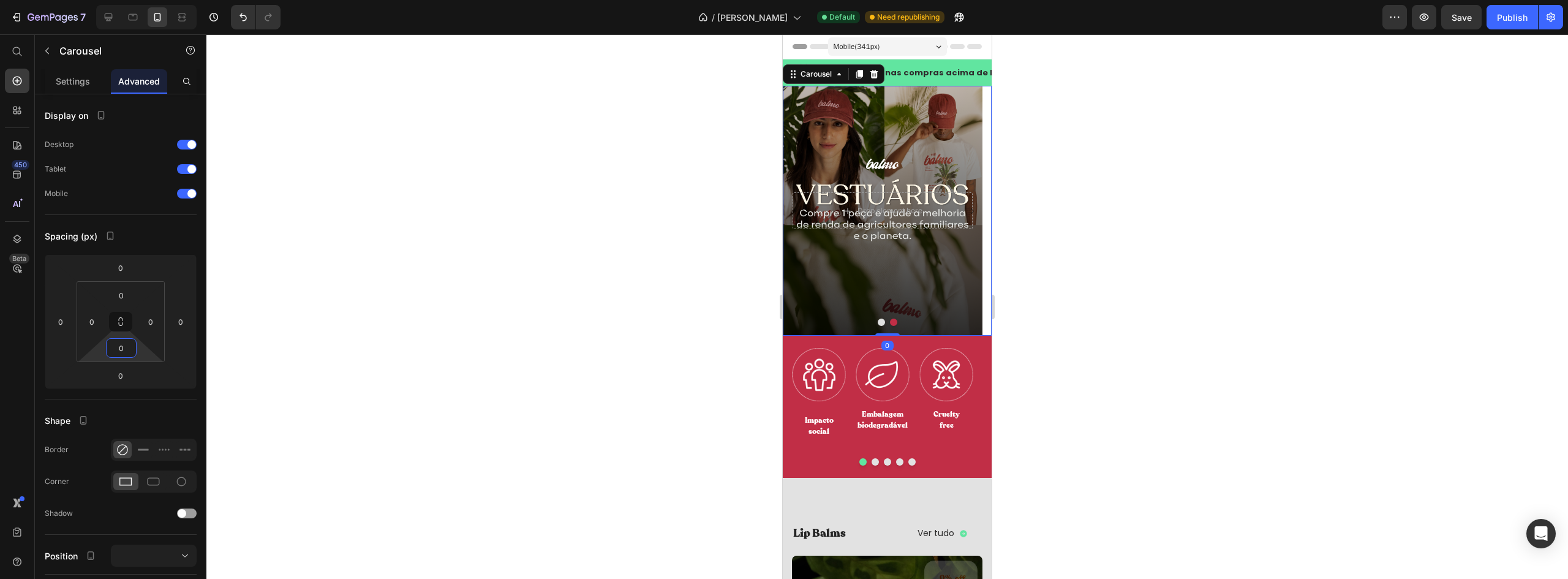 click on "7  Version history  /  Inicio Balmo Default Need republishing Preview  Save   Publish  450 Beta Start with Sections Elements Hero Section Product Detail Brands Trusted Badges Guarantee Product Breakdown How to use Testimonials Compare Bundle FAQs Social Proof Brand Story Product List Collection Blog List Contact Sticky Add to Cart Custom Footer Browse Library 450 Layout
Row
Row
Row
Row Text
Heading
Text Block Button
Button
Button
Sticky Back to top Media
Image" at bounding box center (784, 0) 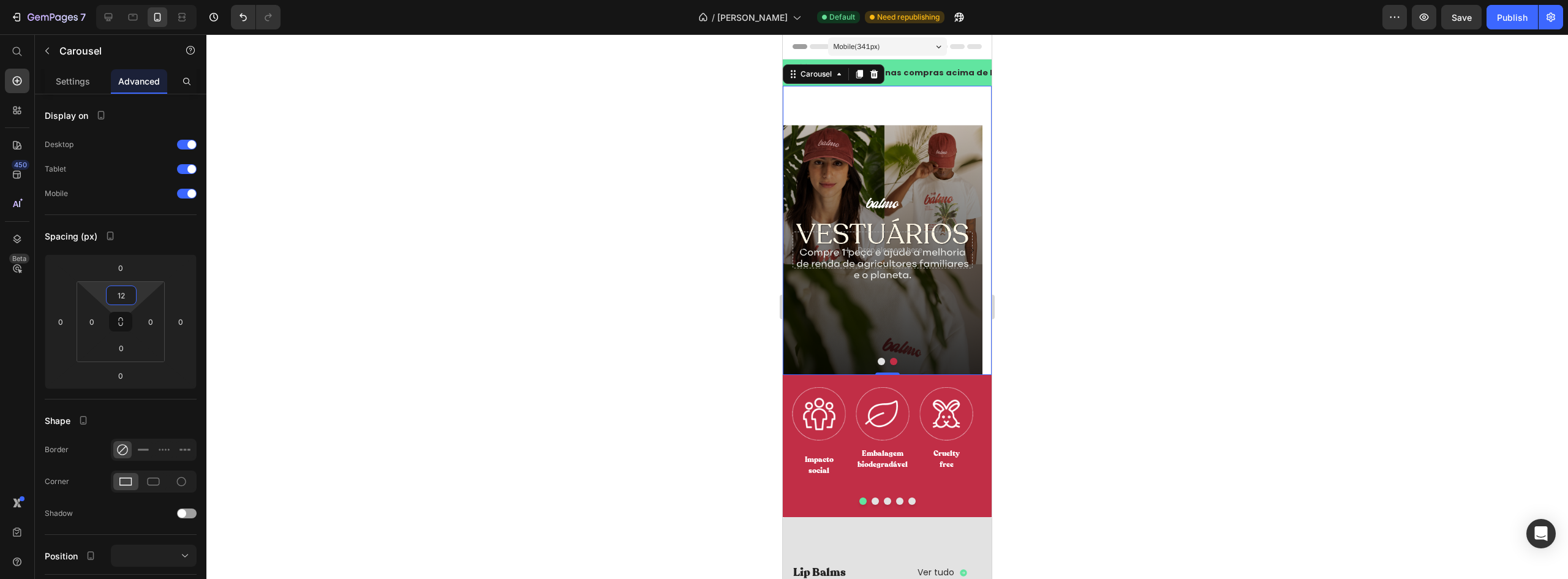type on "0" 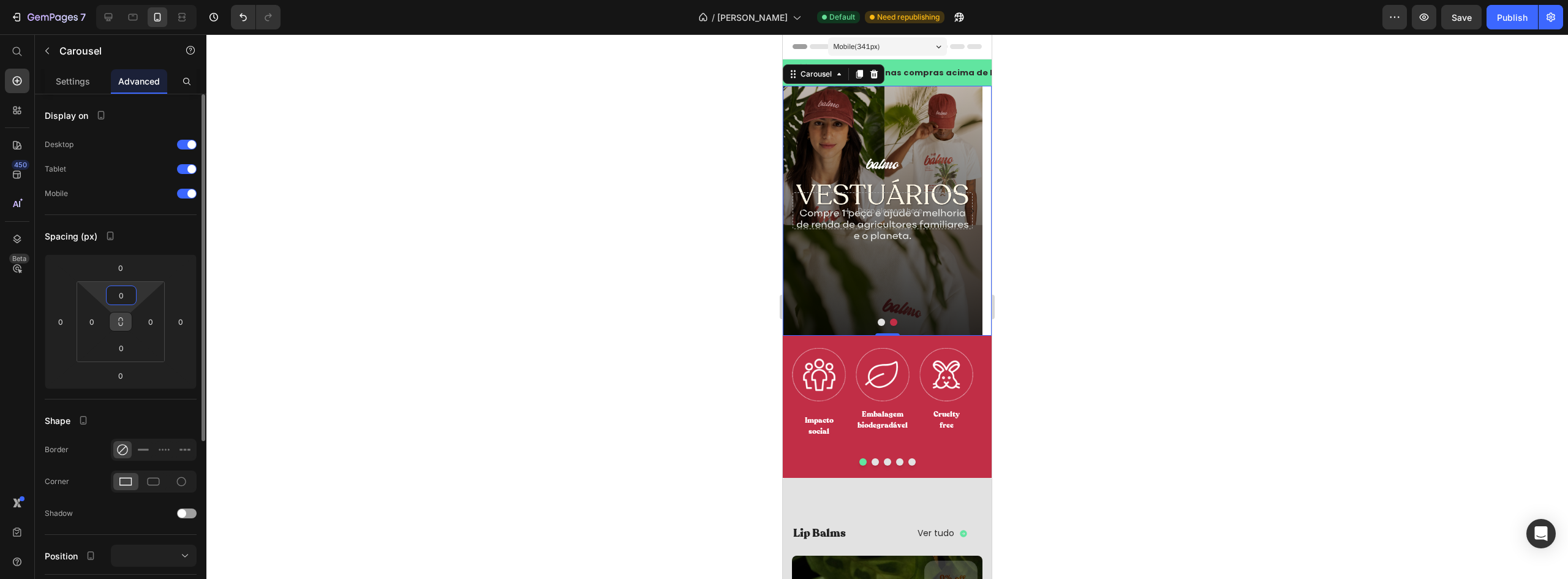 drag, startPoint x: 124, startPoint y: 284, endPoint x: 125, endPoint y: 330, distance: 46.010868 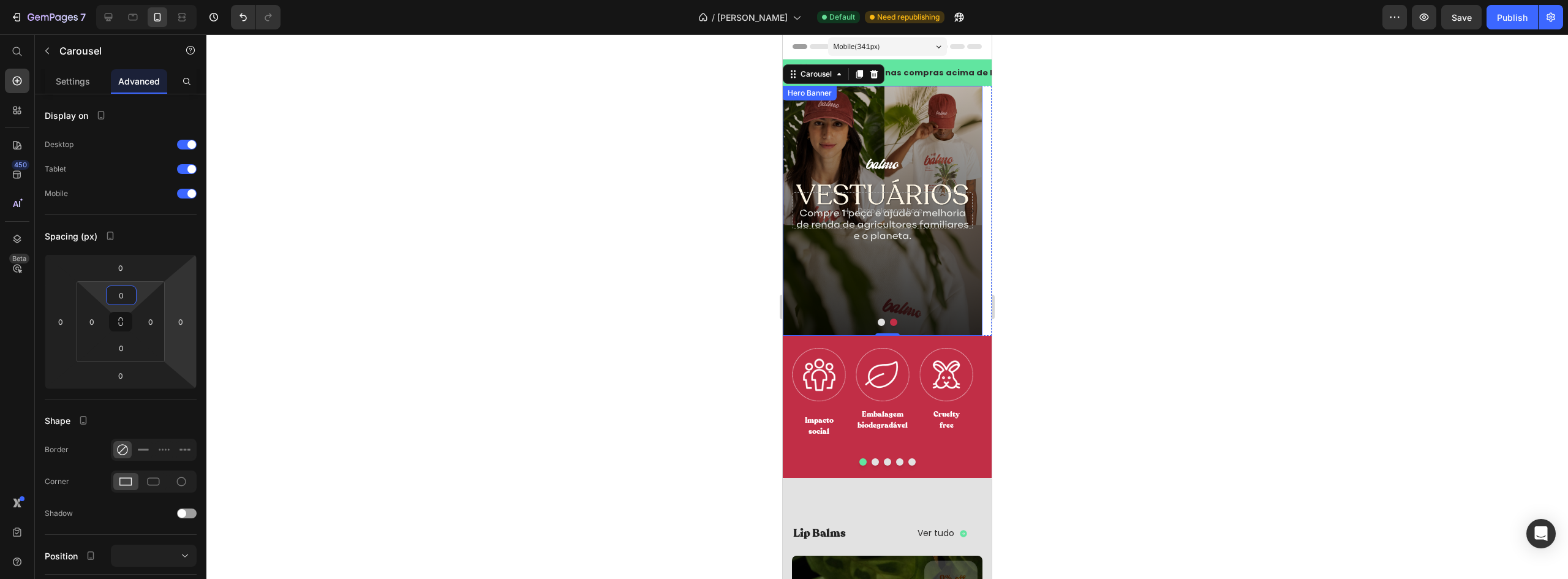 click on "Button Button Hero Banner
Drop element here Hero Banner" at bounding box center [887, 211] 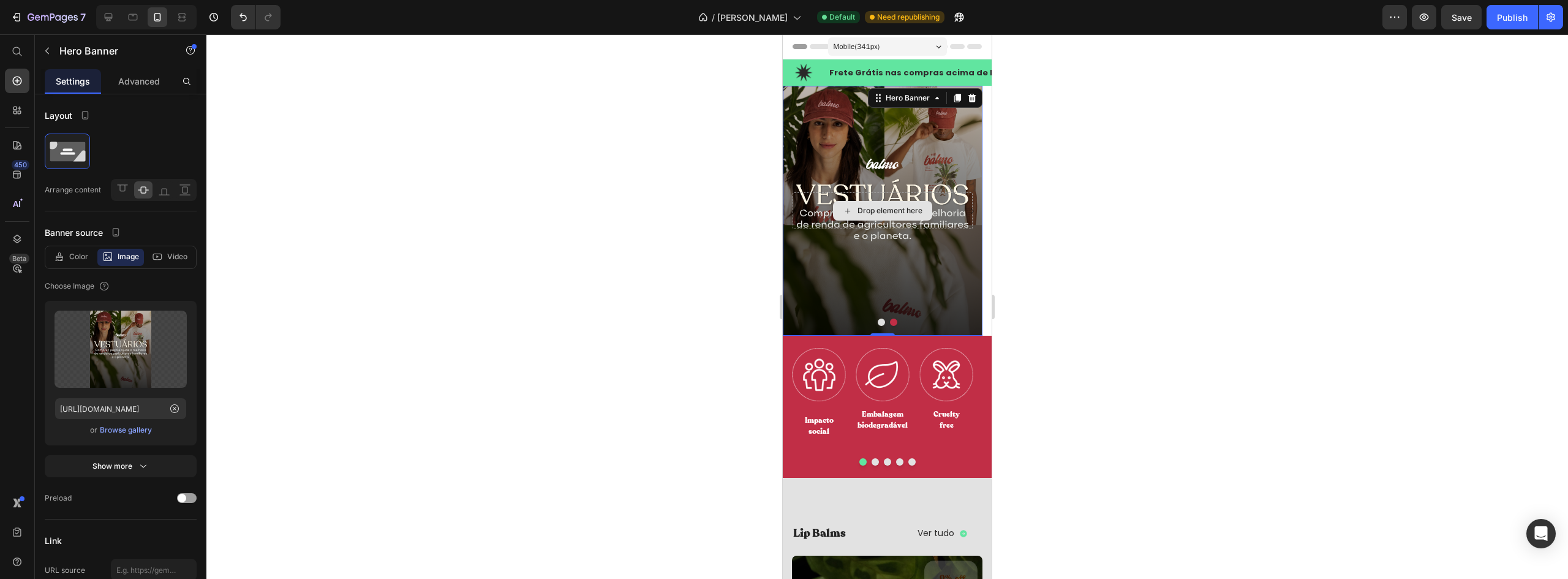 click on "Drop element here" at bounding box center [883, 211] 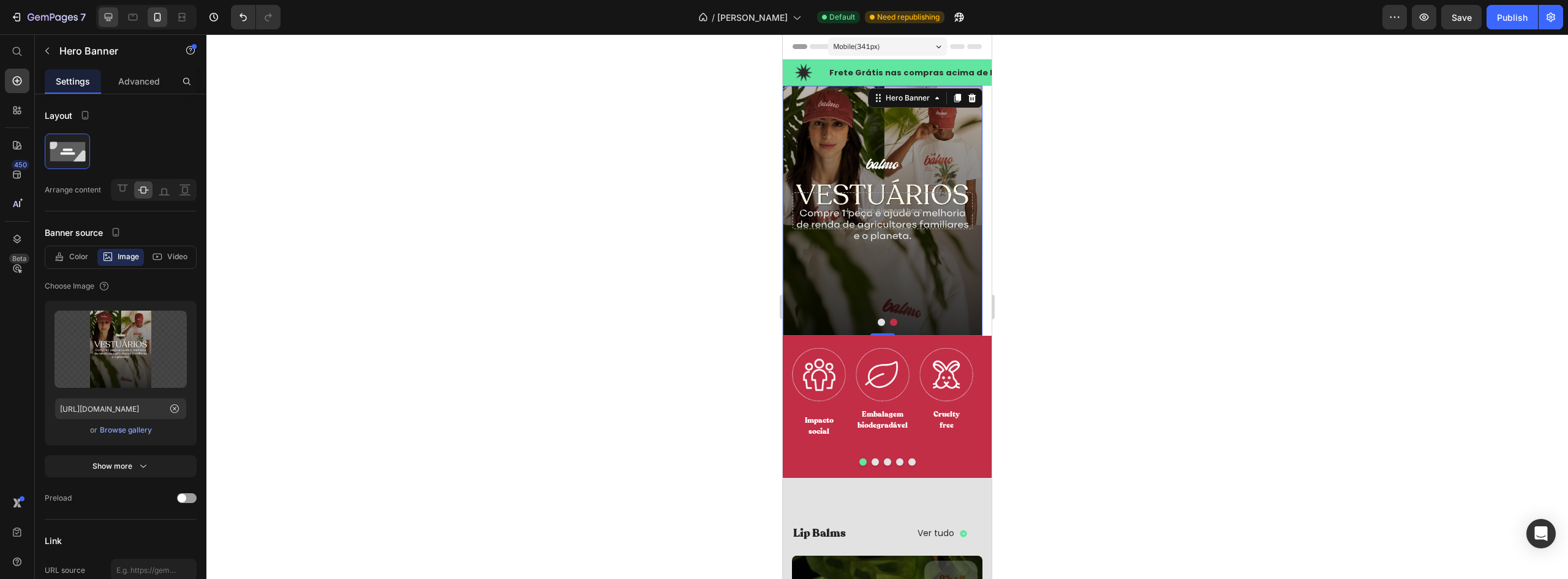 click 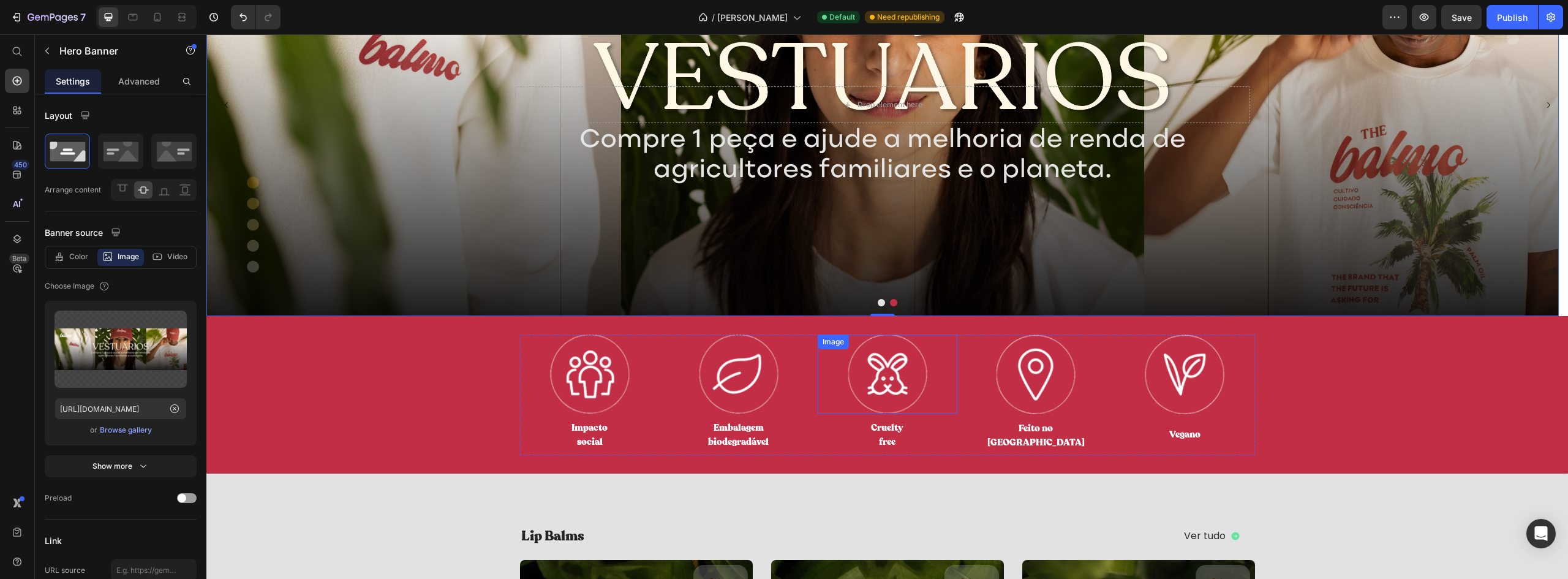 scroll, scrollTop: 11, scrollLeft: 0, axis: vertical 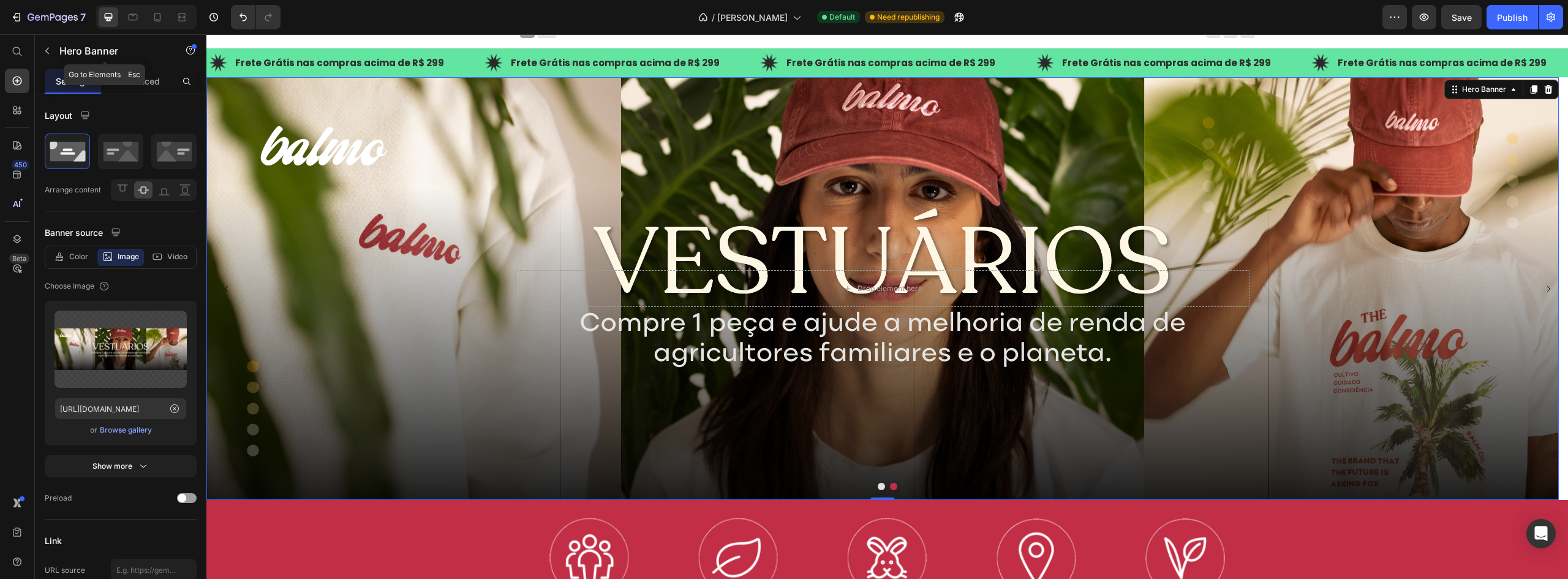 click 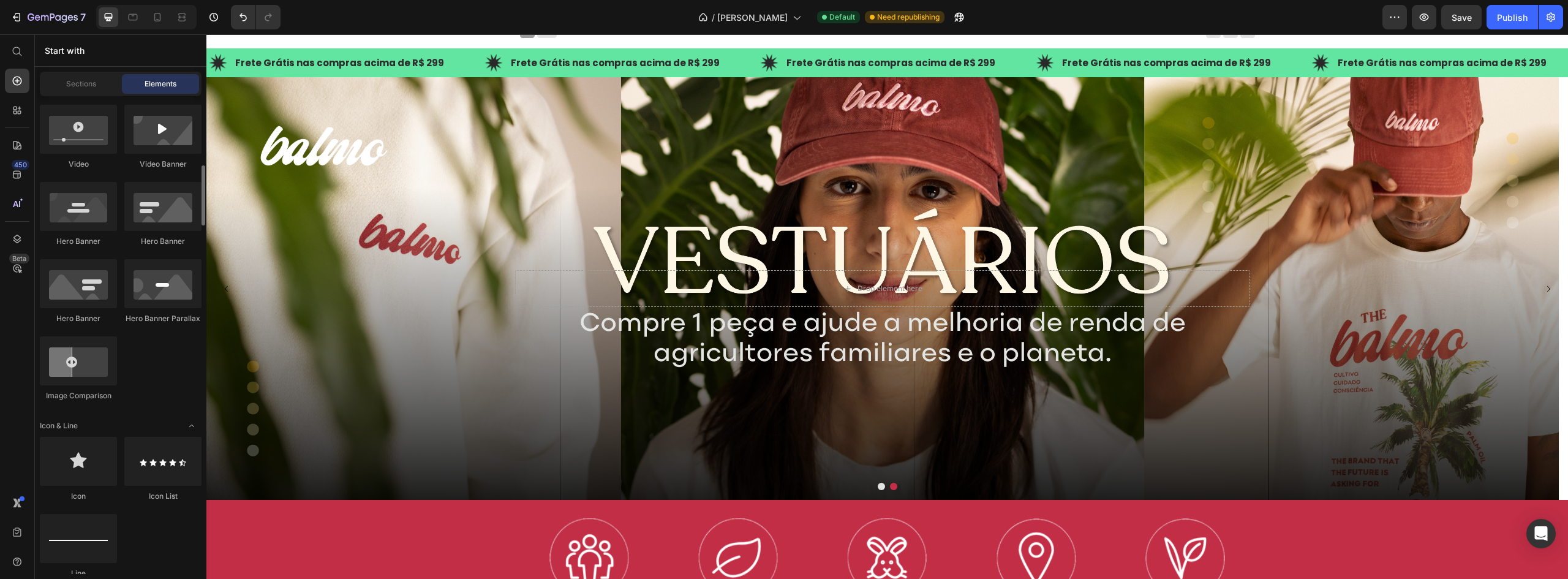 scroll, scrollTop: 306, scrollLeft: 0, axis: vertical 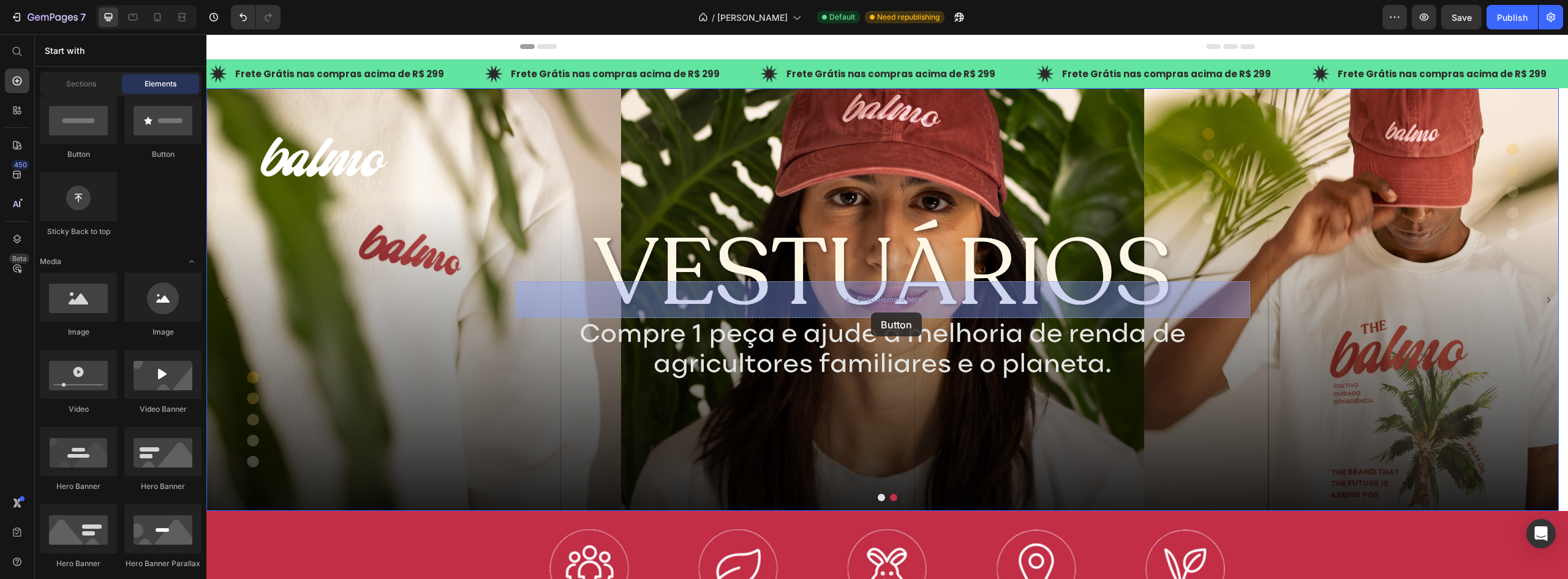 drag, startPoint x: 326, startPoint y: 175, endPoint x: 872, endPoint y: 301, distance: 560.34989 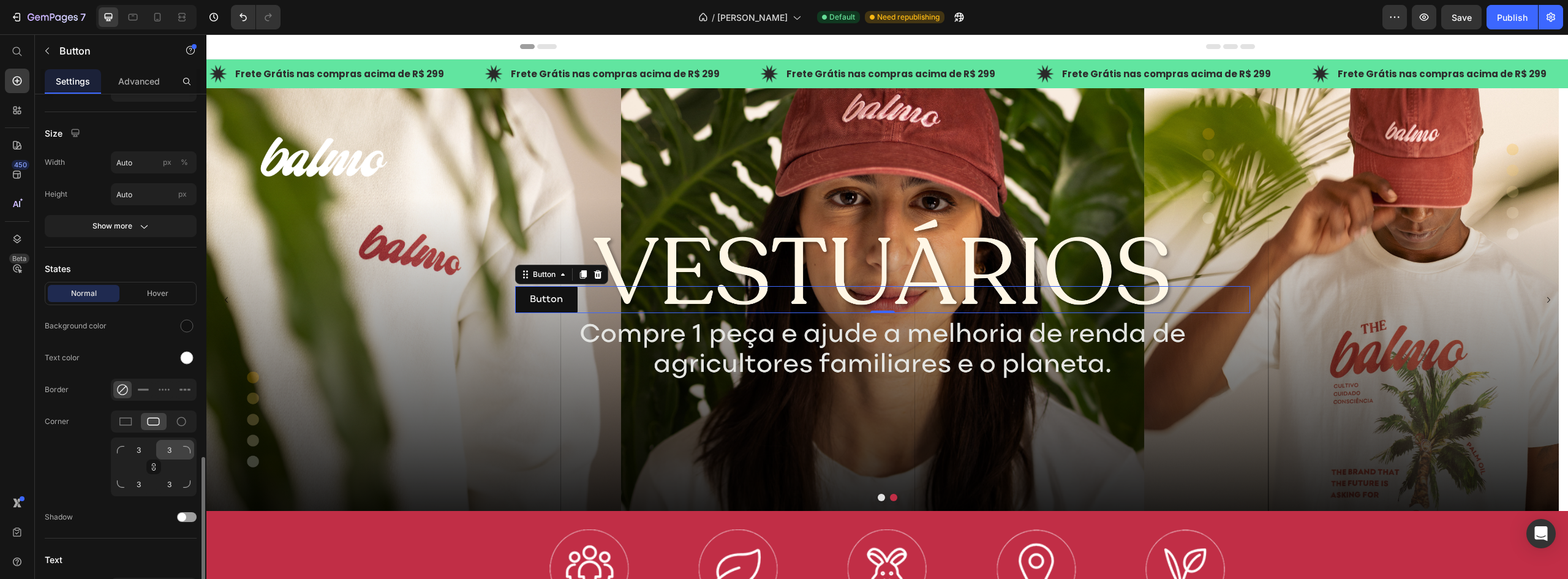 scroll, scrollTop: 366, scrollLeft: 0, axis: vertical 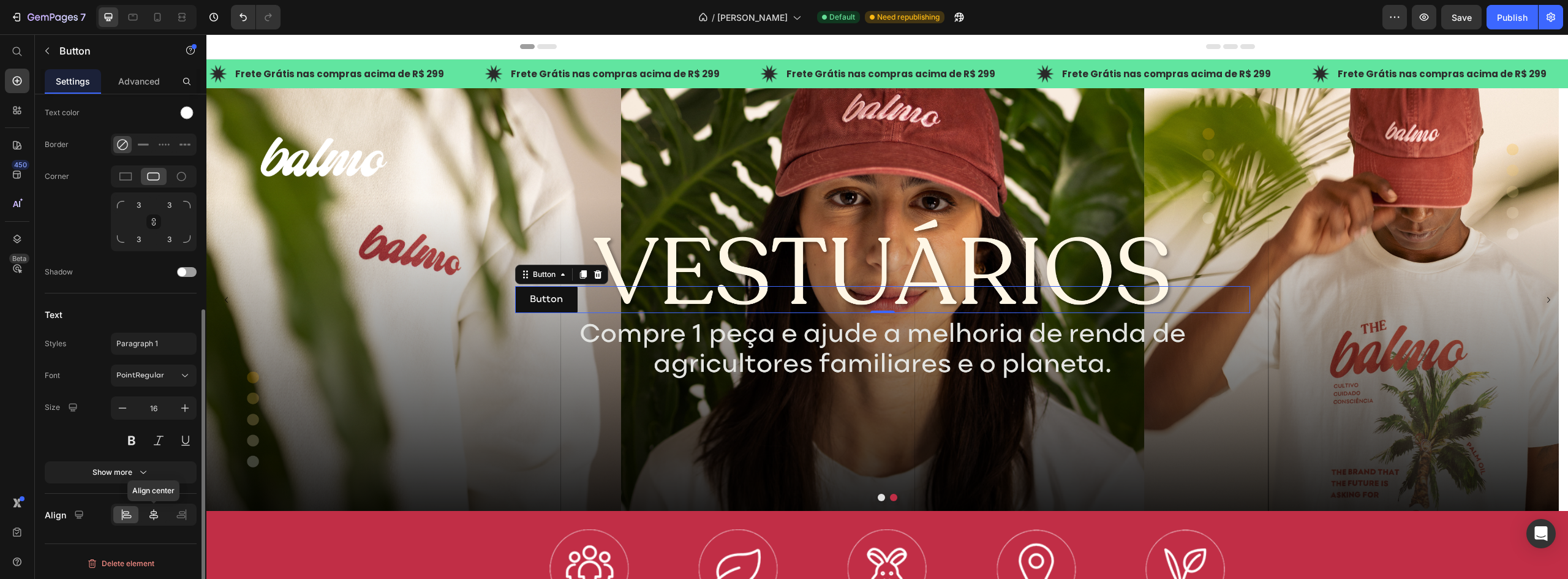 click 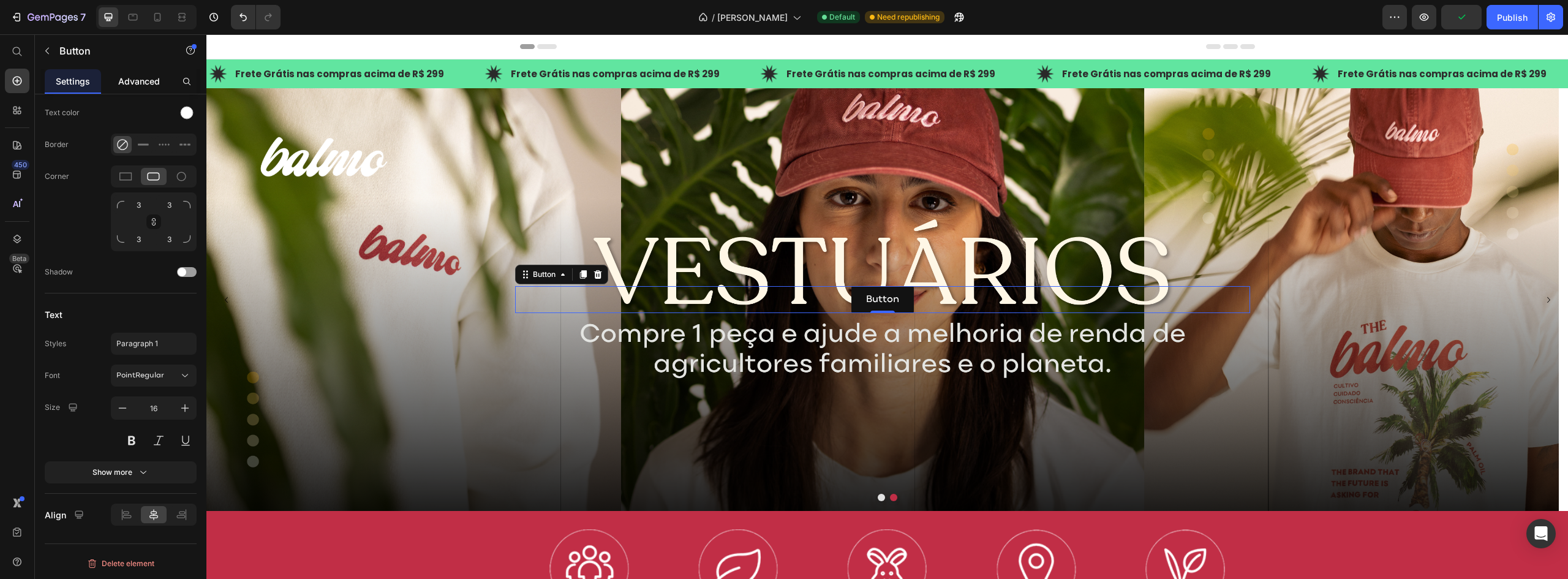 drag, startPoint x: 131, startPoint y: 70, endPoint x: 130, endPoint y: 77, distance: 7.07107 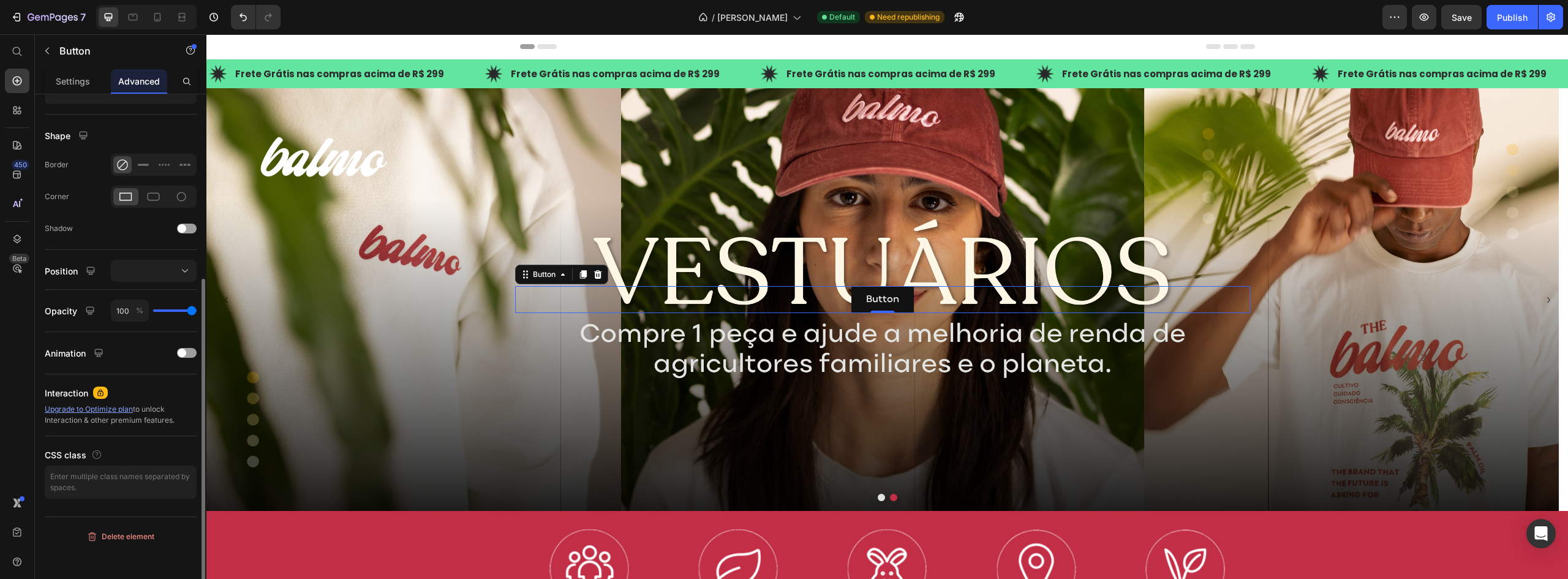 scroll, scrollTop: 0, scrollLeft: 0, axis: both 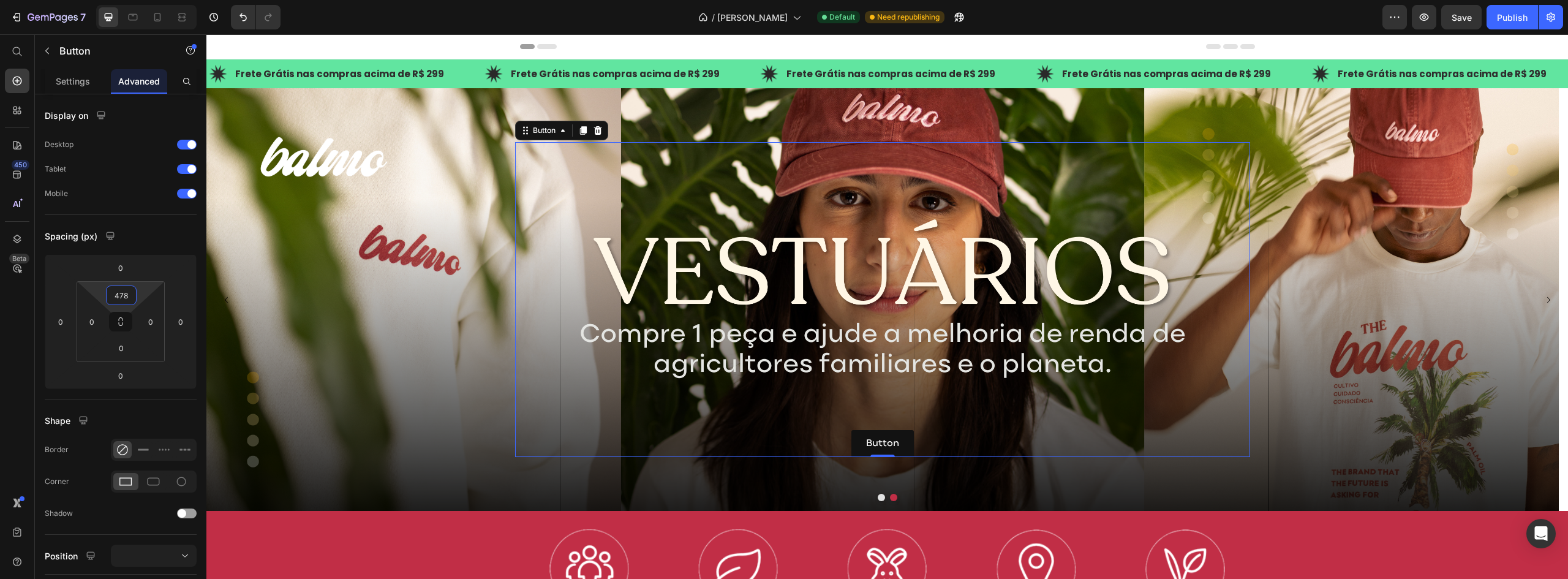 type on "480" 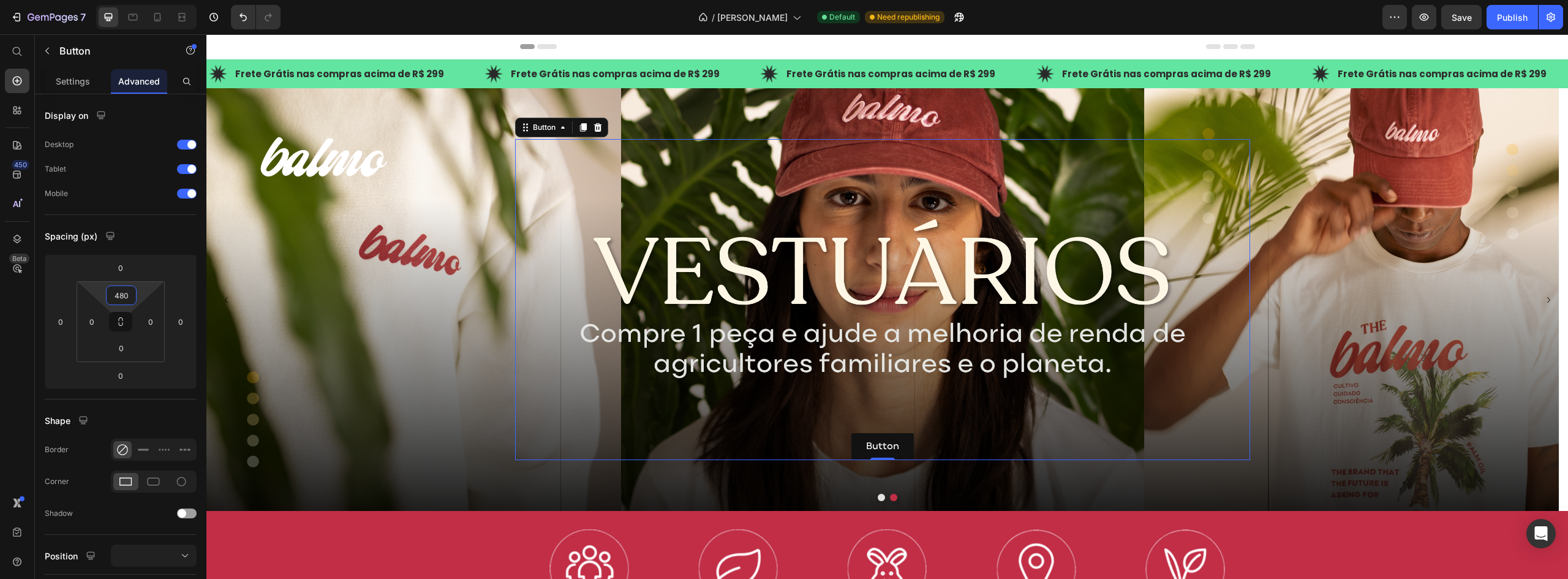 drag, startPoint x: 112, startPoint y: 284, endPoint x: 143, endPoint y: 137, distance: 150.23315 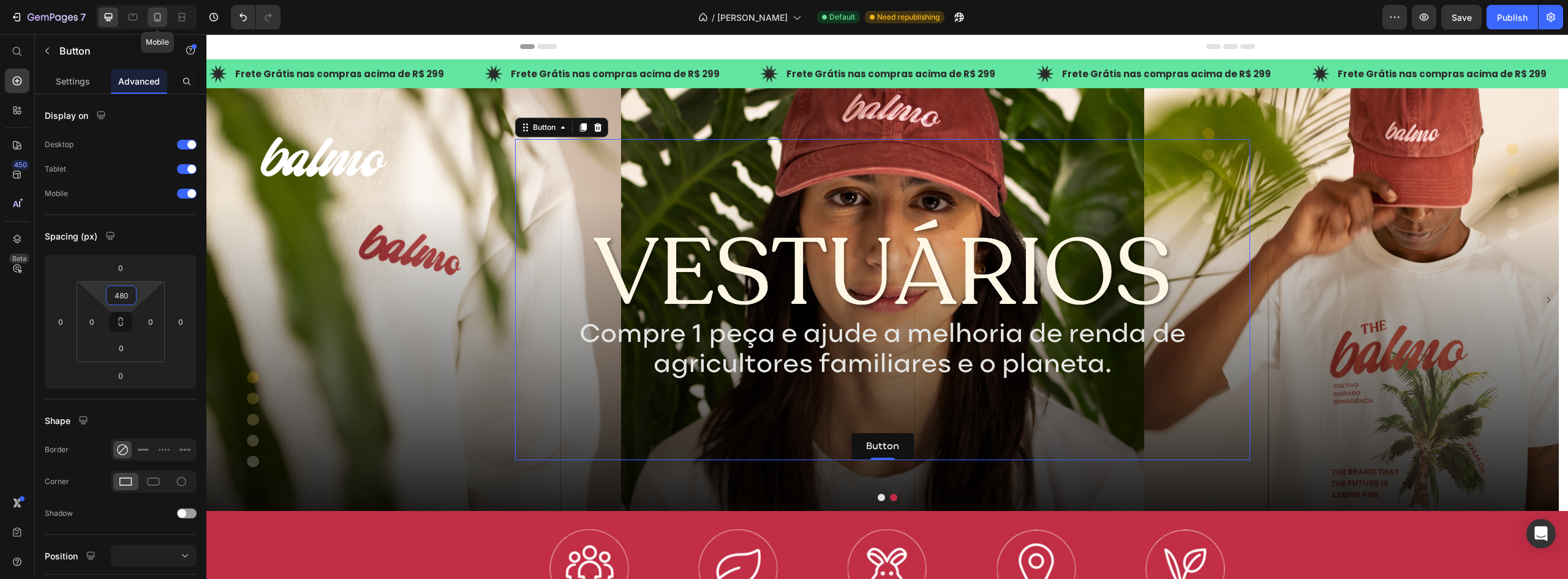 click 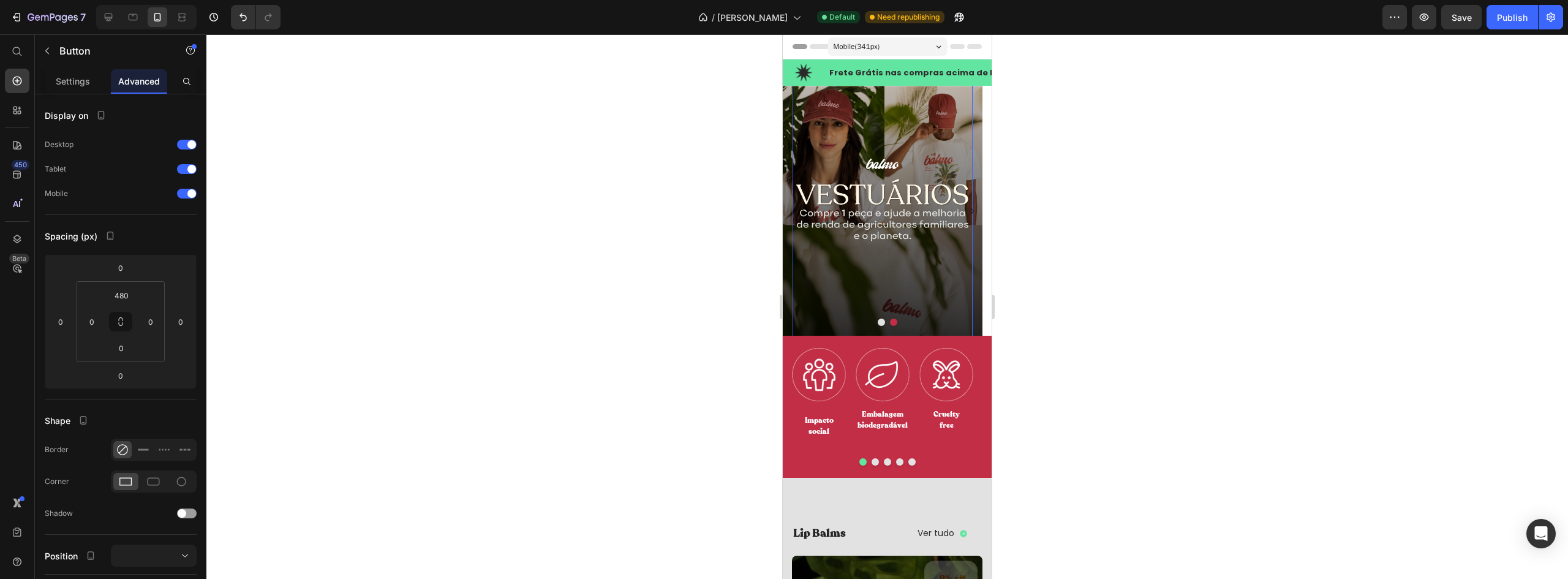 click on "Button Button   0" at bounding box center (883, 211) 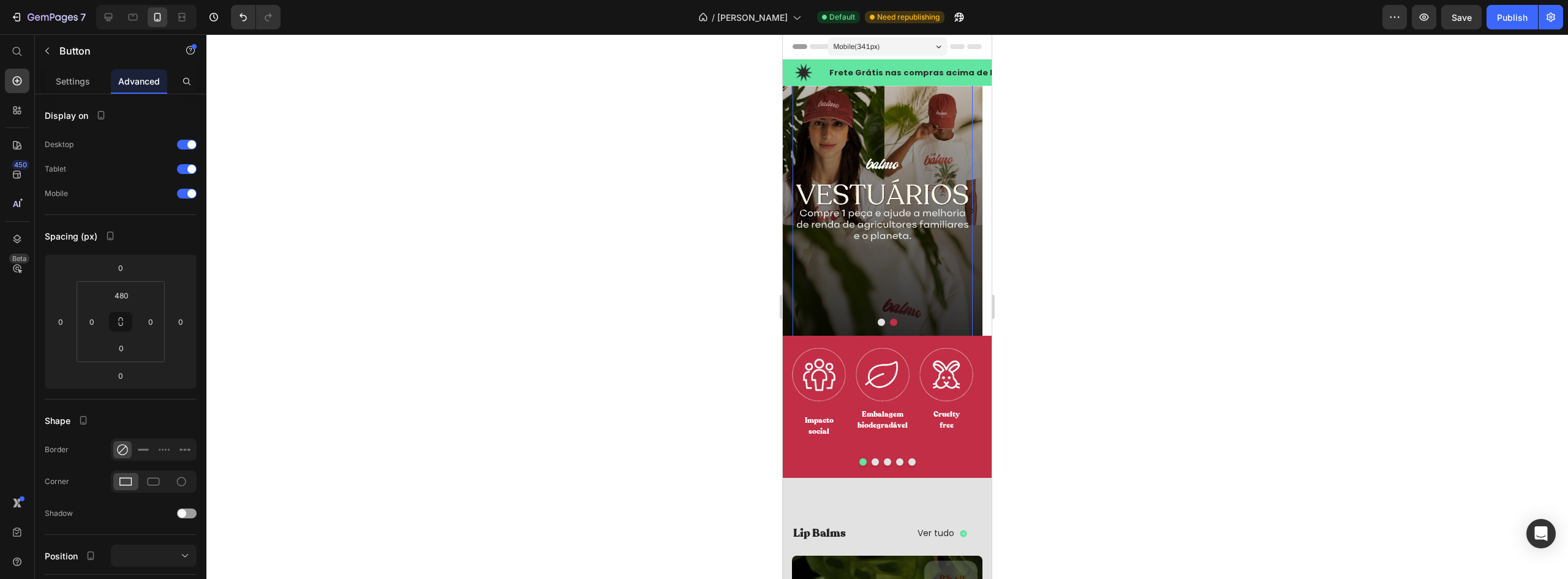 click on "Button Button   0" at bounding box center (883, 211) 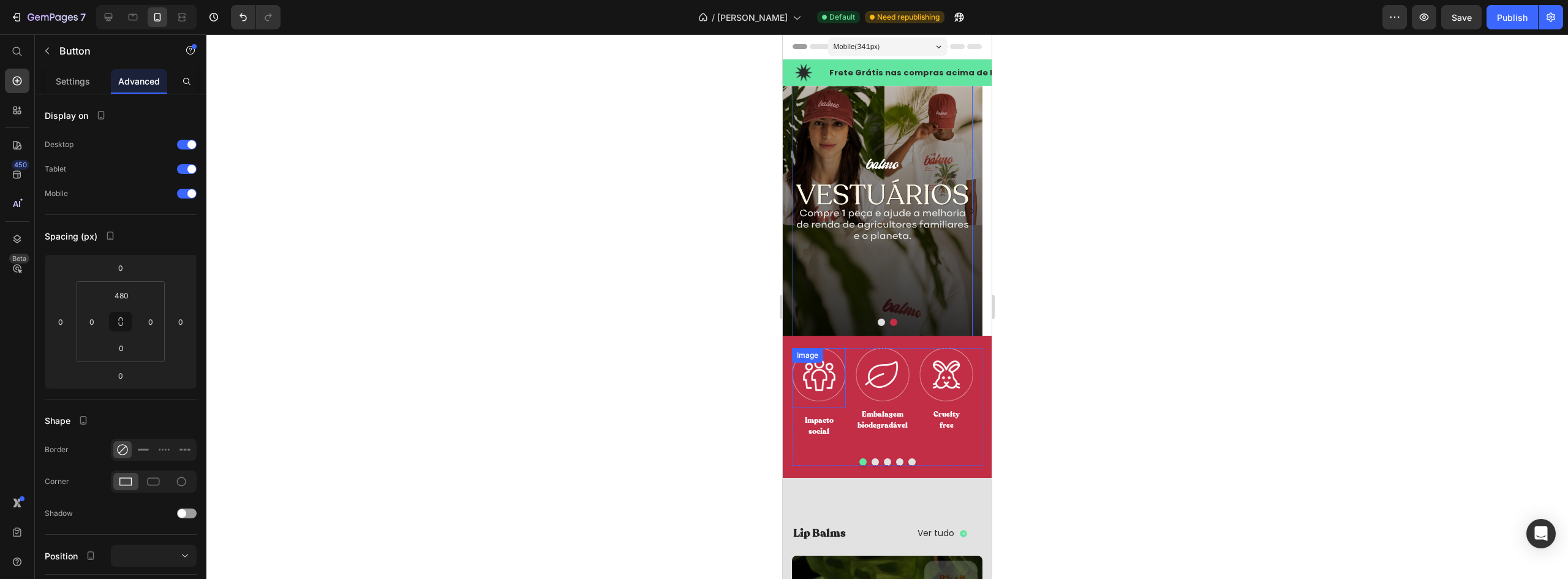click on "Image" at bounding box center (819, 377) 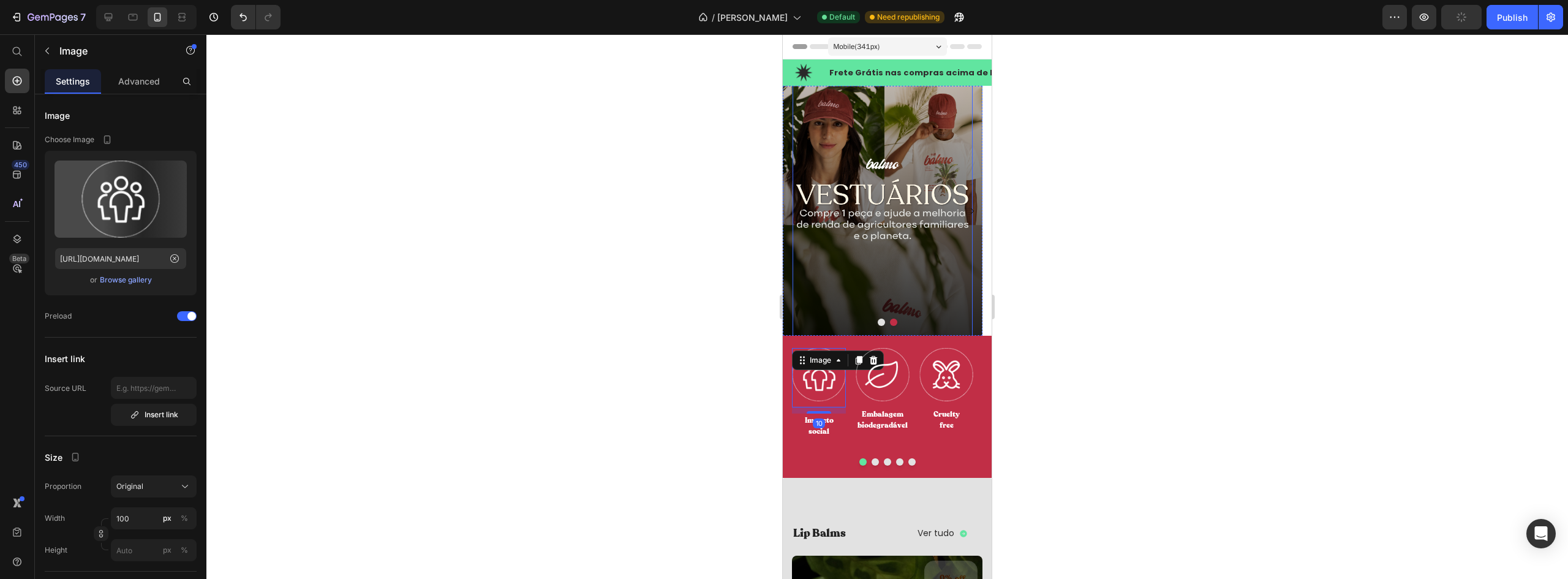 click on "Button Button" at bounding box center [883, 211] 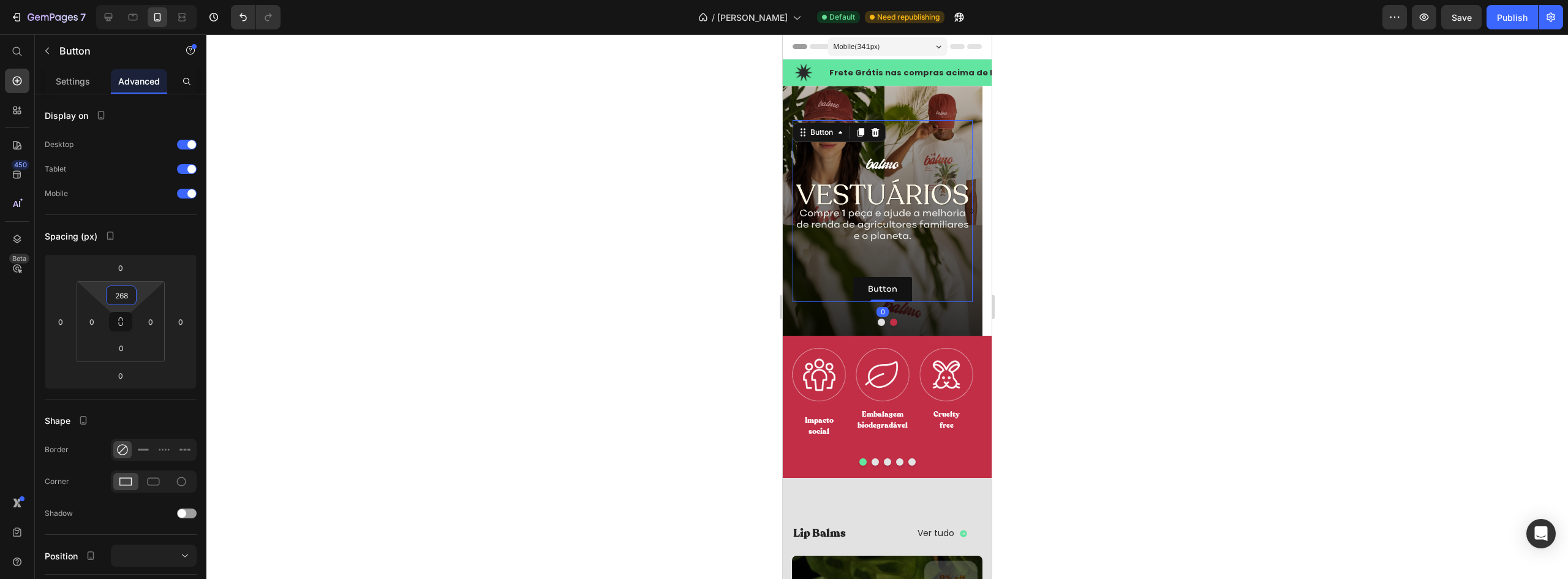 type on "270" 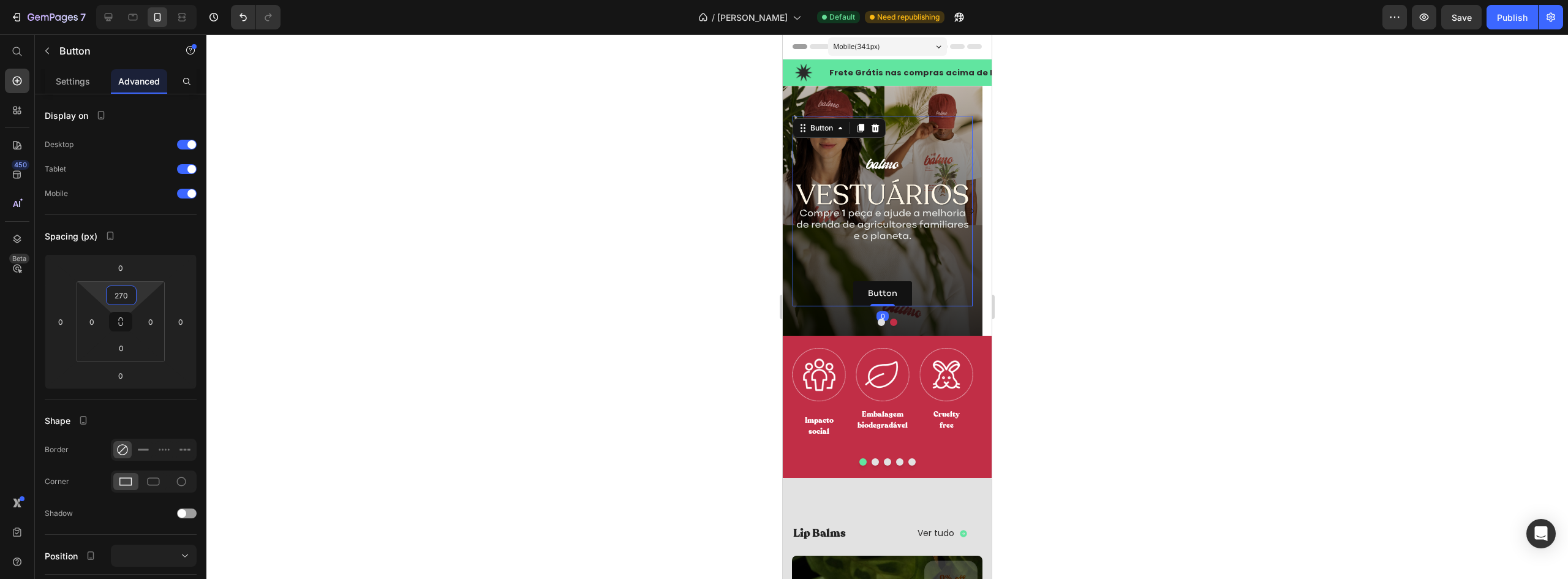 drag, startPoint x: 123, startPoint y: 284, endPoint x: 119, endPoint y: 348, distance: 64.12488 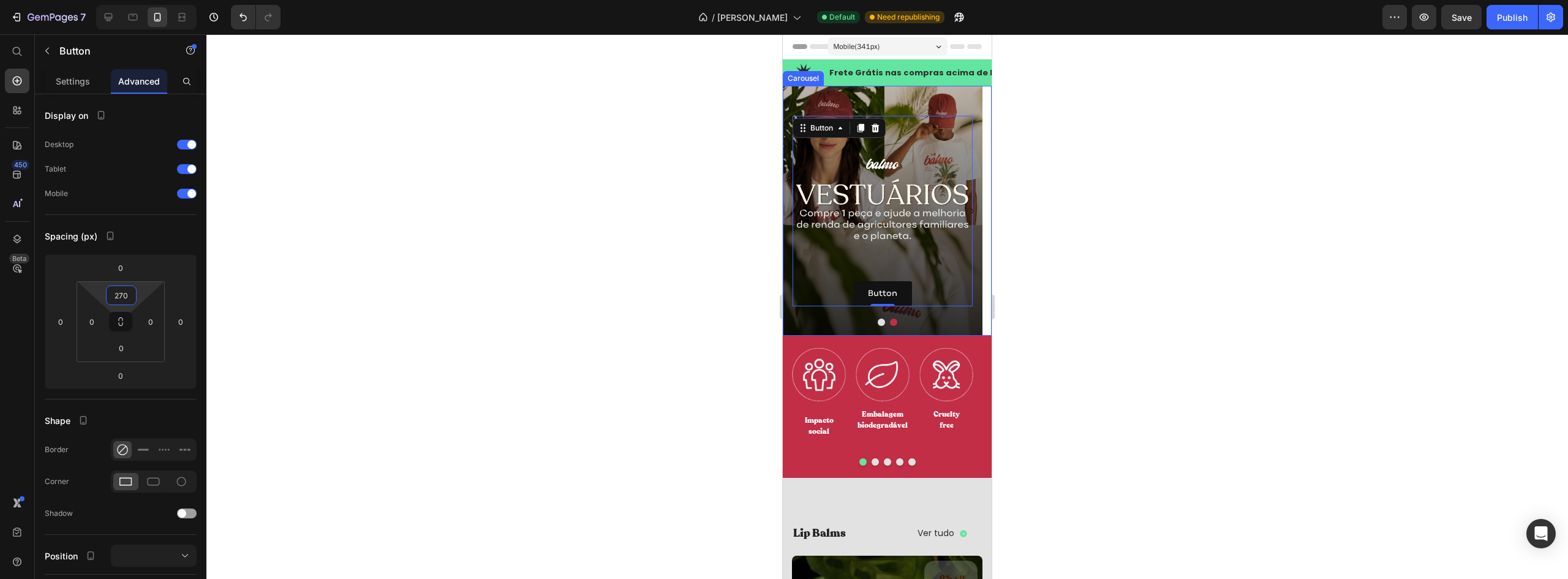 click at bounding box center (881, 322) 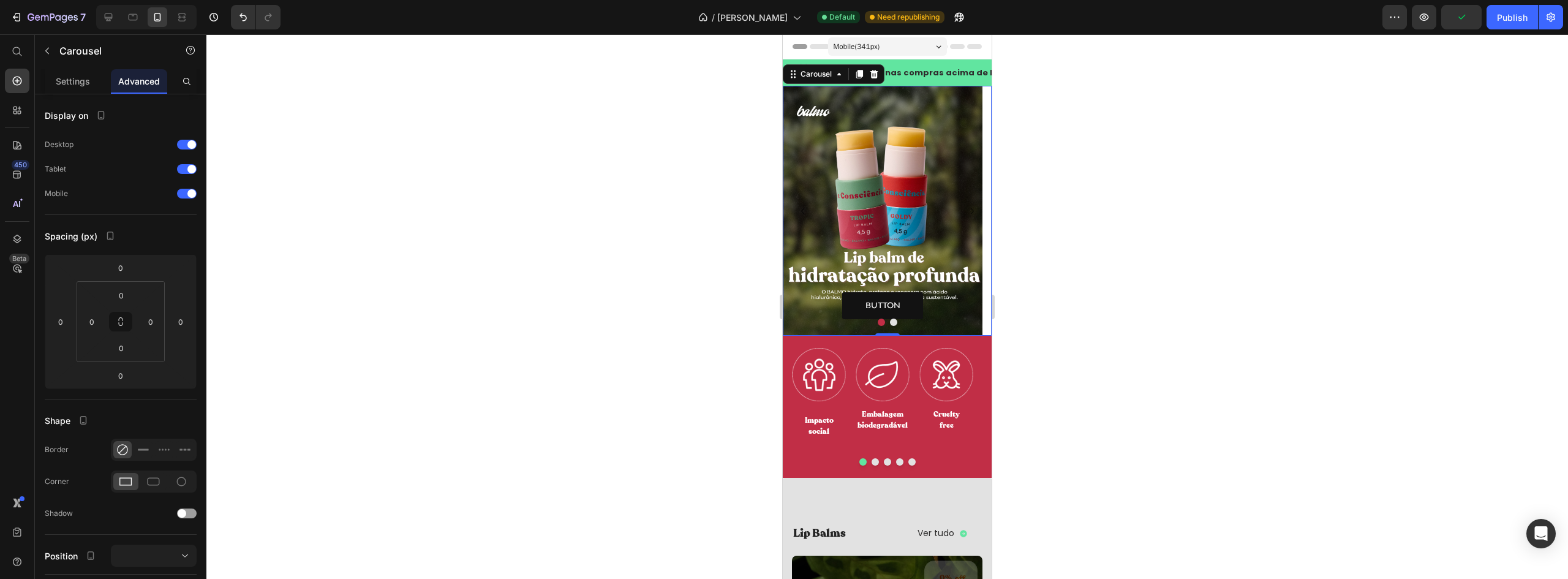 click at bounding box center [887, 322] 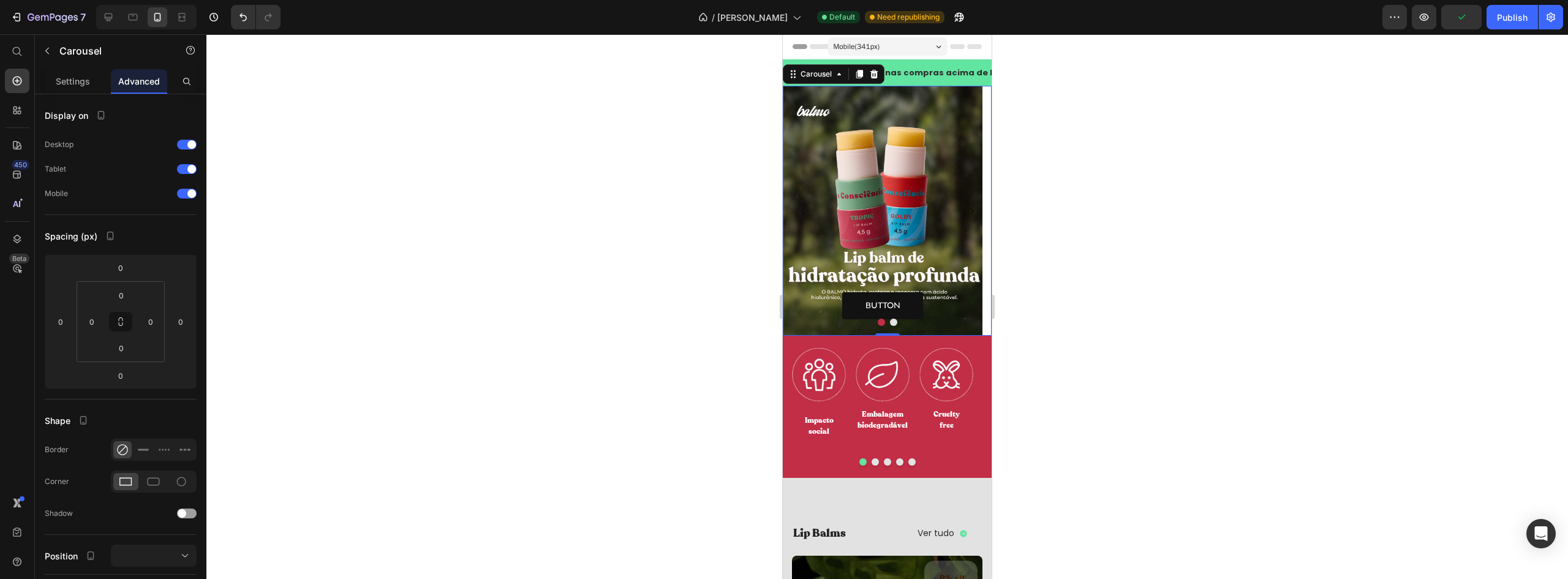 click at bounding box center [894, 322] 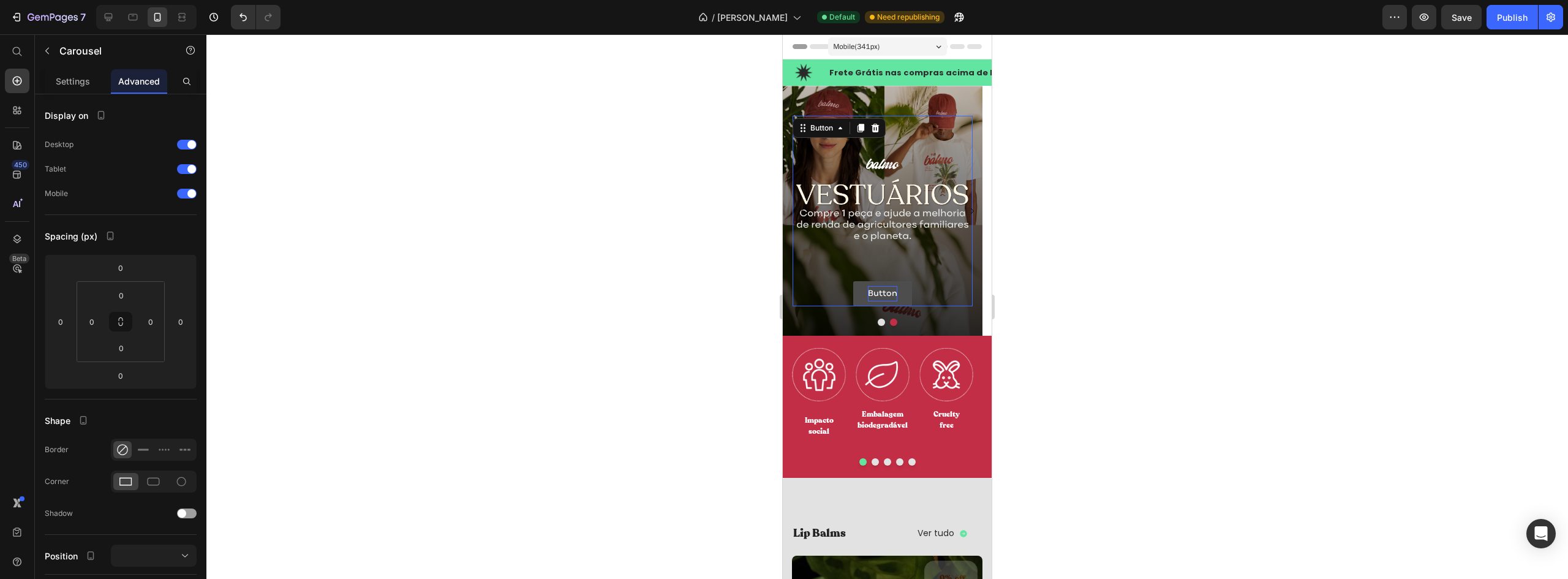 click on "Button" at bounding box center [883, 293] 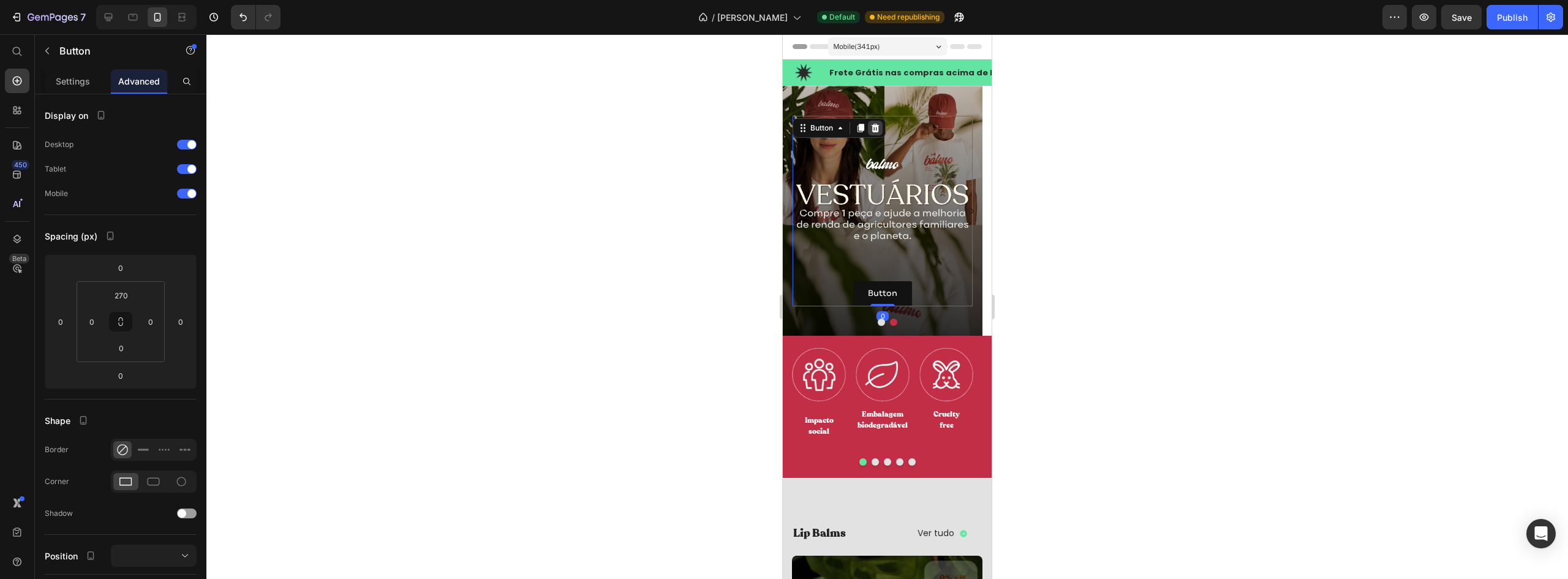 click 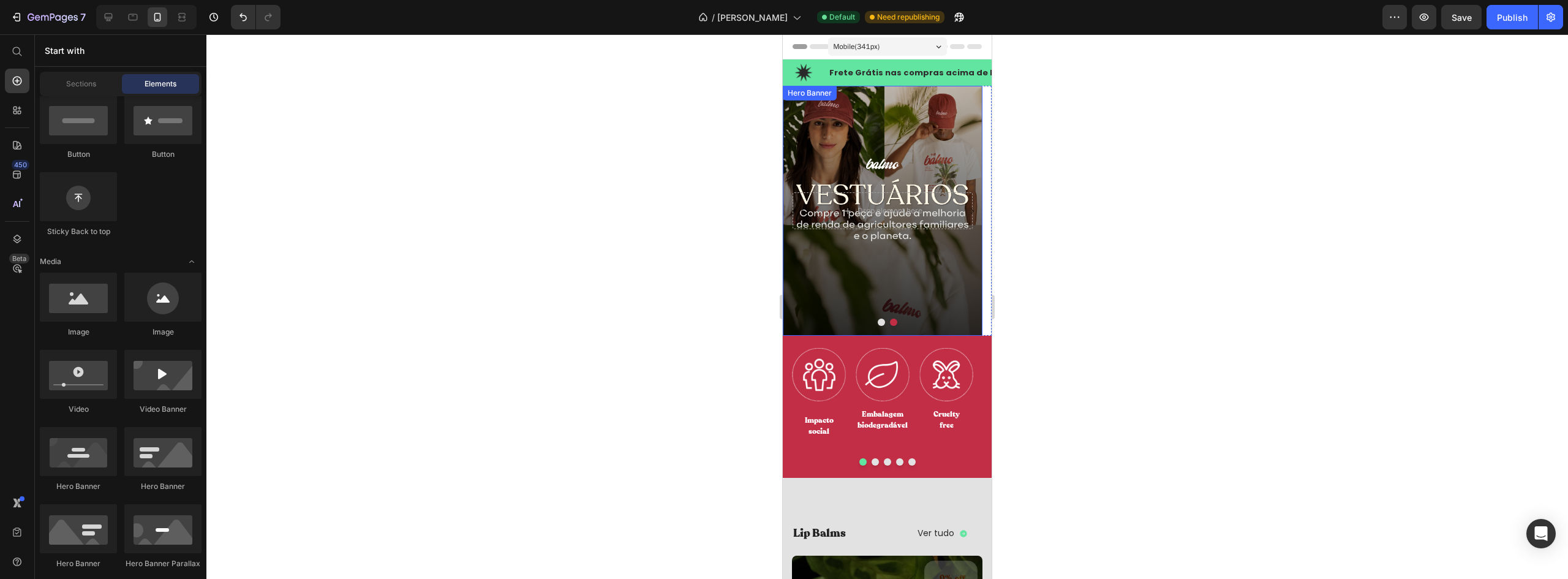 click at bounding box center (881, 322) 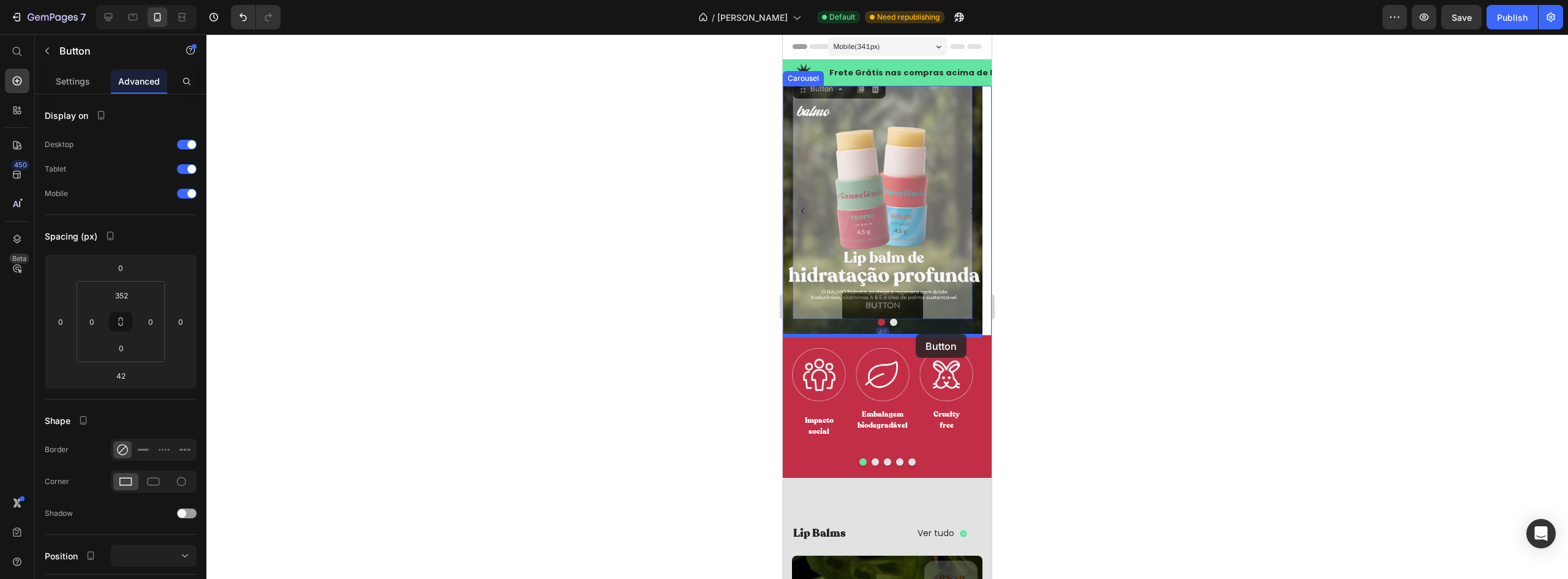 drag, startPoint x: 925, startPoint y: 310, endPoint x: 919, endPoint y: 333, distance: 23.769729 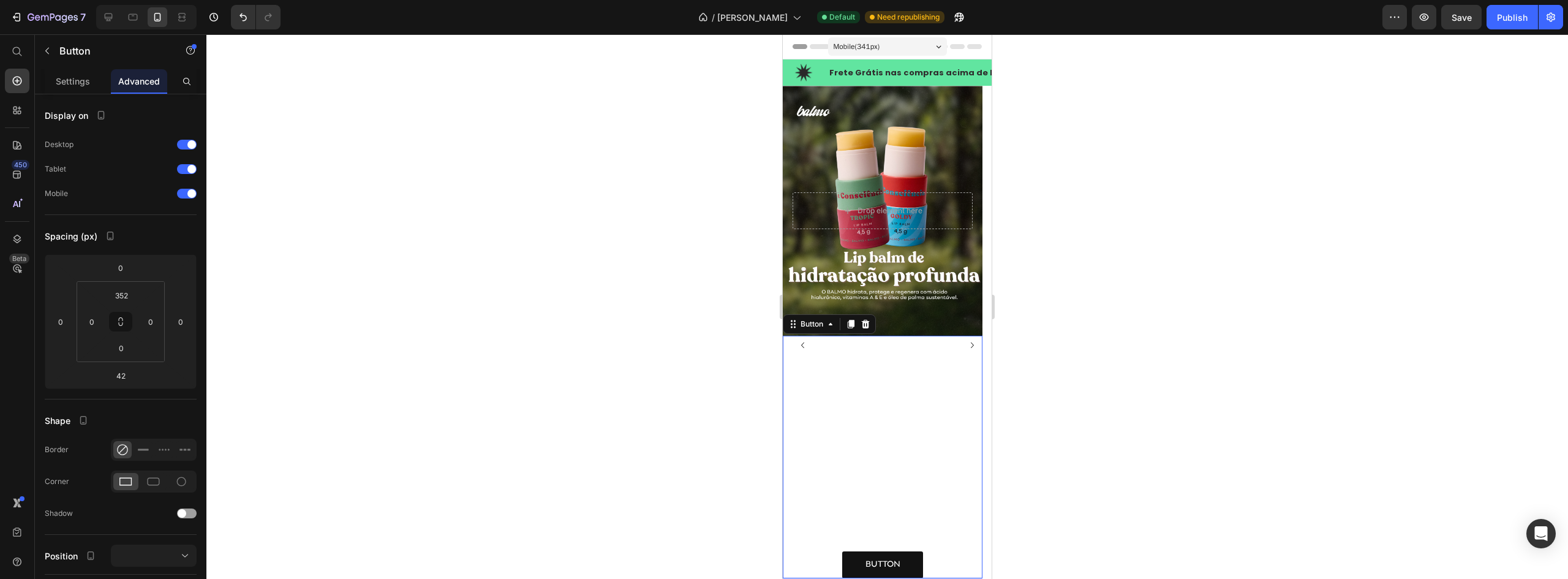 click 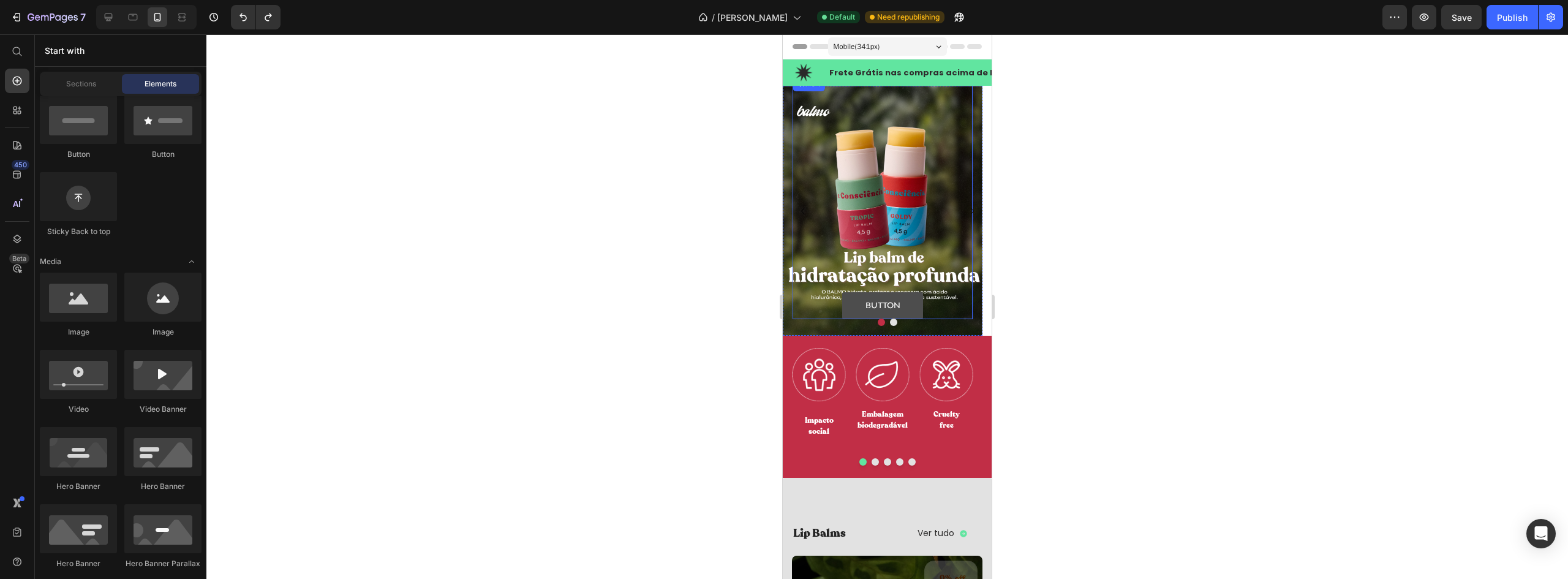 click on "Button" at bounding box center (883, 306) 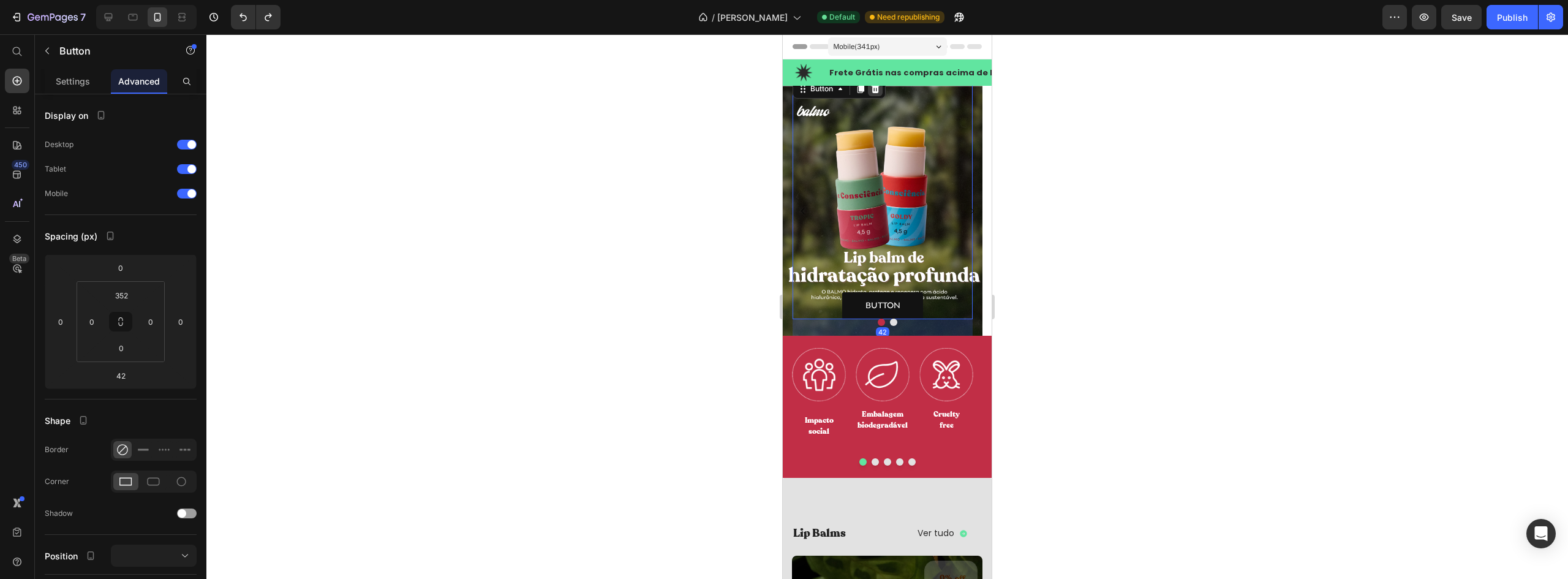 click at bounding box center (875, 89) 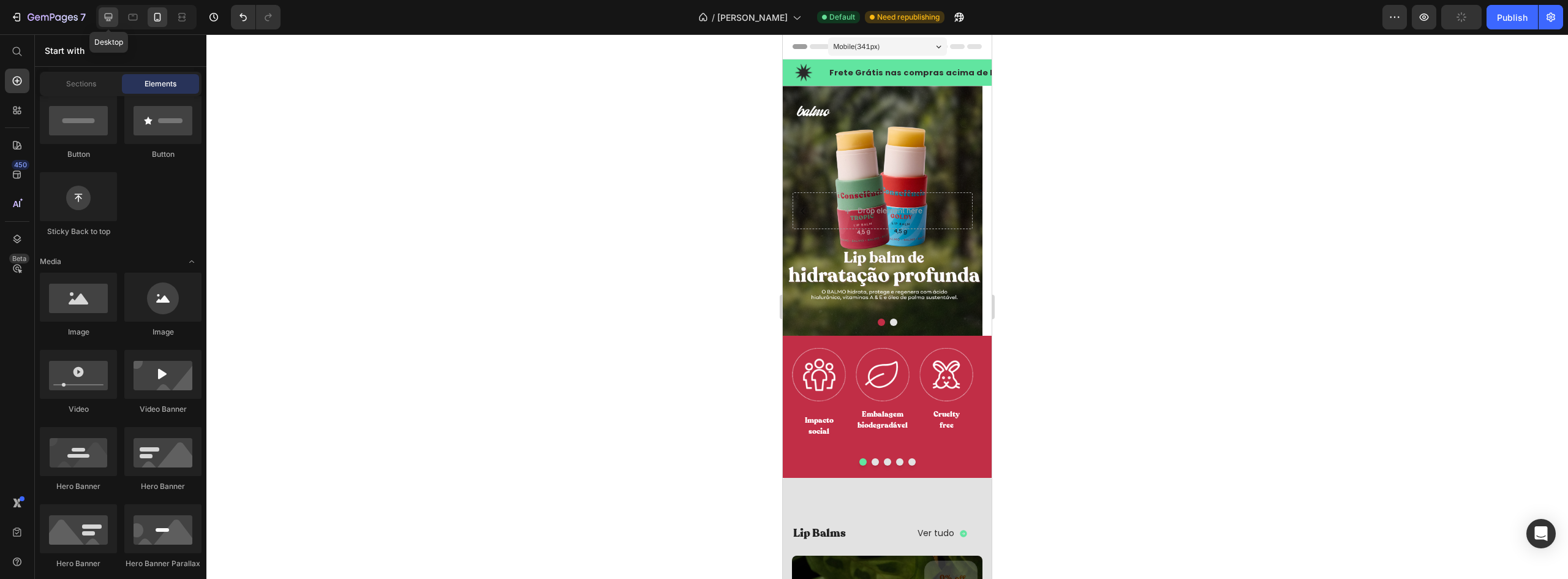 click 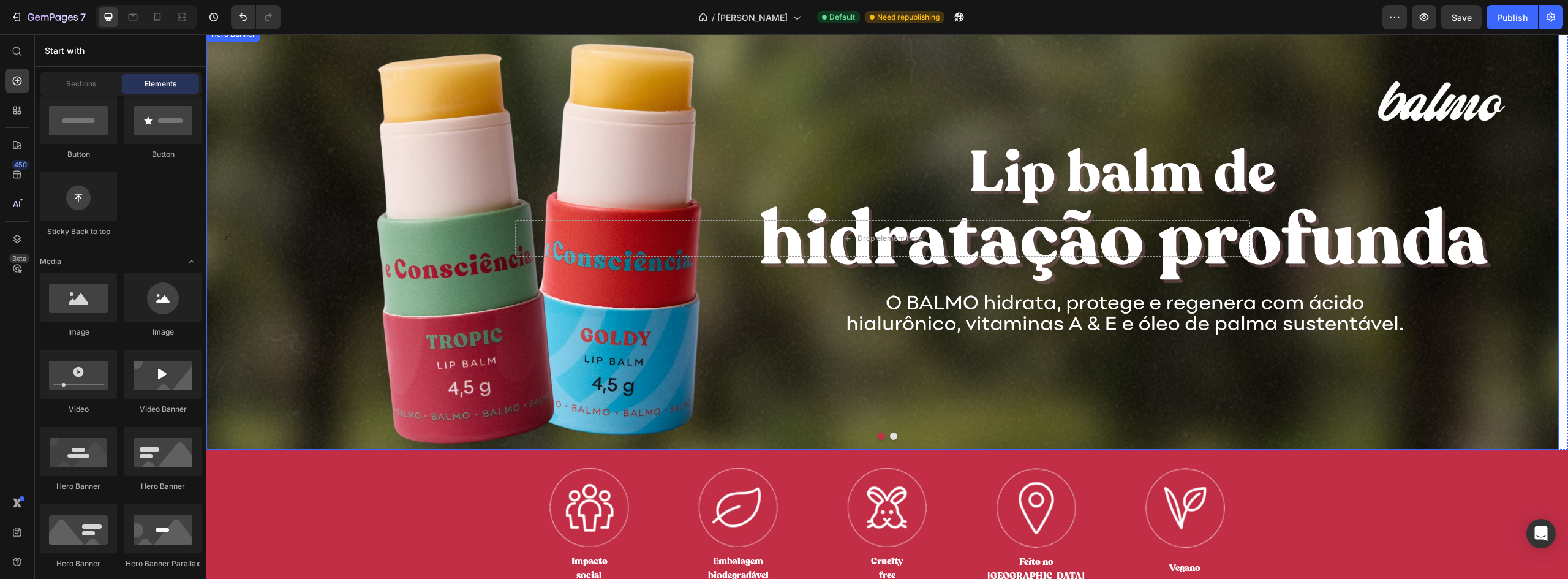 scroll, scrollTop: 0, scrollLeft: 0, axis: both 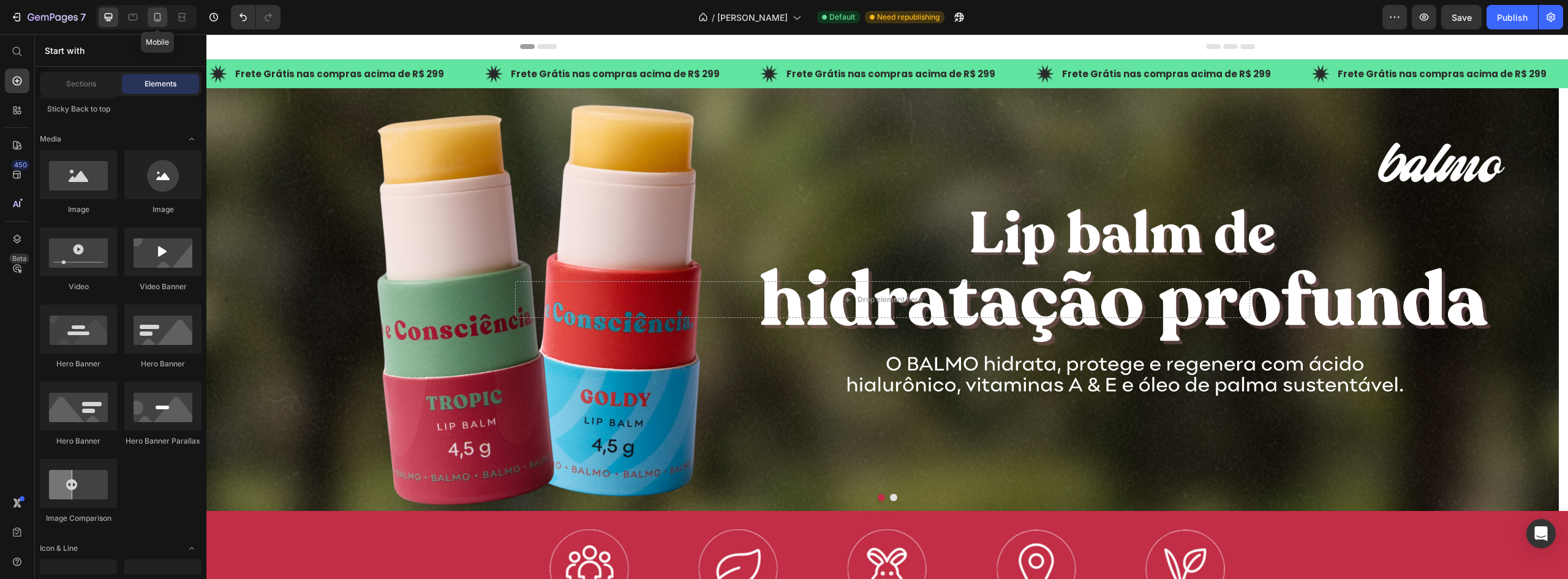 click 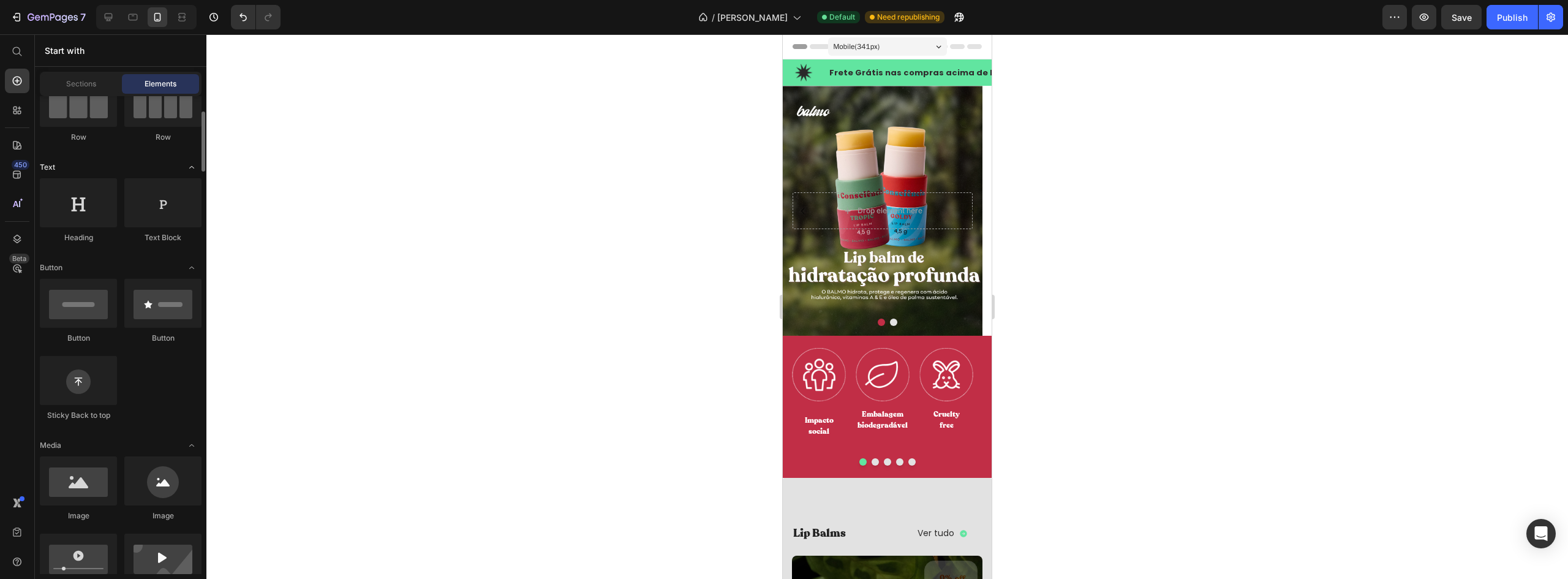 scroll, scrollTop: 0, scrollLeft: 0, axis: both 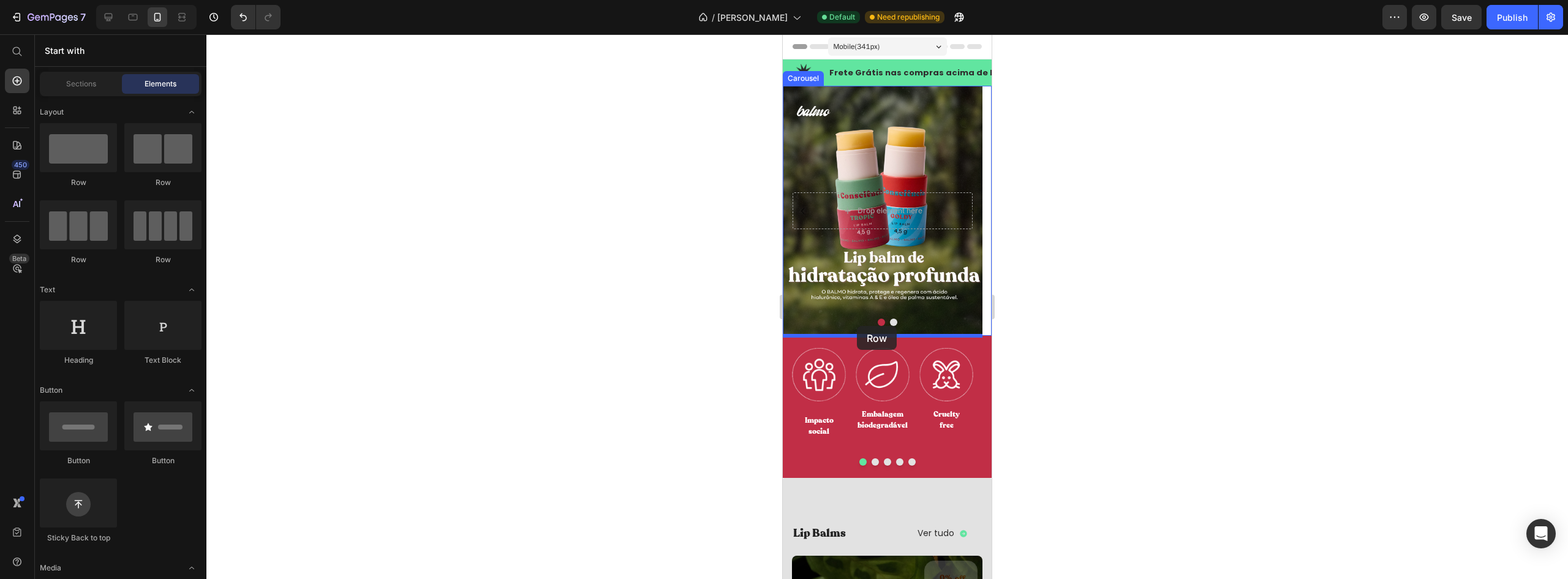 drag, startPoint x: 870, startPoint y: 195, endPoint x: 857, endPoint y: 326, distance: 131.64346 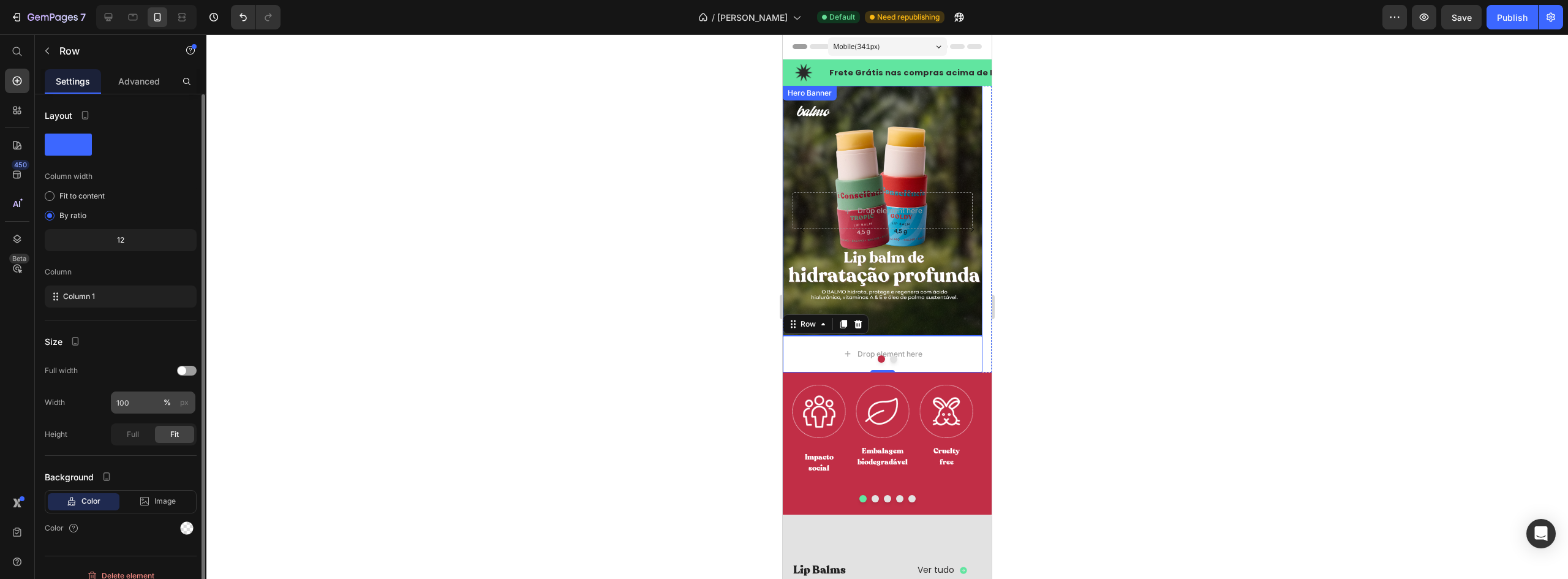 scroll, scrollTop: 12, scrollLeft: 0, axis: vertical 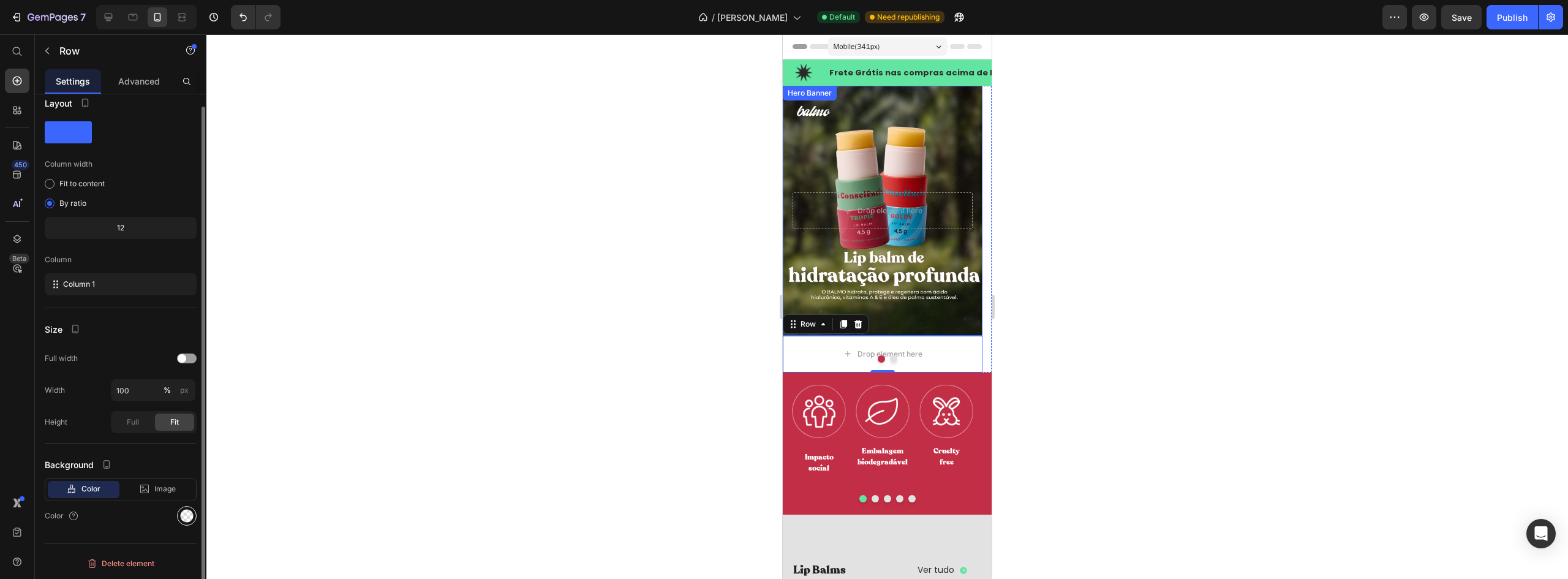 click at bounding box center [187, 516] 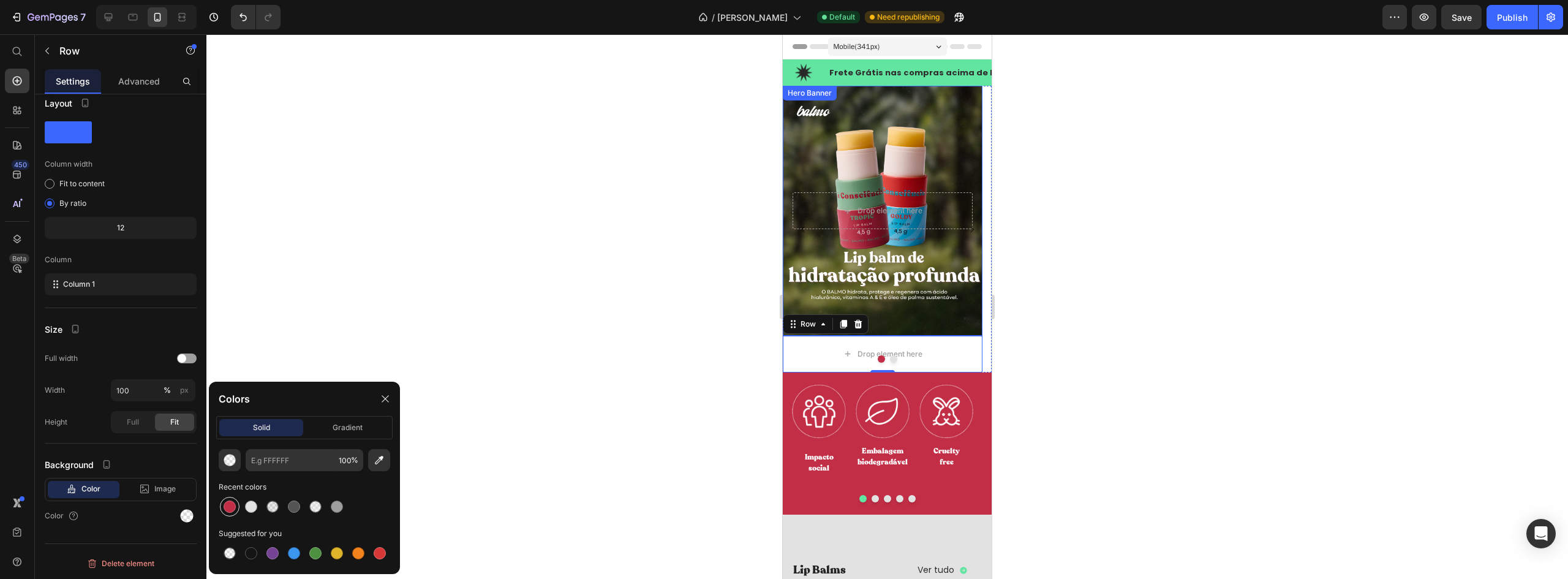click at bounding box center (230, 507) 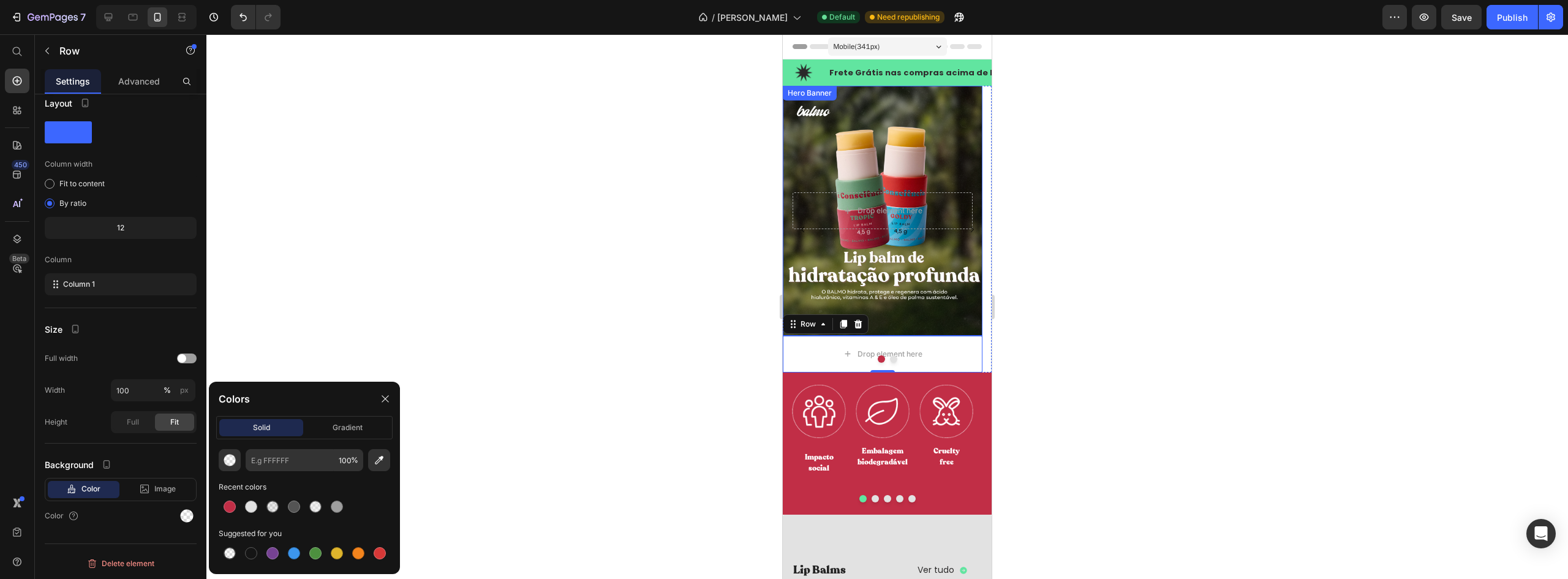 type on "C12E46" 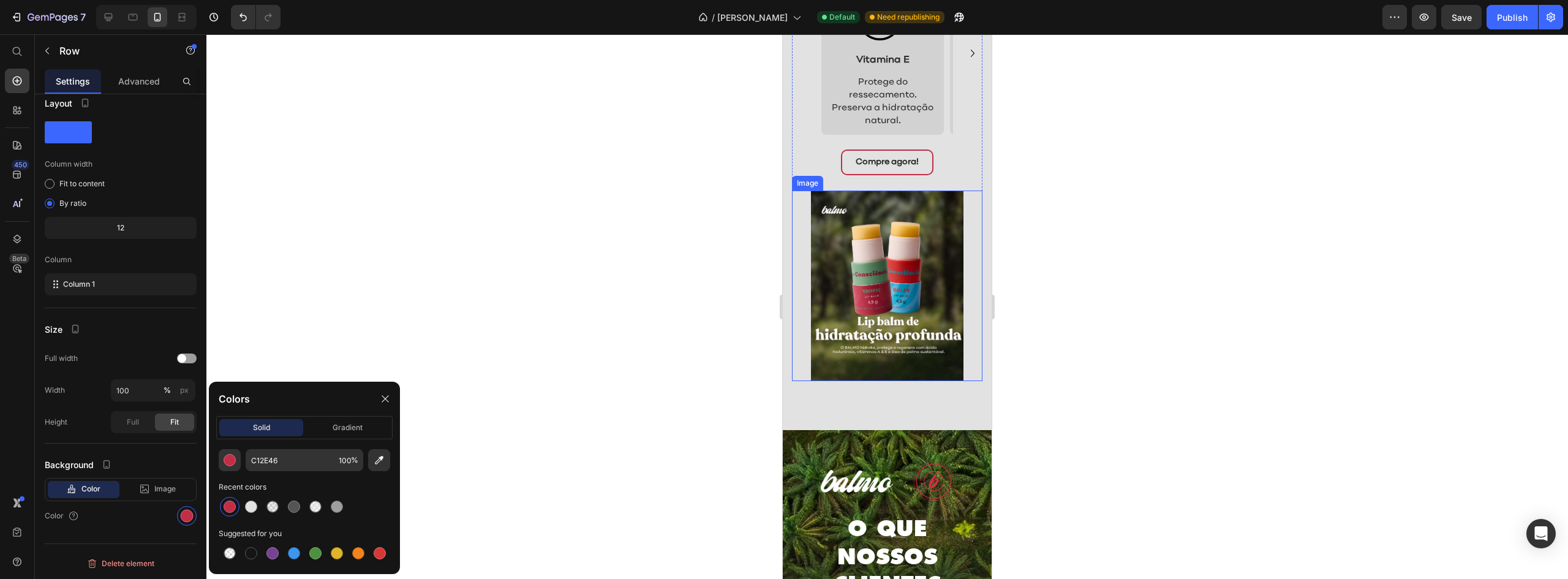 scroll, scrollTop: 1348, scrollLeft: 0, axis: vertical 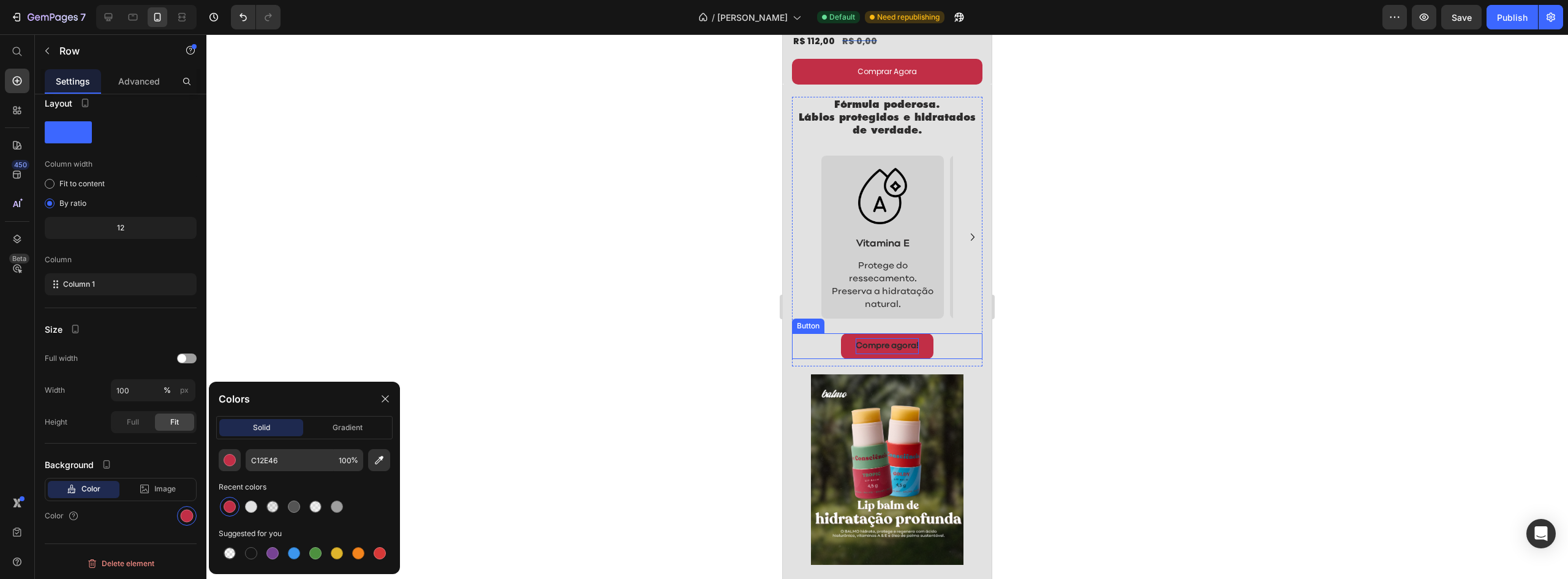click on "Compre agora!" at bounding box center (887, 346) 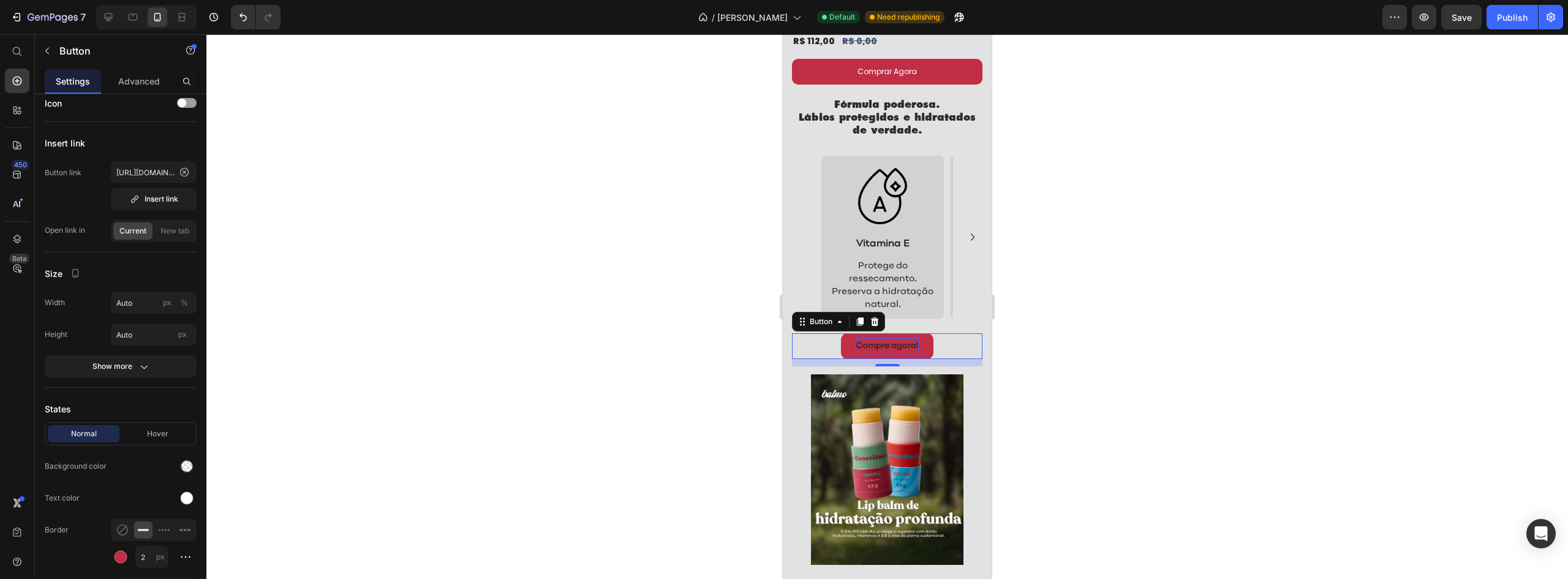 scroll, scrollTop: 0, scrollLeft: 0, axis: both 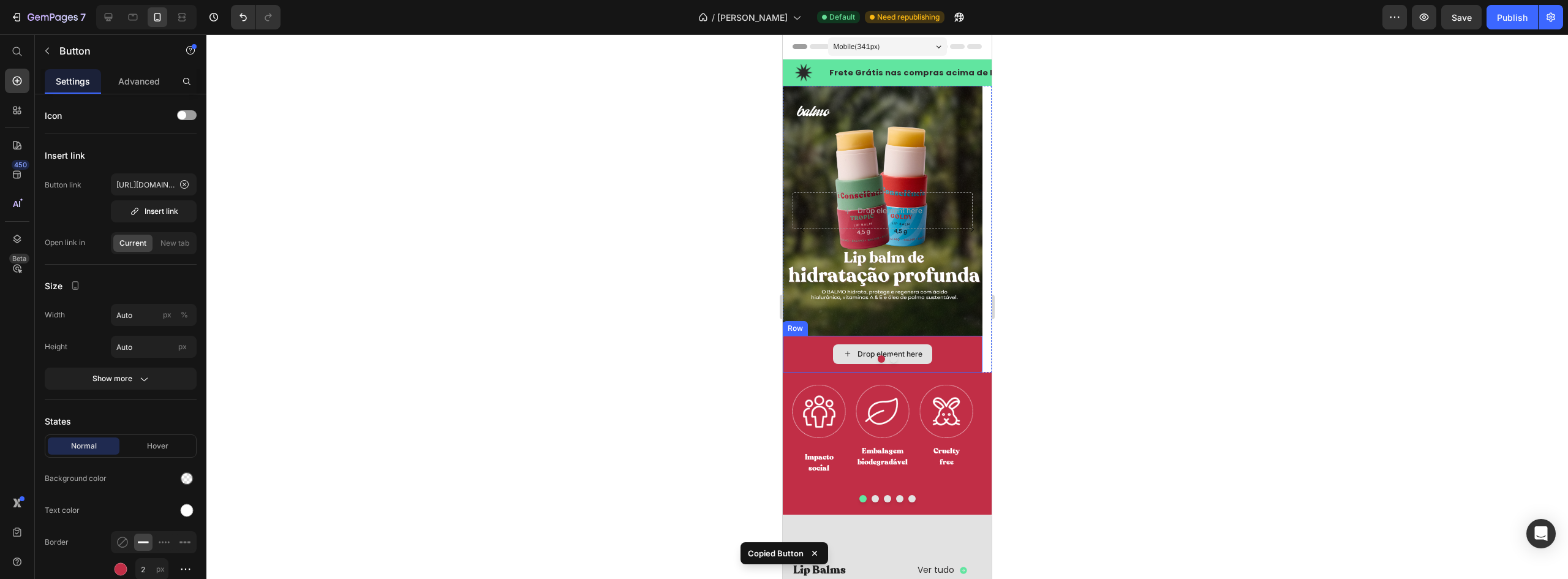 click on "Drop element here" at bounding box center [890, 354] 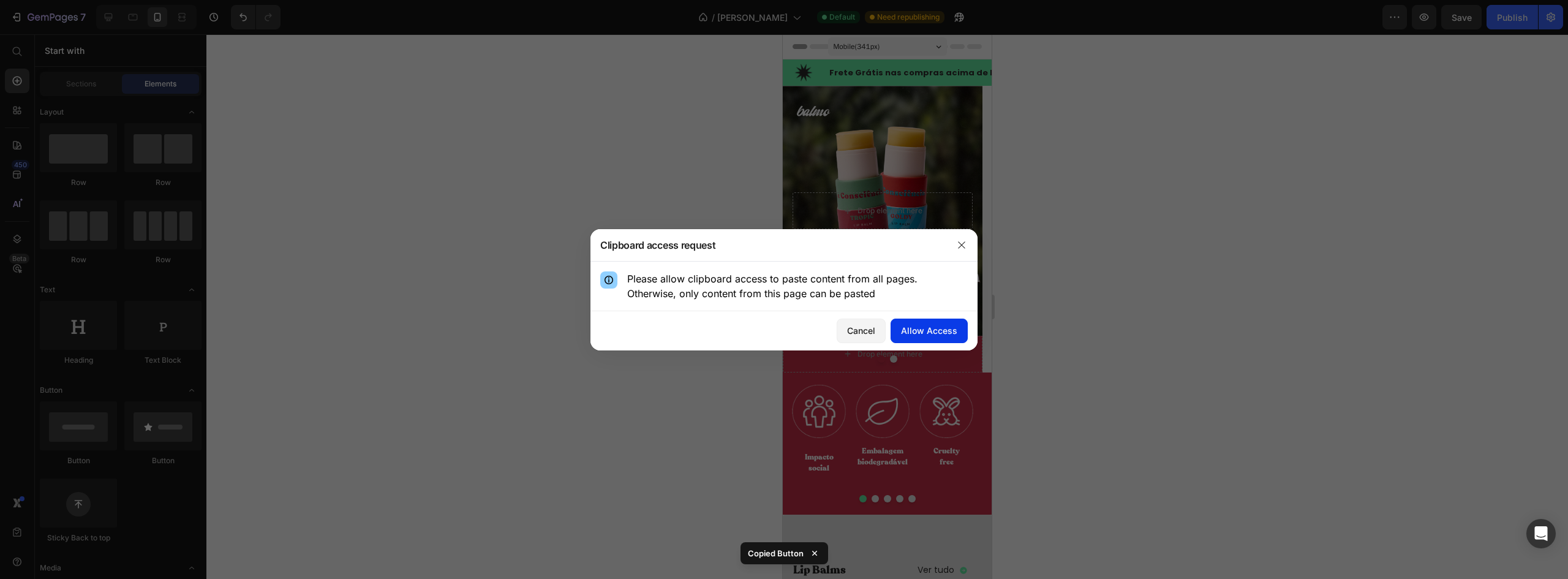 drag, startPoint x: 877, startPoint y: 329, endPoint x: 920, endPoint y: 336, distance: 43.566042 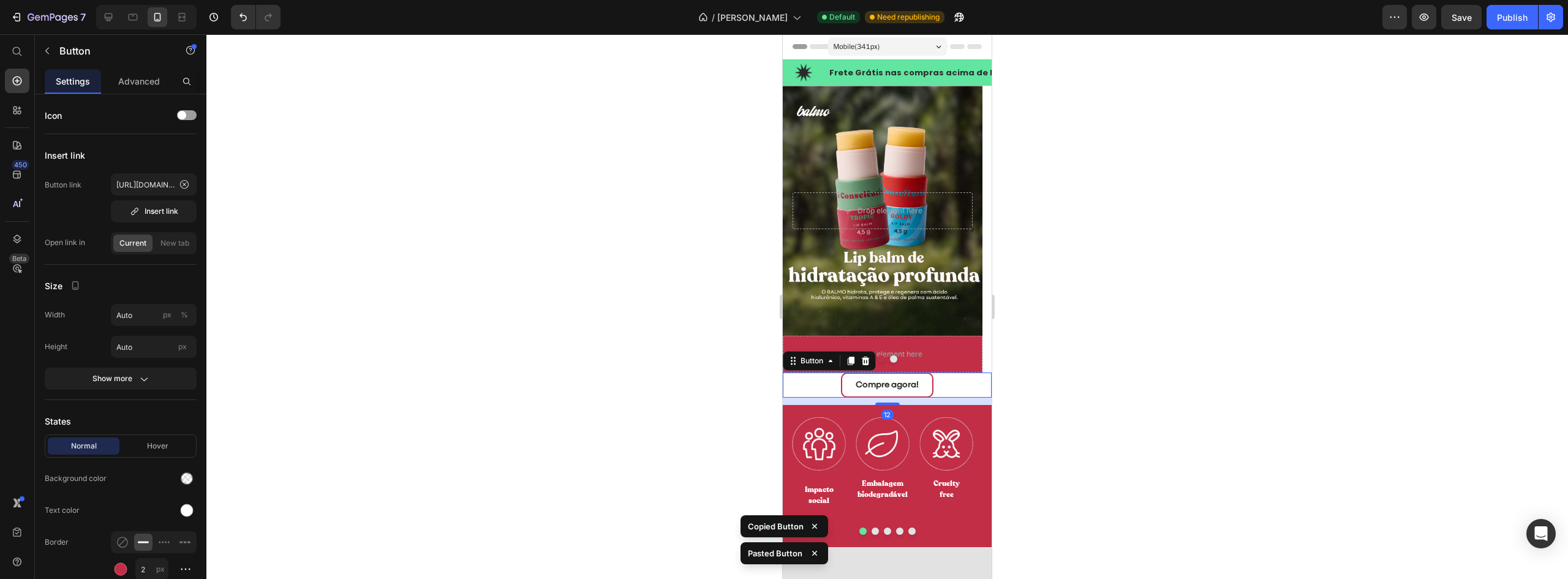 click on "Compre agora! Button   12" at bounding box center (887, 385) 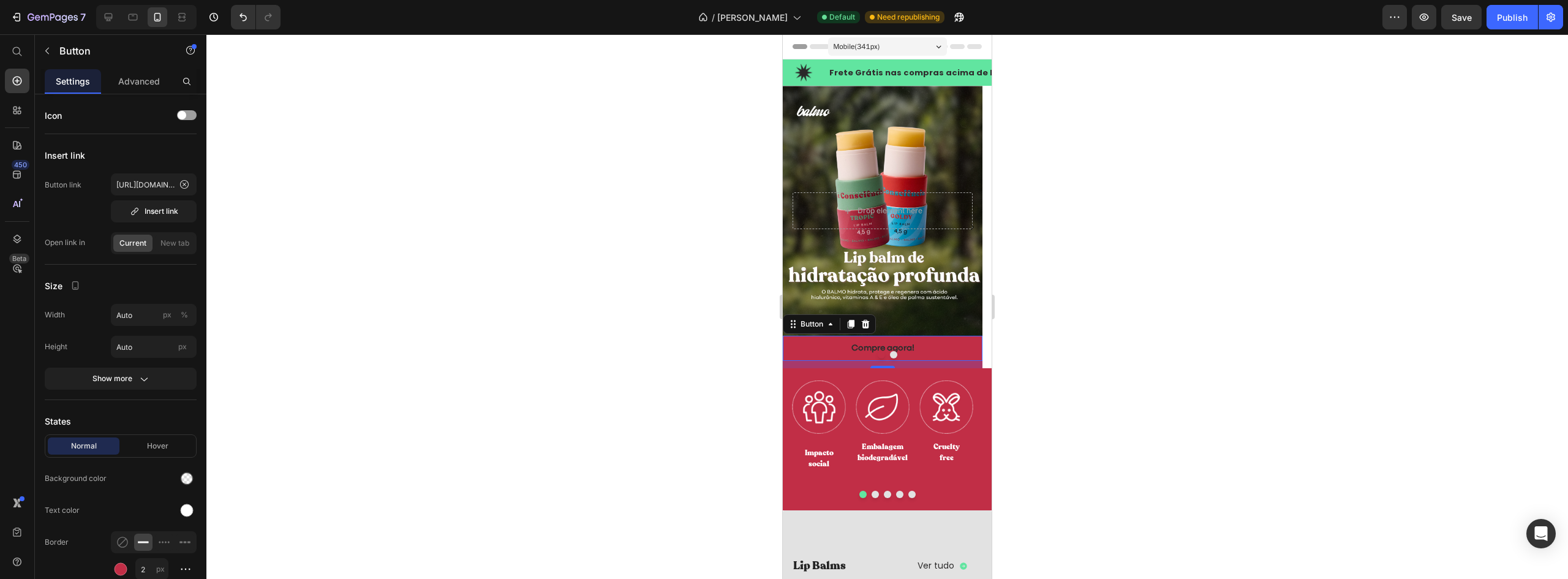 click on "Compre agora!" at bounding box center [883, 348] 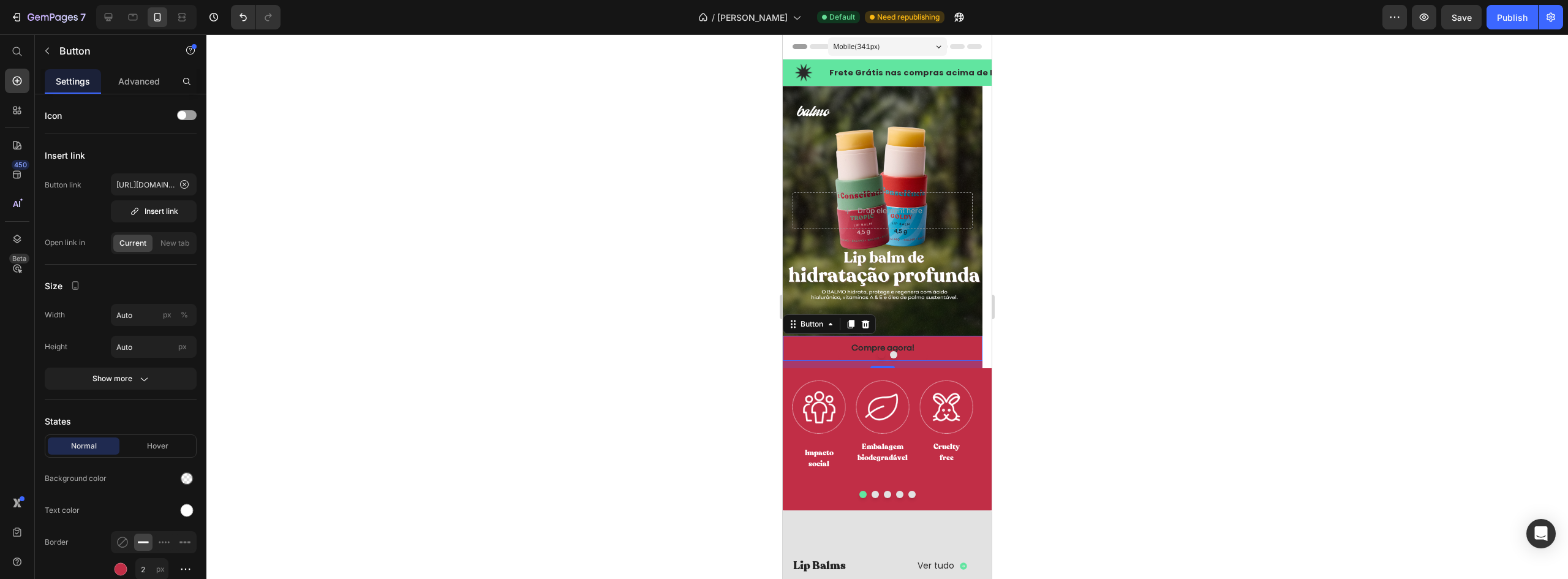 click on "Compre agora! Button   12" at bounding box center (883, 348) 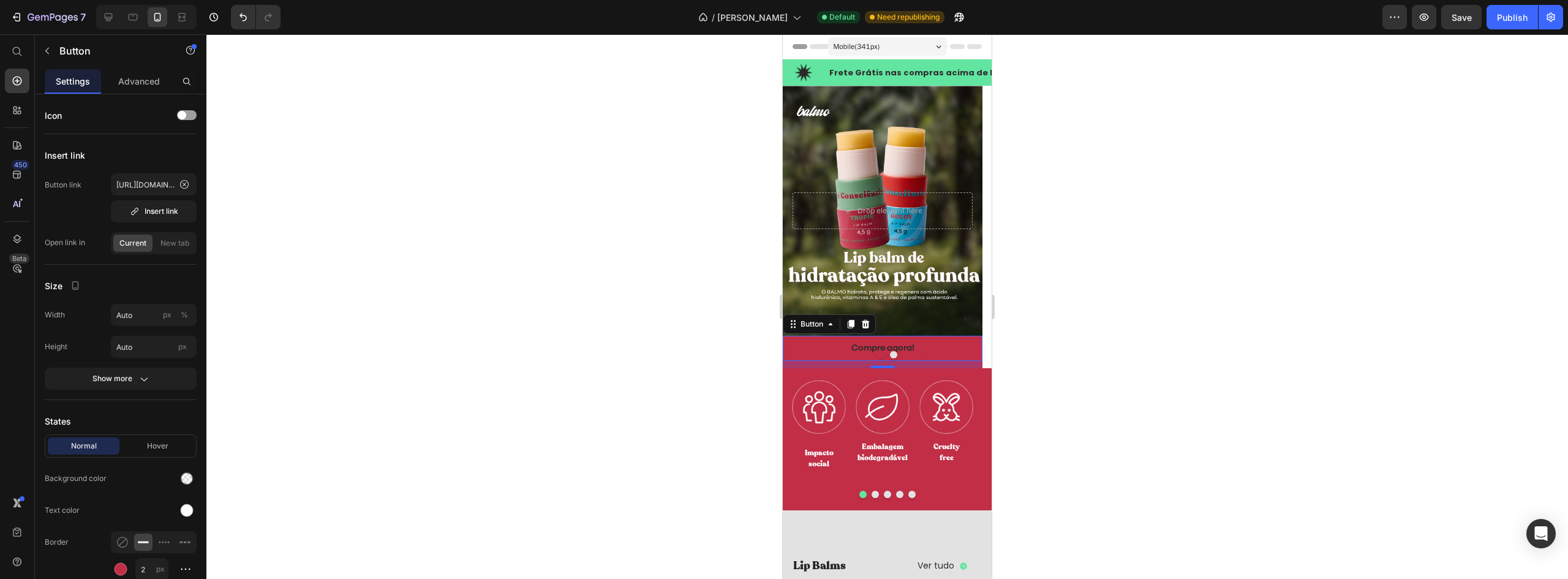 click on "Image" at bounding box center [883, 407] 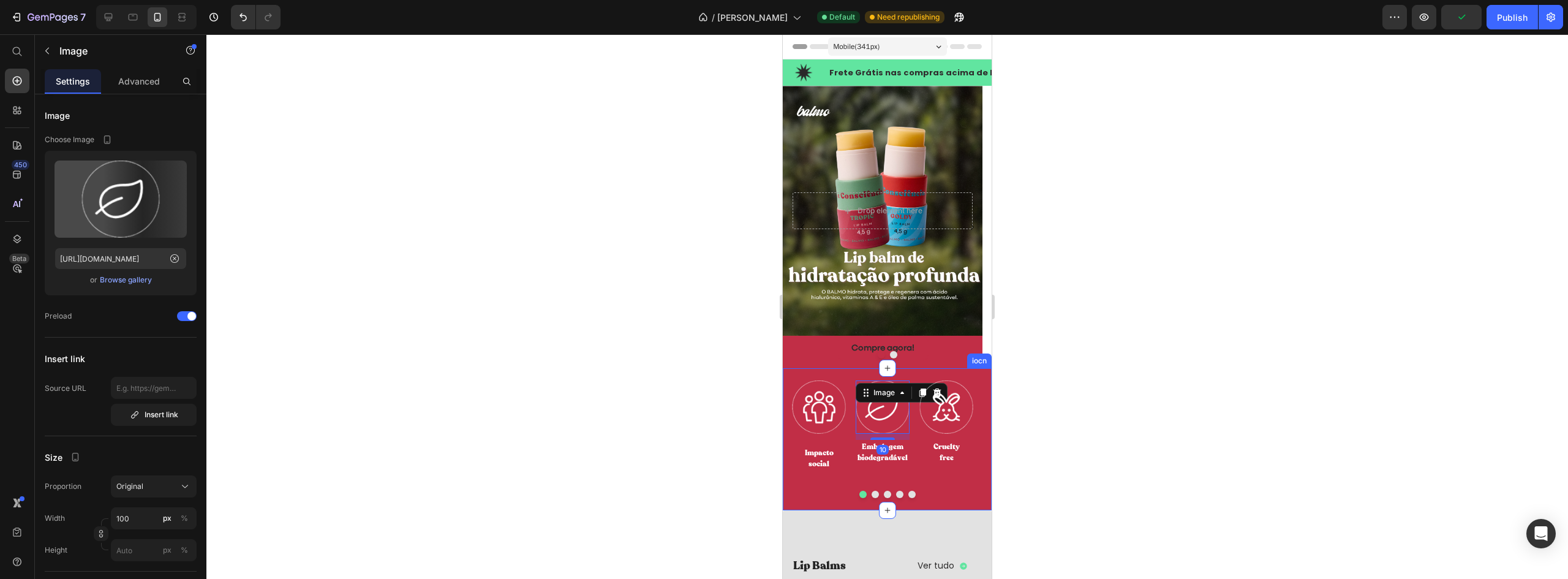 click at bounding box center (887, 355) 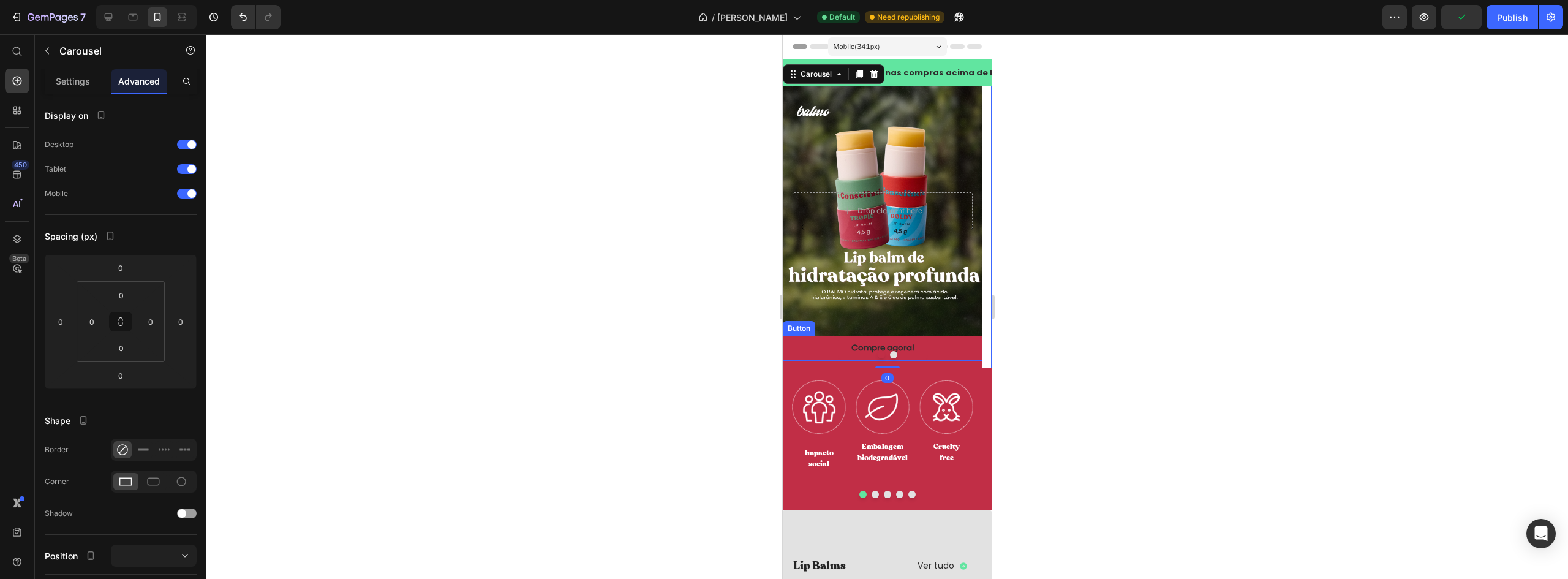 click on "Compre agora! Button" at bounding box center [883, 348] 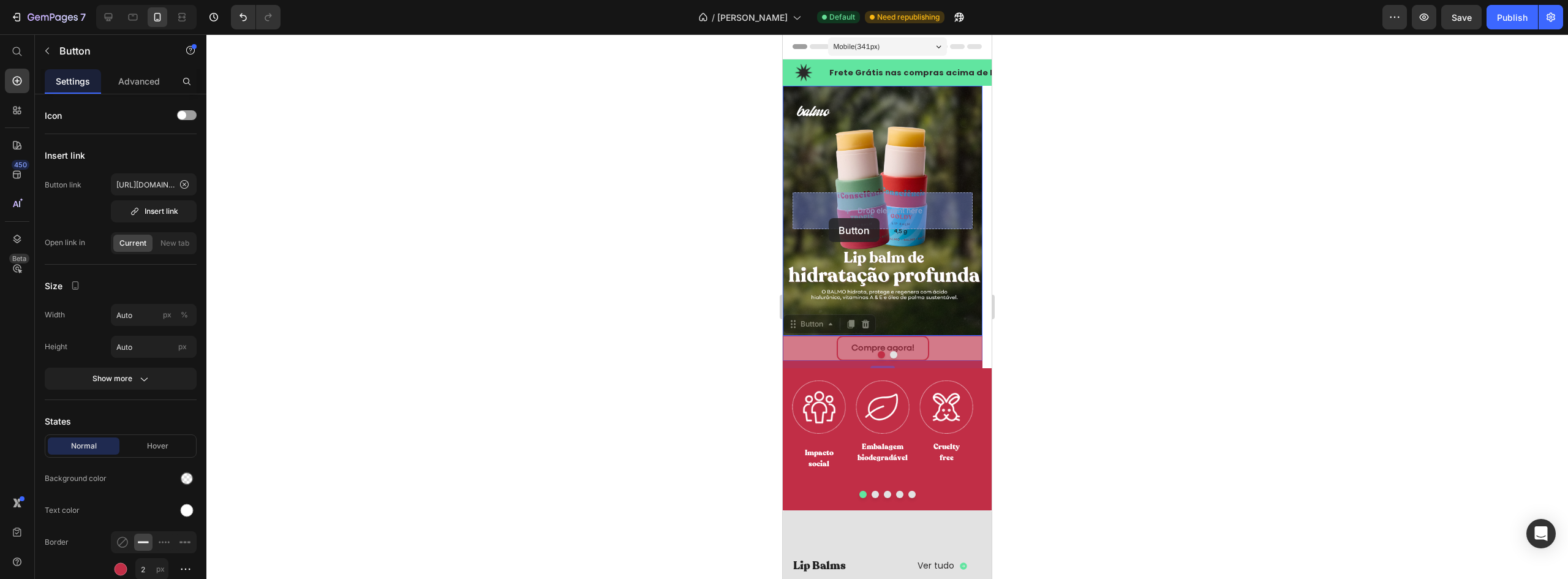 drag, startPoint x: 813, startPoint y: 320, endPoint x: 829, endPoint y: 218, distance: 103.24728 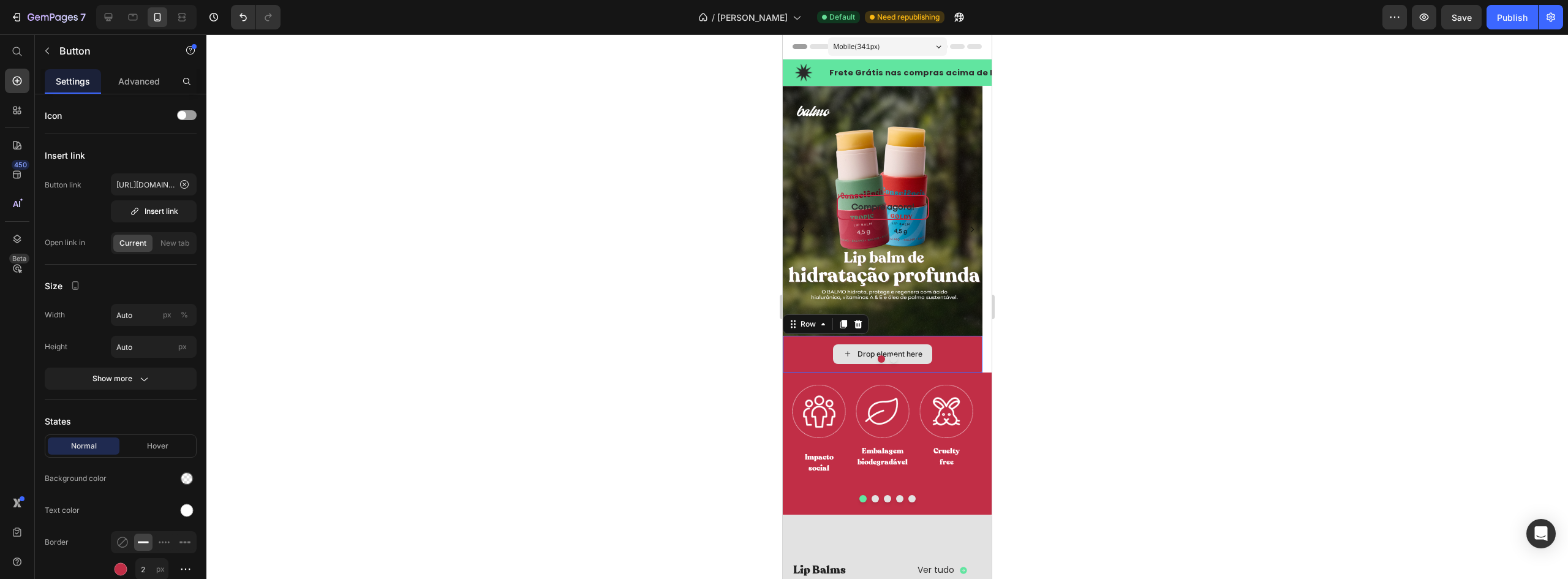 click on "Drop element here" at bounding box center [883, 354] 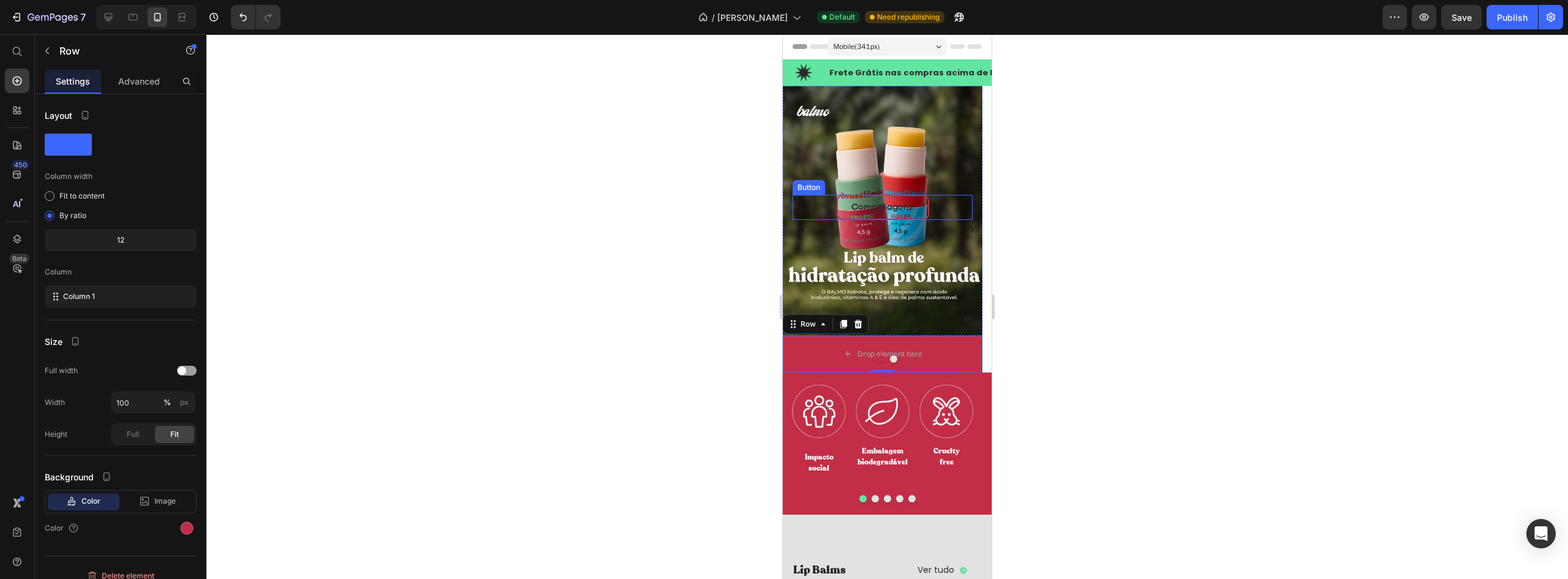 click on "Compre agora! Button" at bounding box center (883, 207) 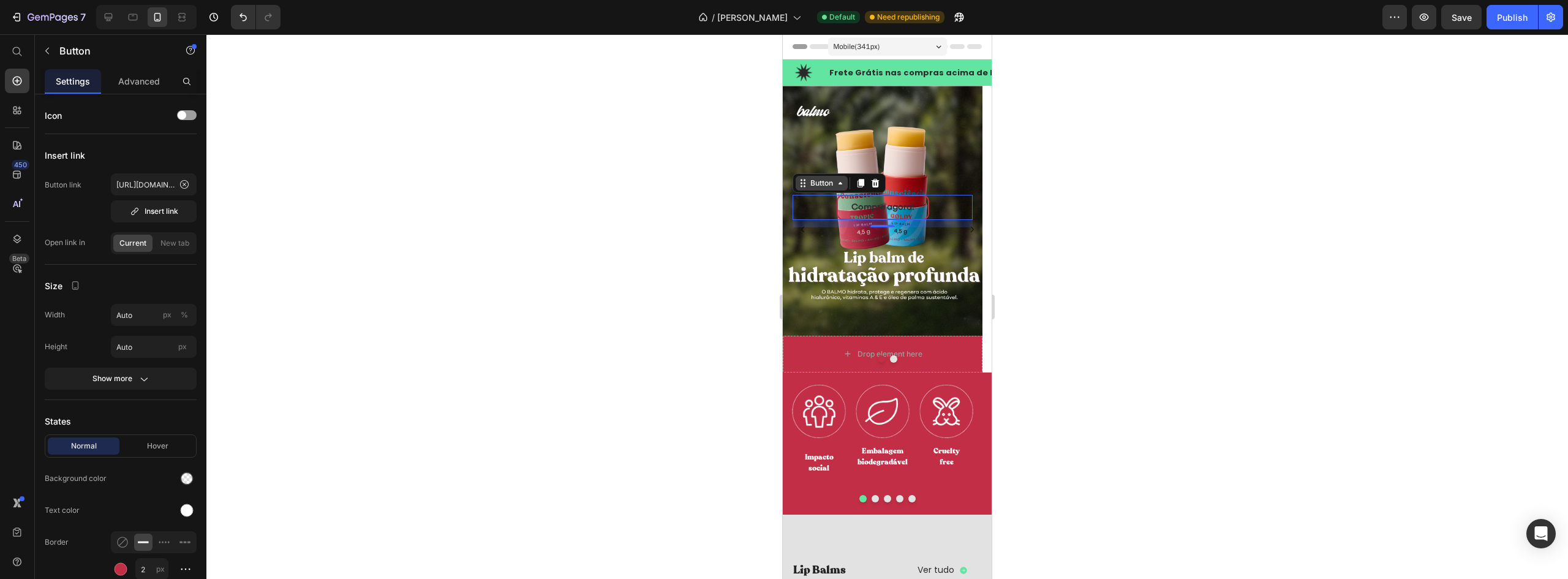 click on "Button" at bounding box center (821, 183) 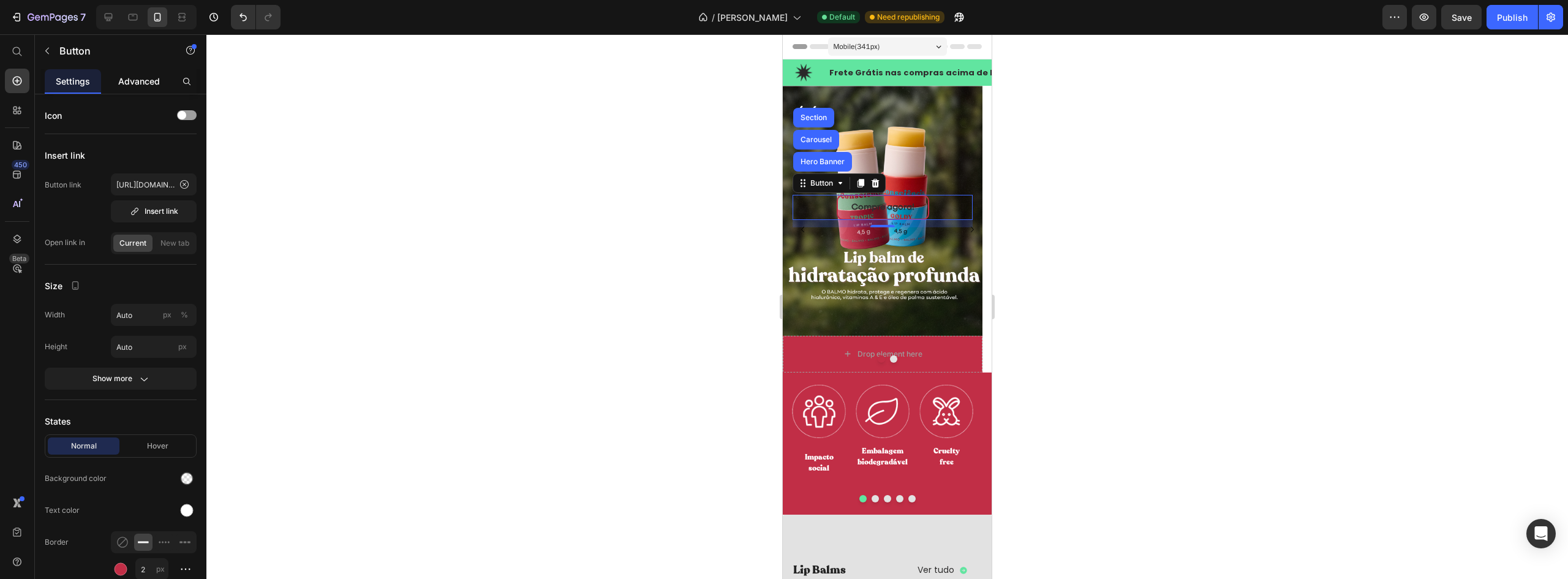 click on "Advanced" at bounding box center (139, 81) 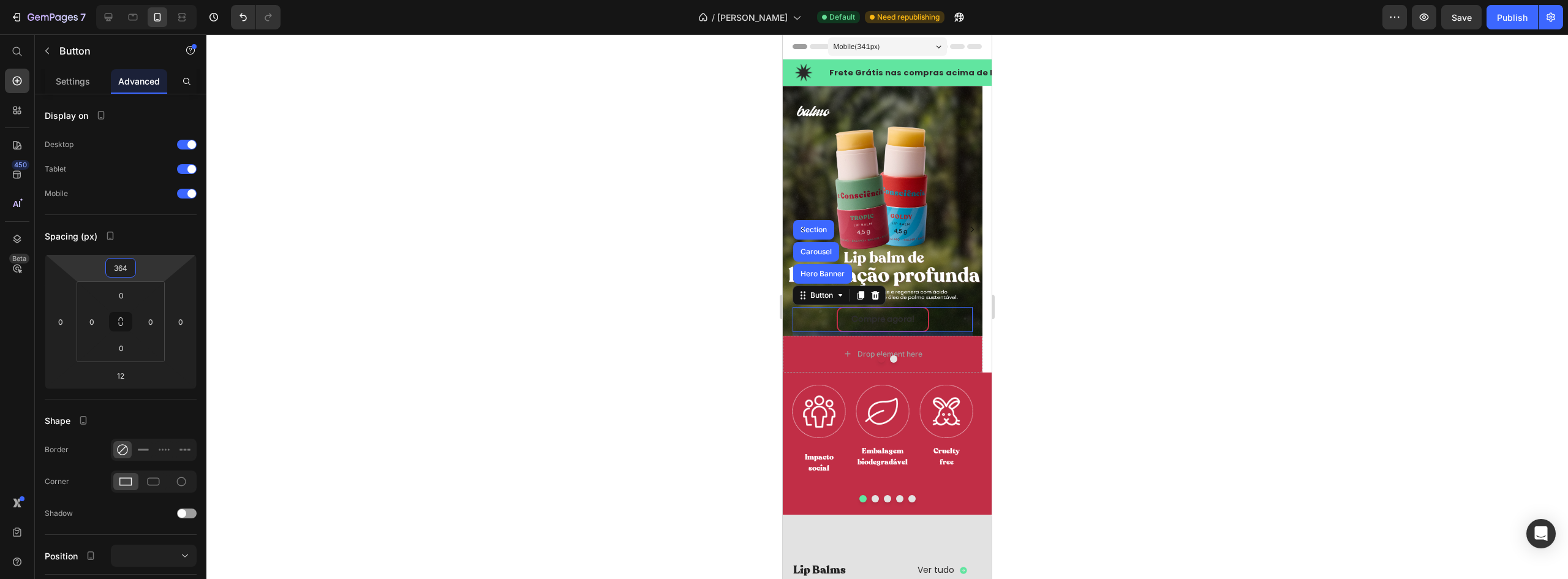 type on "362" 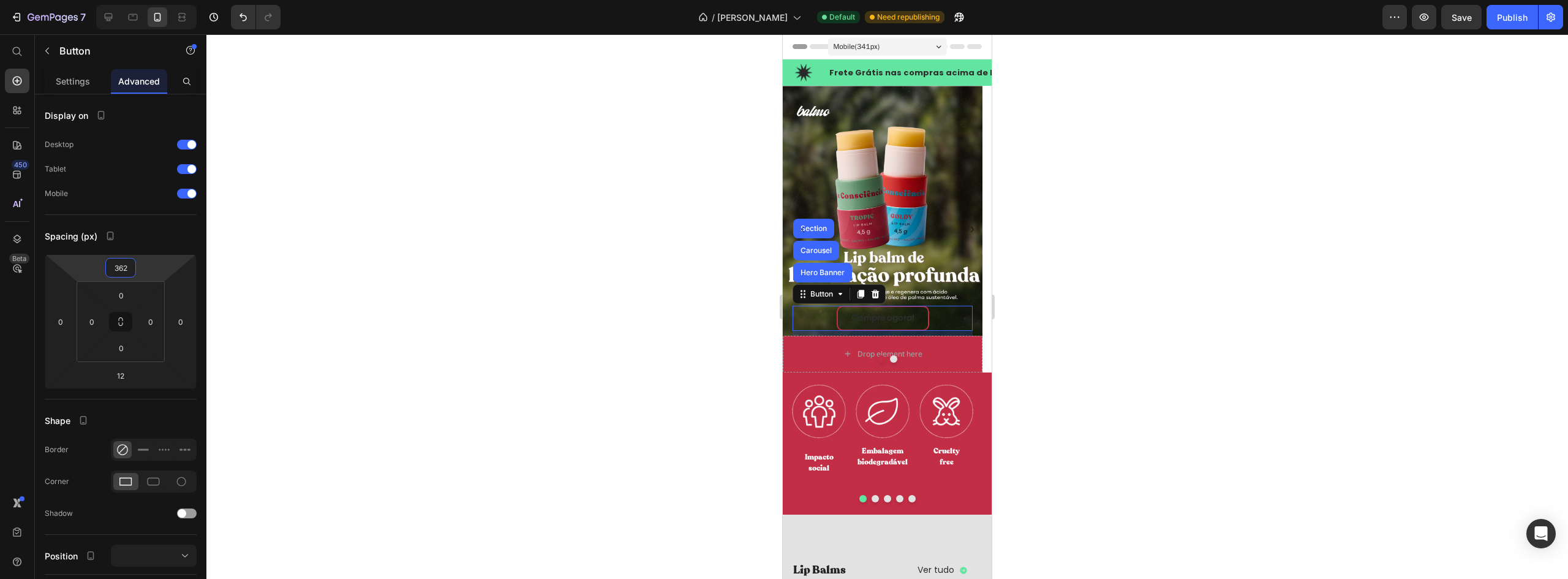 drag, startPoint x: 119, startPoint y: 280, endPoint x: 123, endPoint y: 169, distance: 111.07205 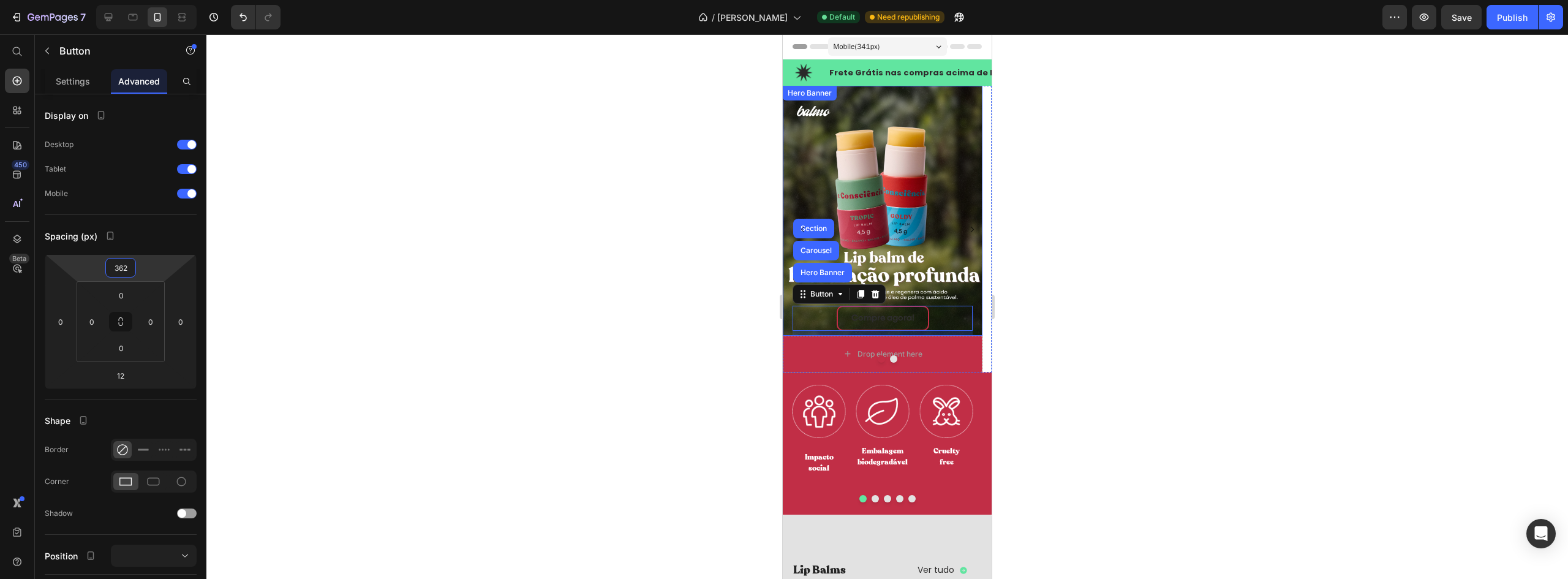 click on "Compre agora! Button Hero Banner Carousel Section   12" at bounding box center (883, 211) 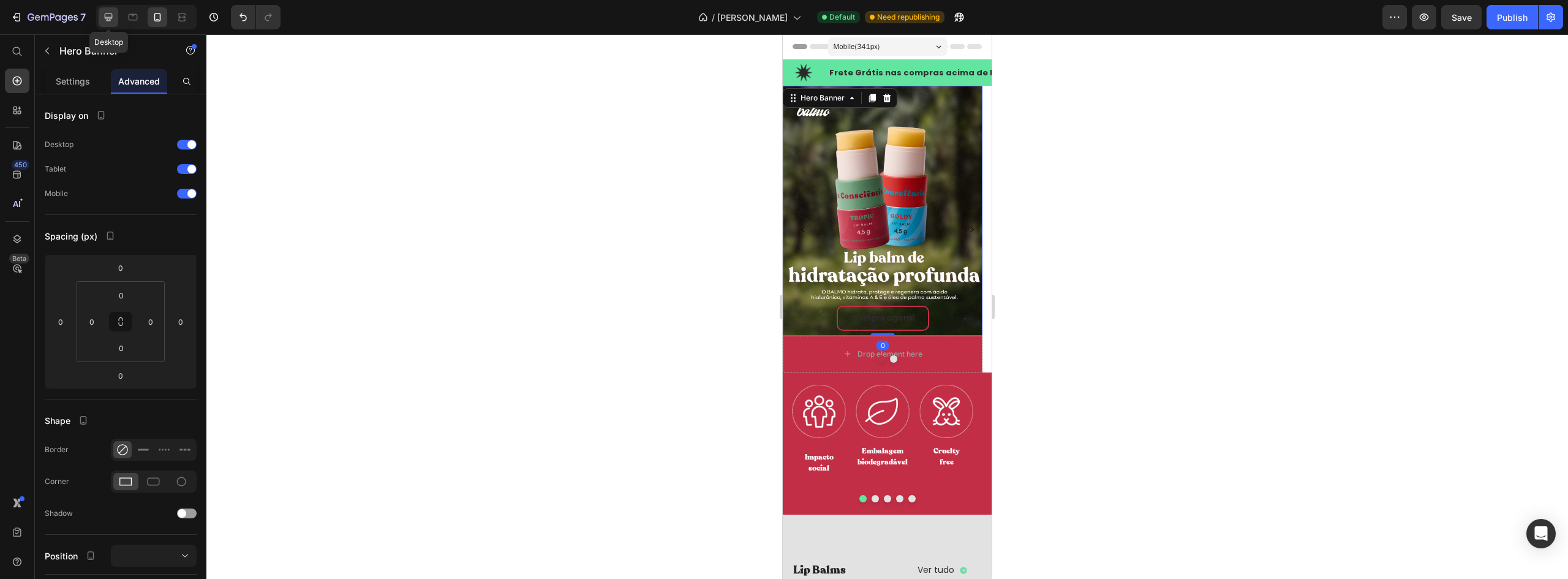 click 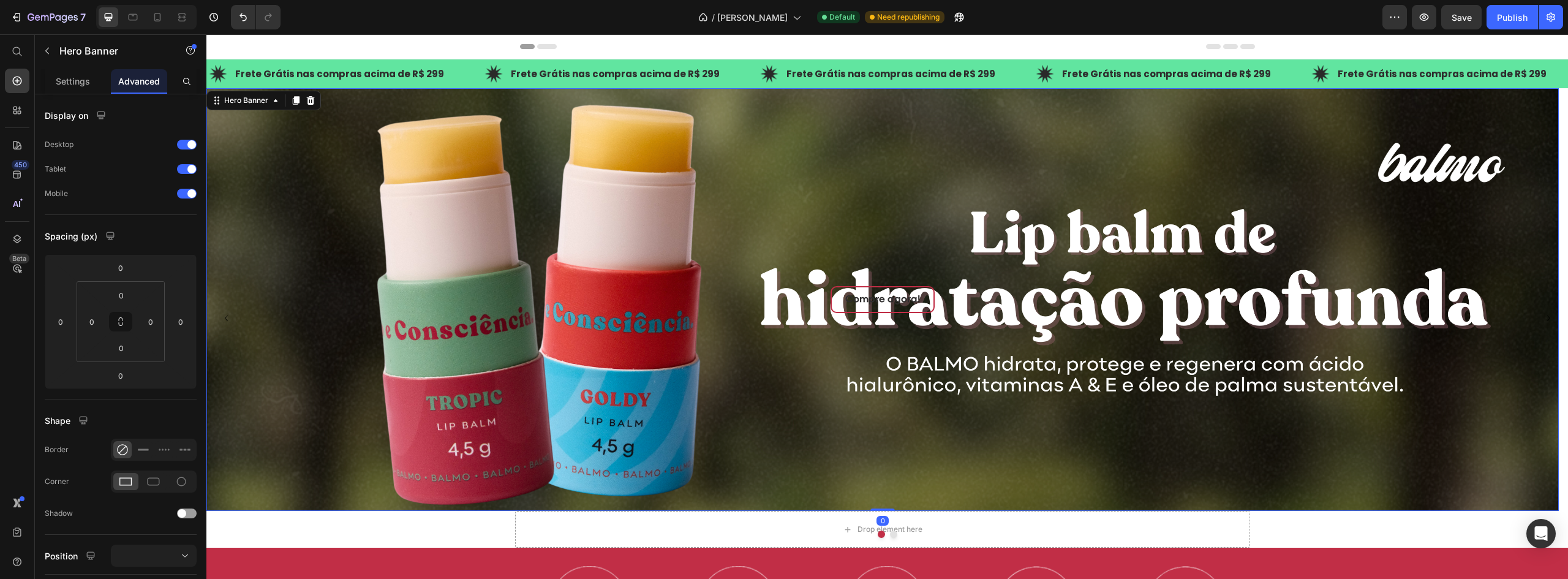 scroll, scrollTop: 11, scrollLeft: 0, axis: vertical 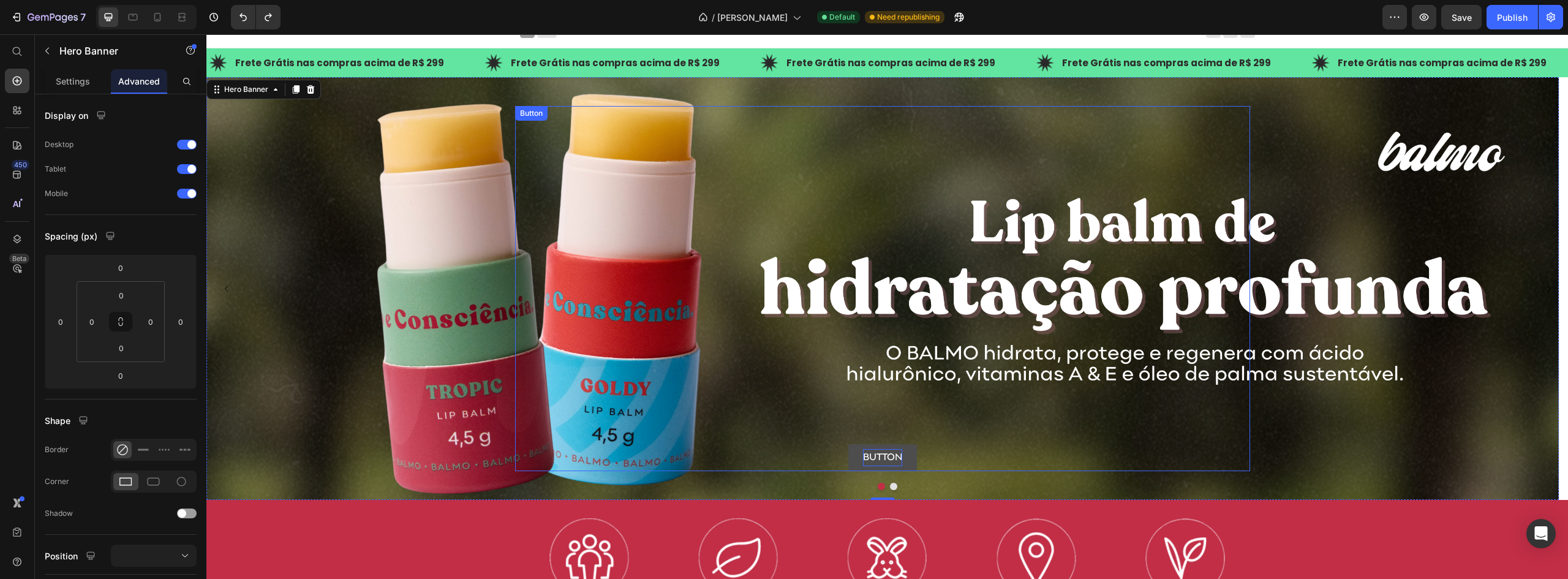 click on "Button" at bounding box center [883, 458] 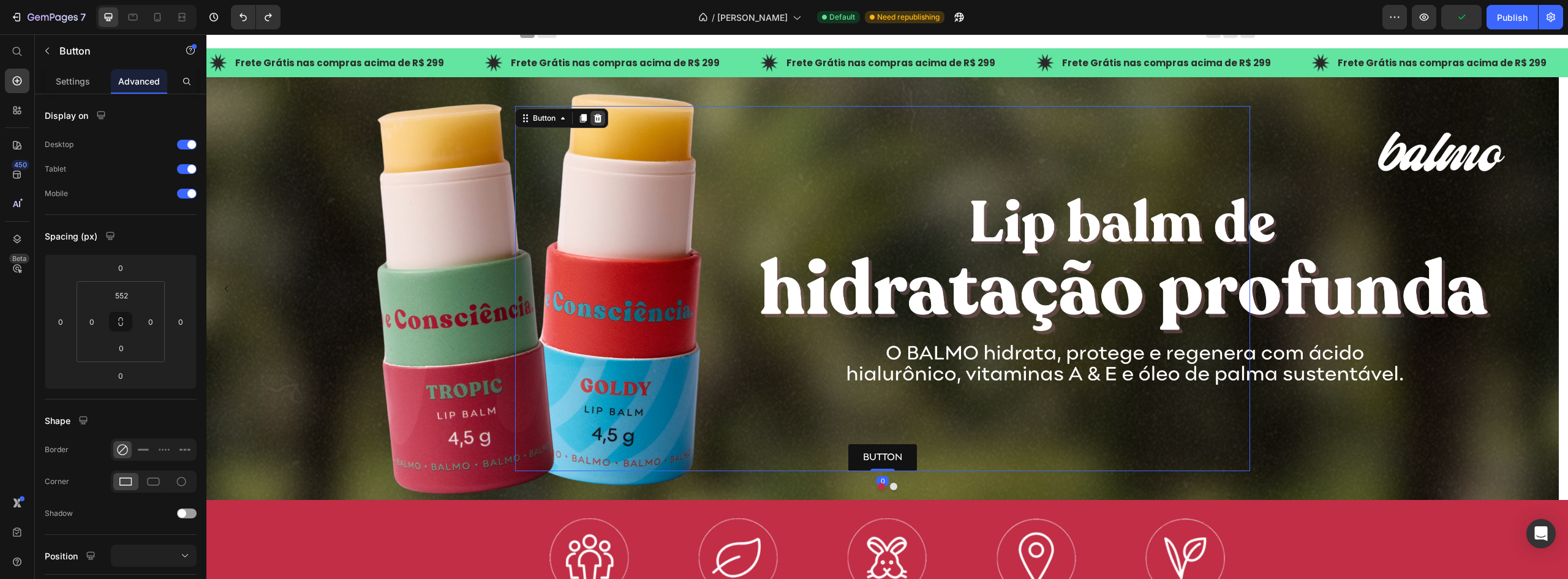 click at bounding box center (598, 118) 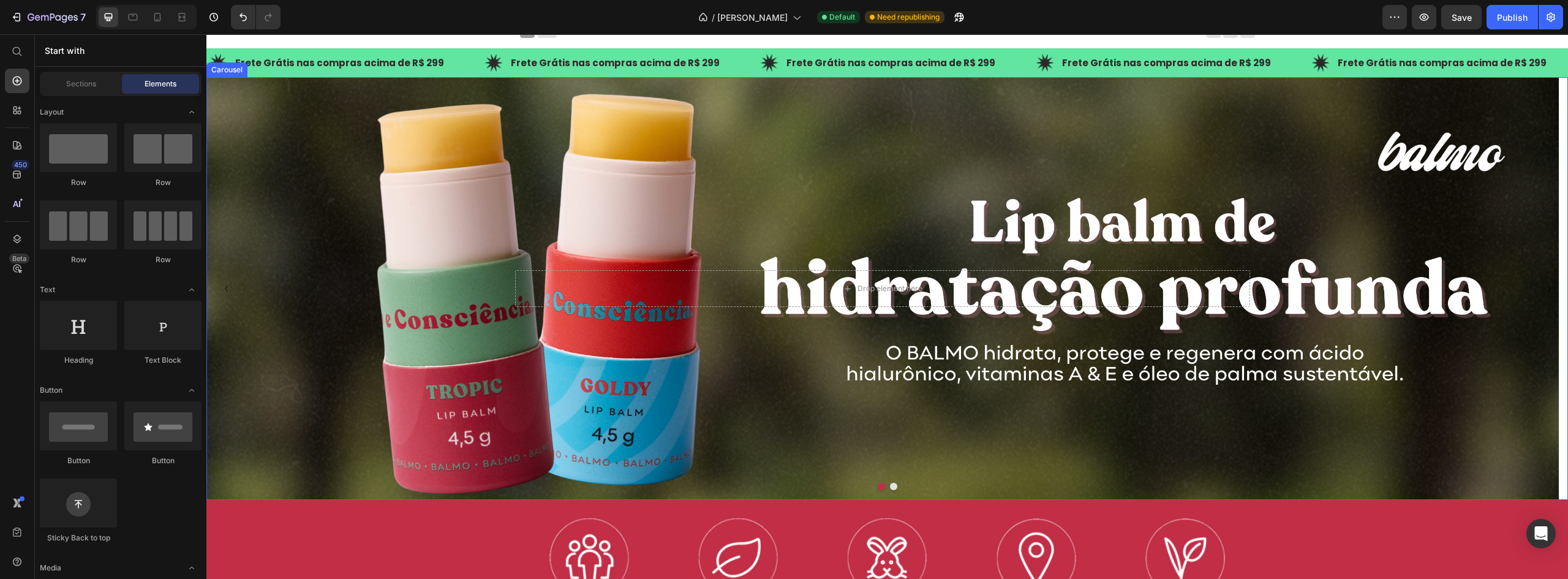click at bounding box center (894, 486) 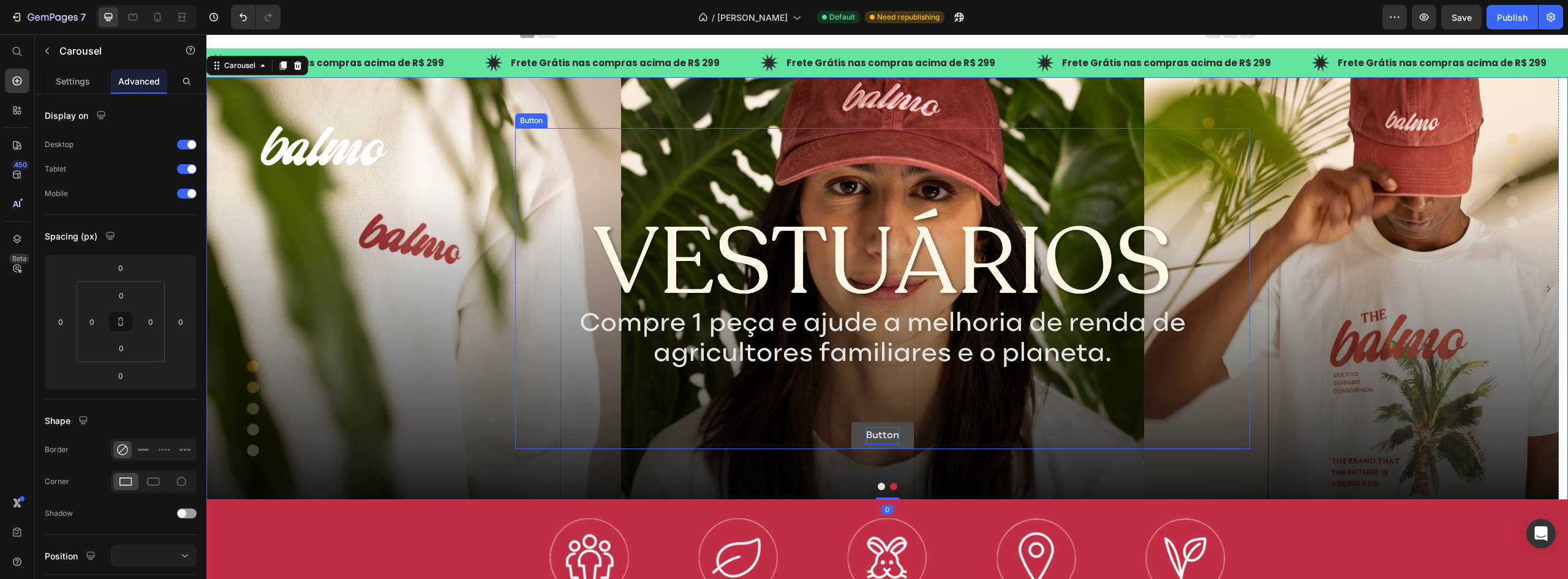 click on "Button" at bounding box center (883, 436) 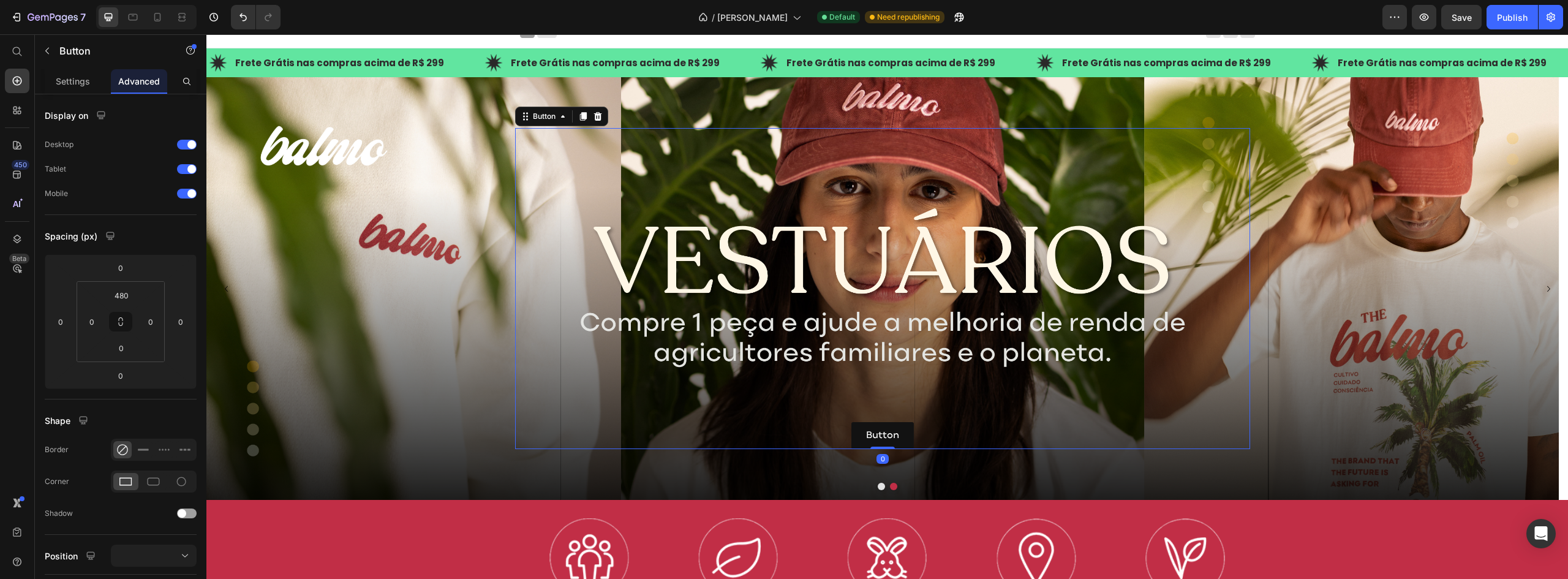 click 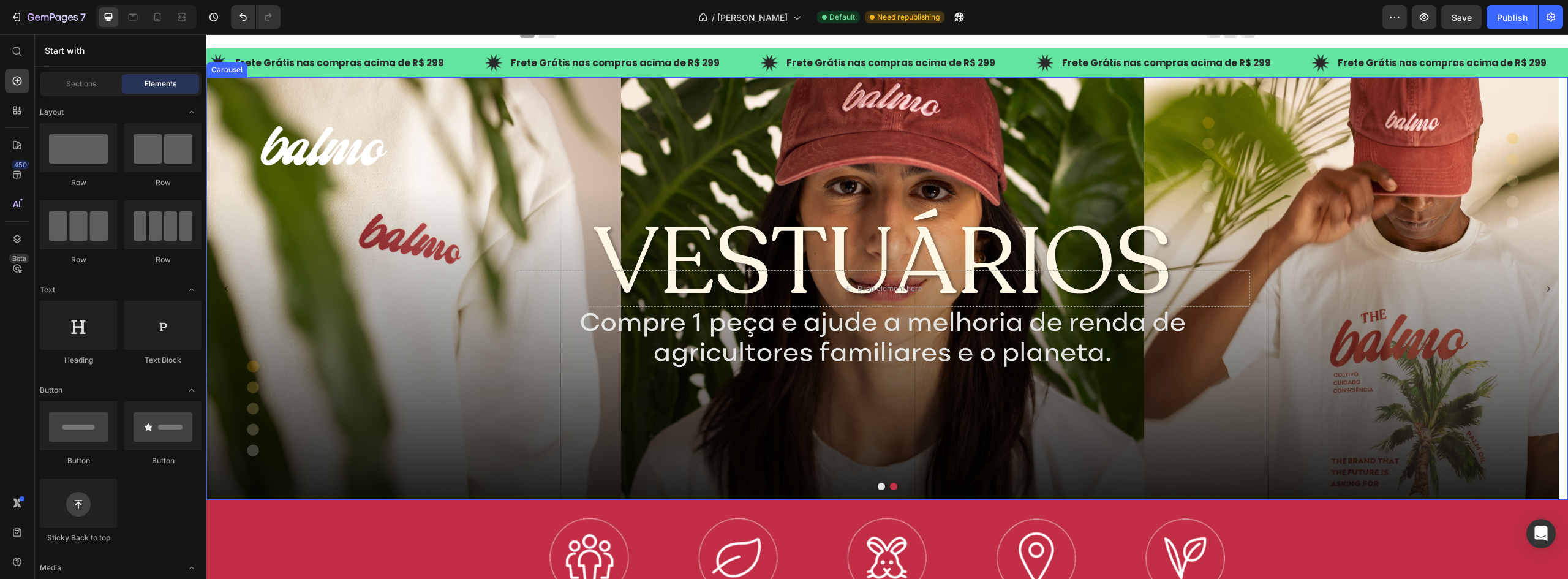click at bounding box center [881, 486] 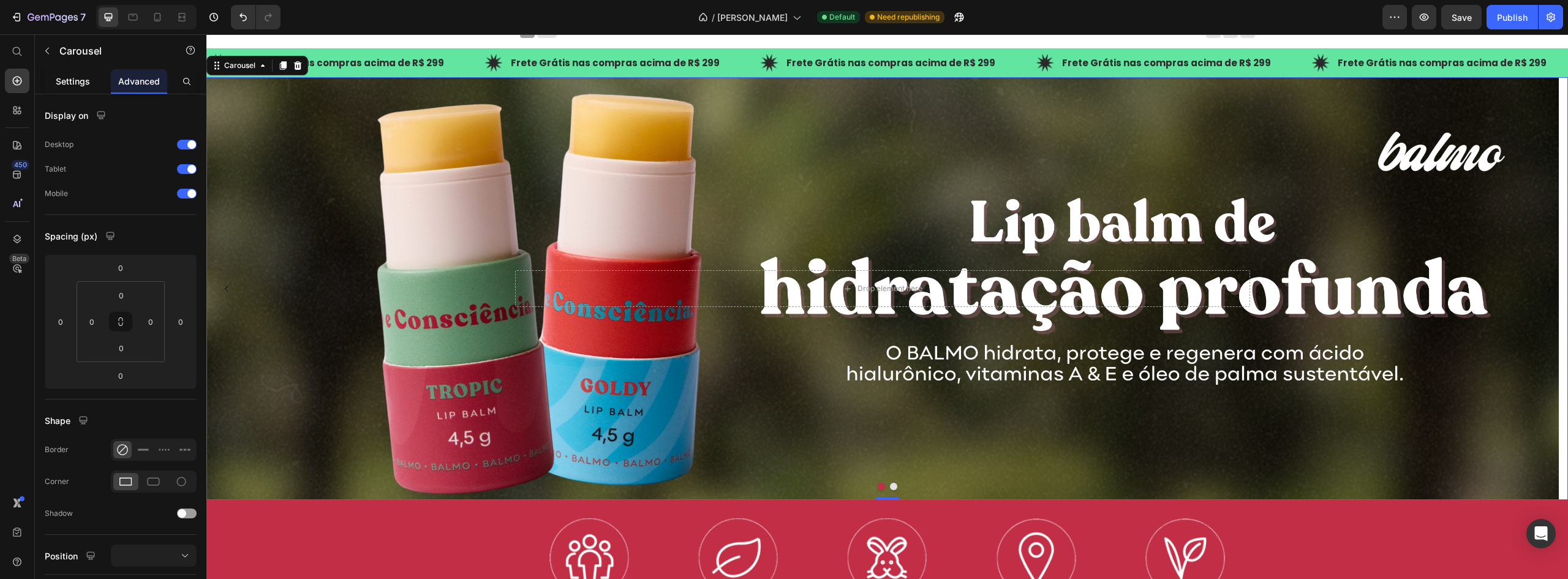 click on "Settings" at bounding box center [73, 81] 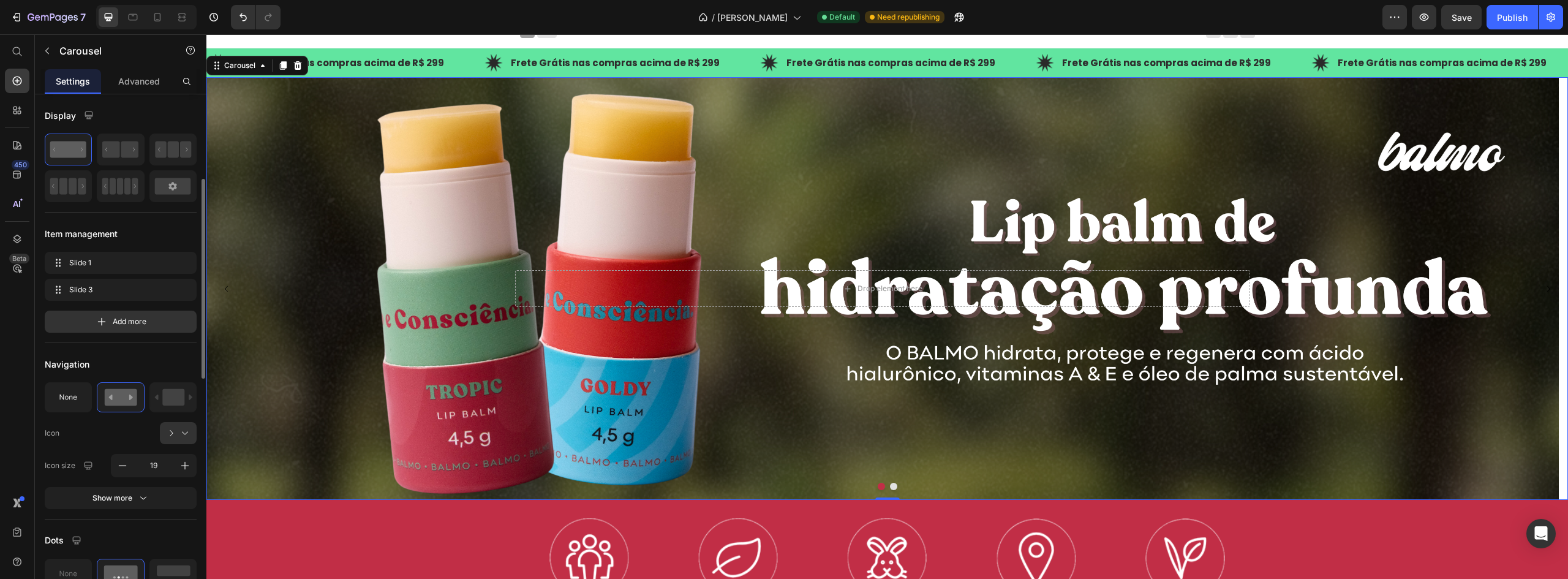 scroll, scrollTop: 123, scrollLeft: 0, axis: vertical 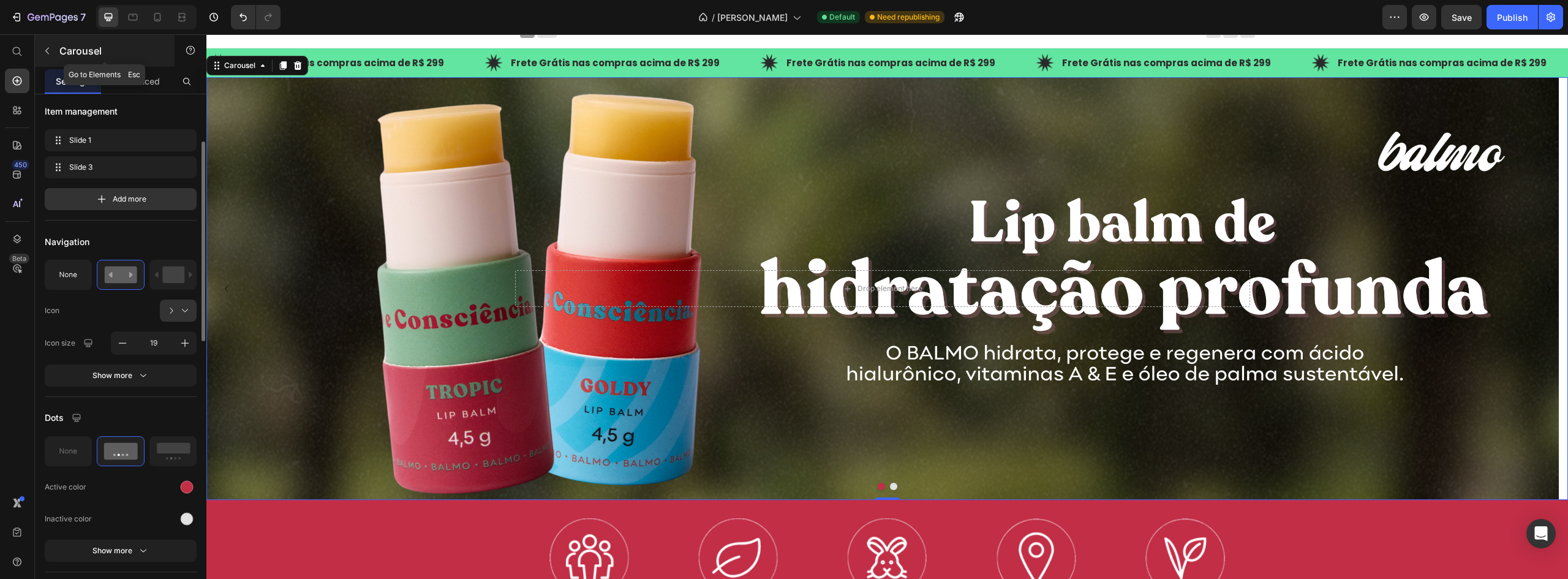 click on "Carousel" at bounding box center (105, 51) 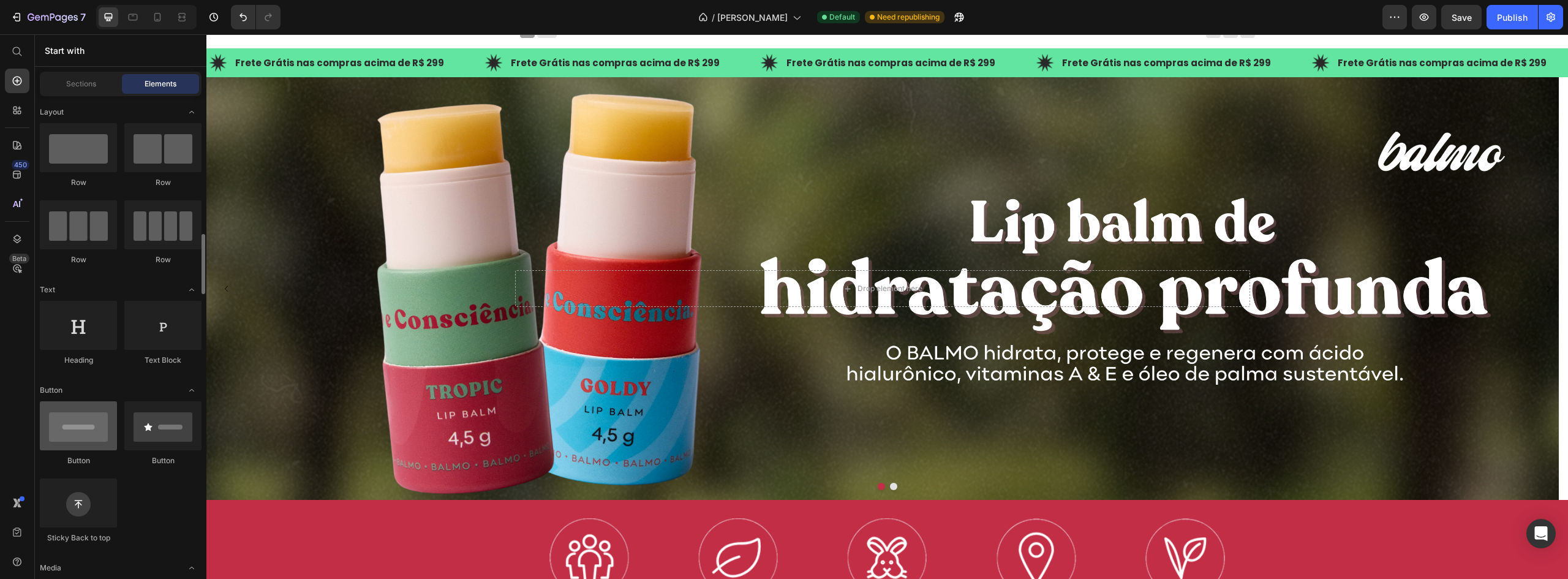 scroll, scrollTop: 123, scrollLeft: 0, axis: vertical 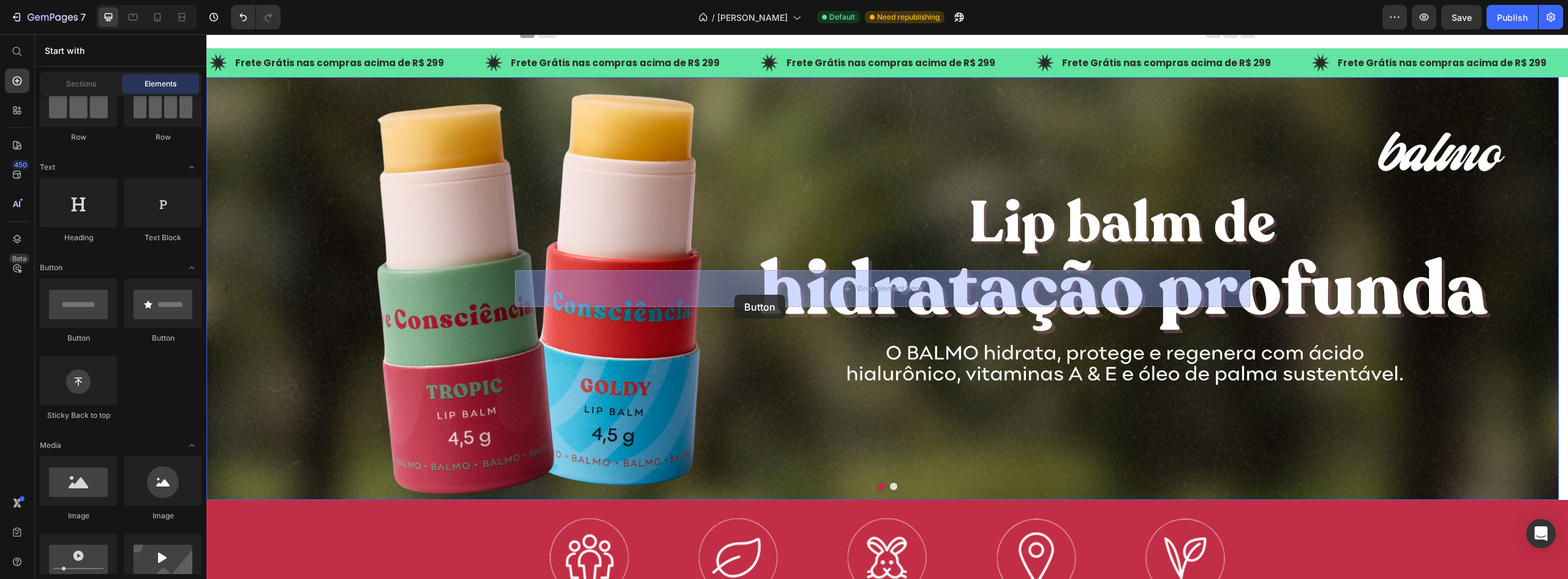 drag, startPoint x: 293, startPoint y: 352, endPoint x: 736, endPoint y: 294, distance: 446.7807 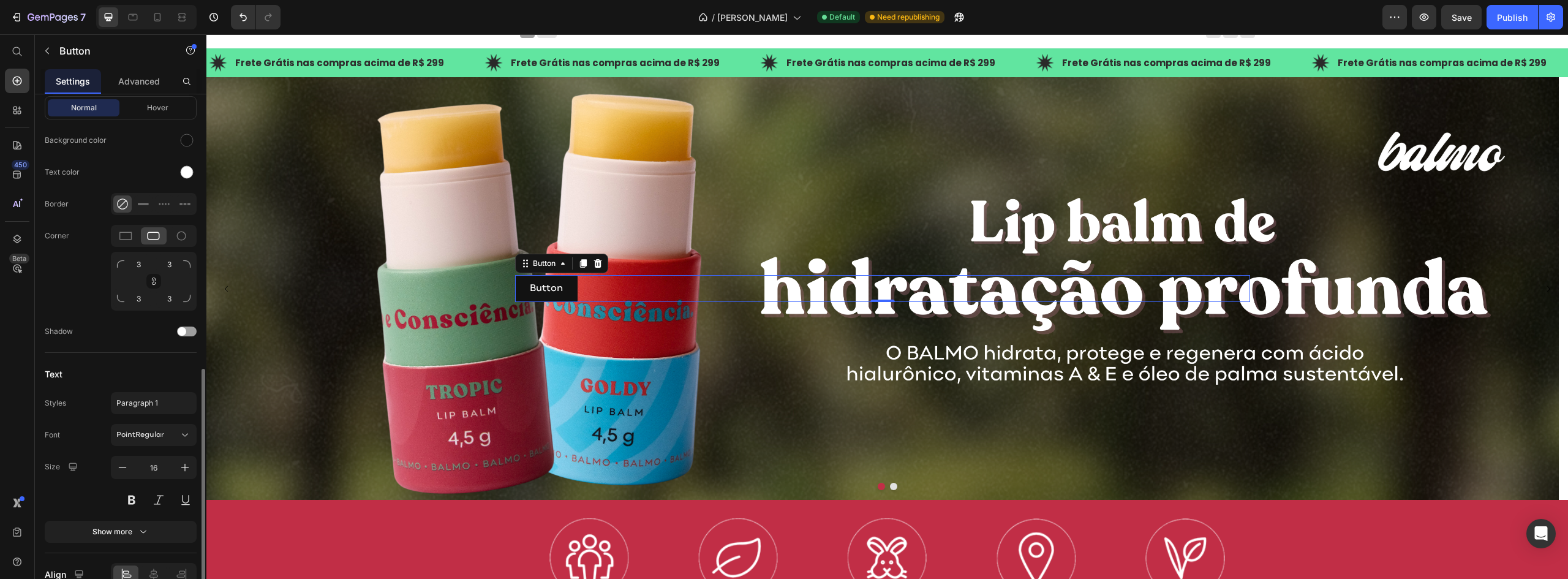 scroll, scrollTop: 366, scrollLeft: 0, axis: vertical 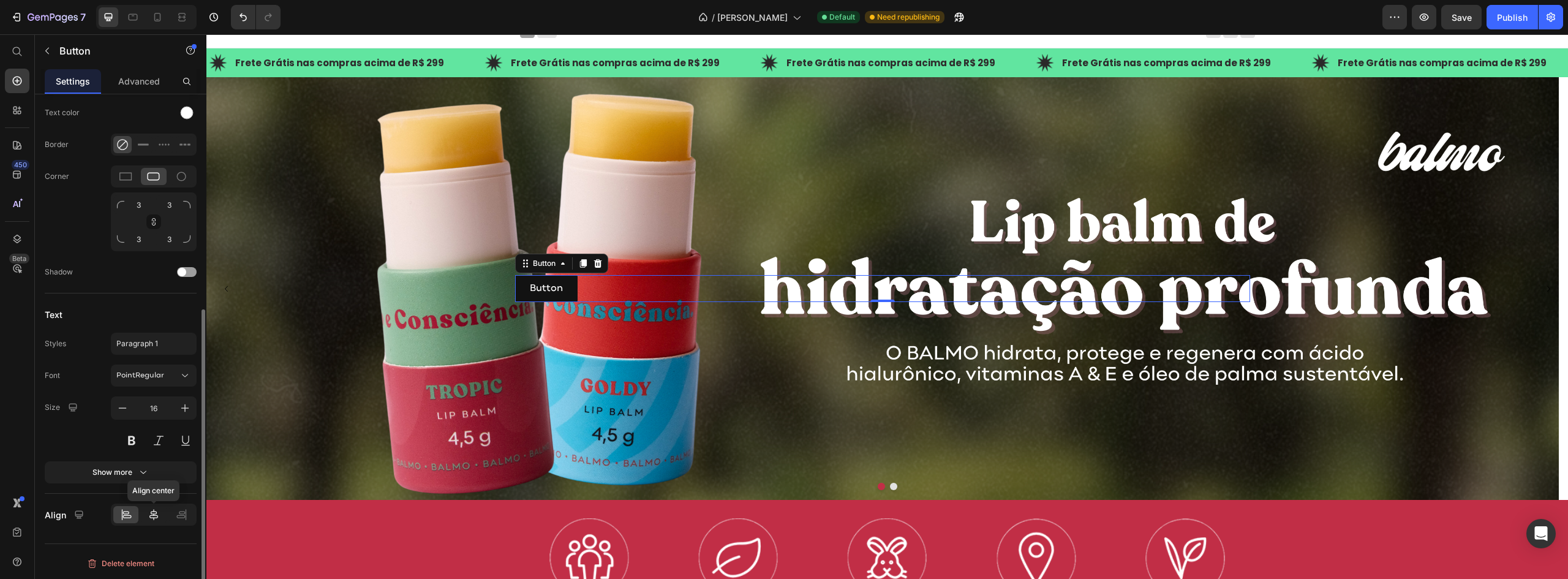 click 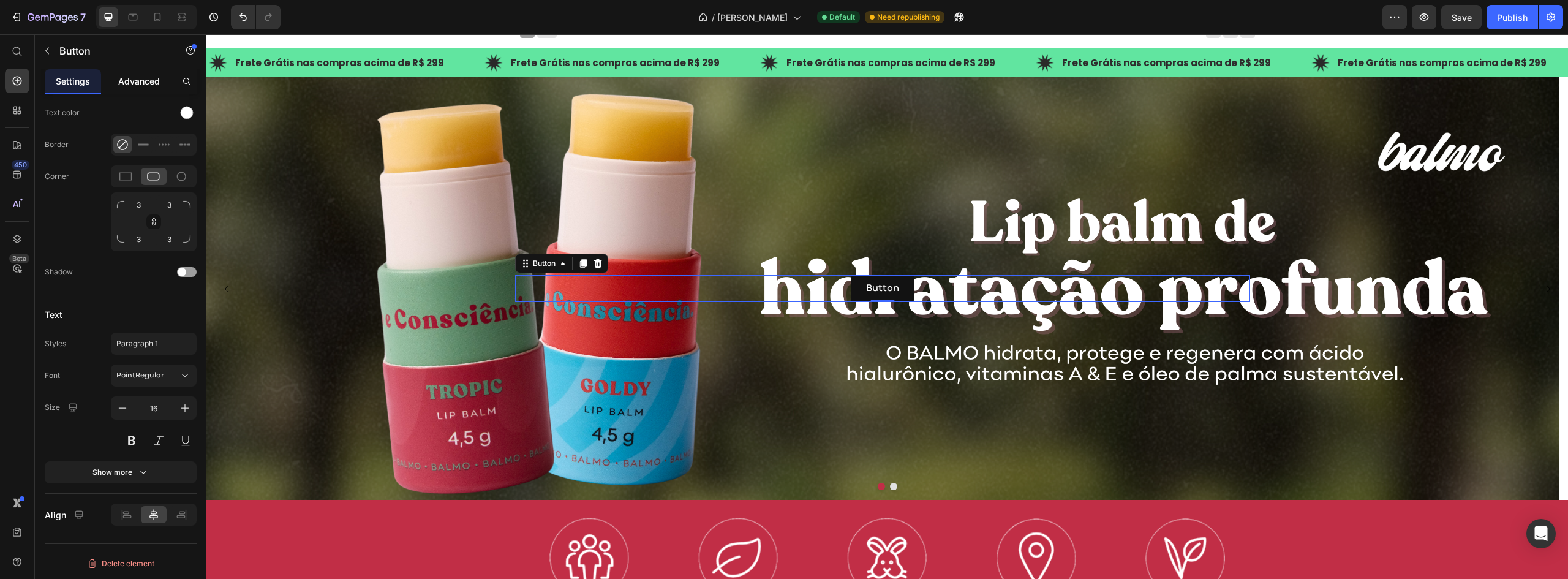 click on "Advanced" at bounding box center (139, 81) 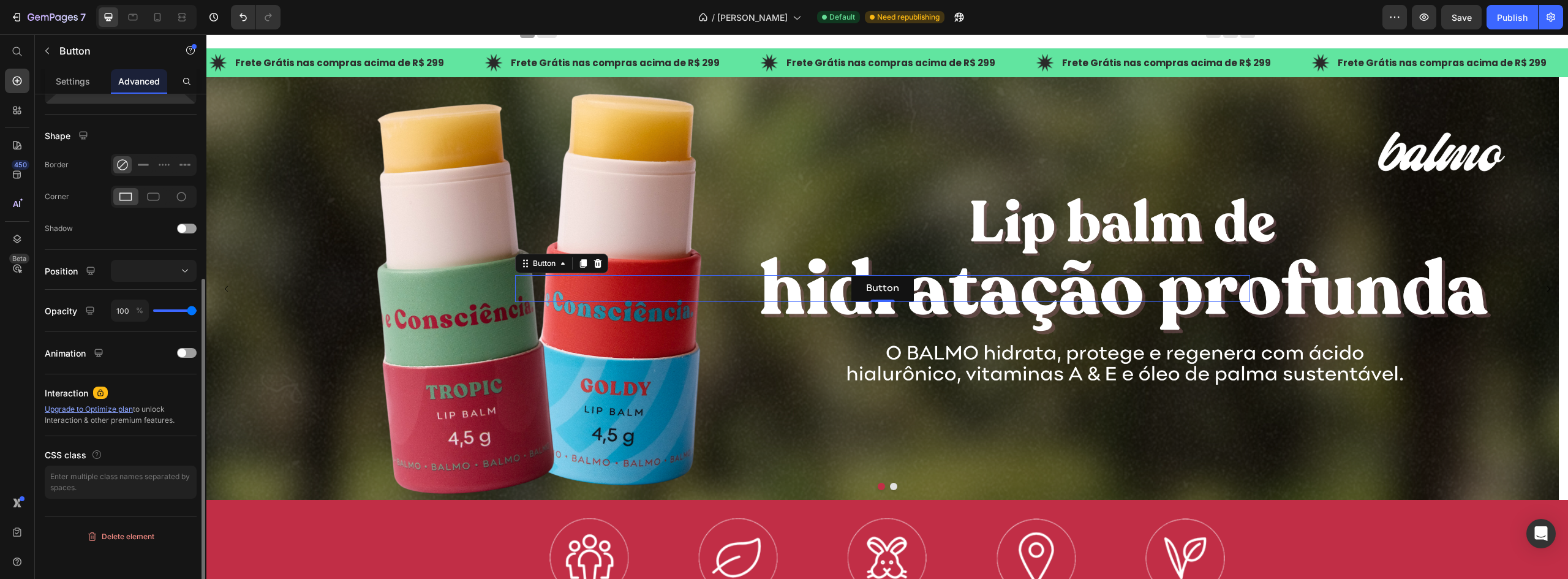 scroll, scrollTop: 0, scrollLeft: 0, axis: both 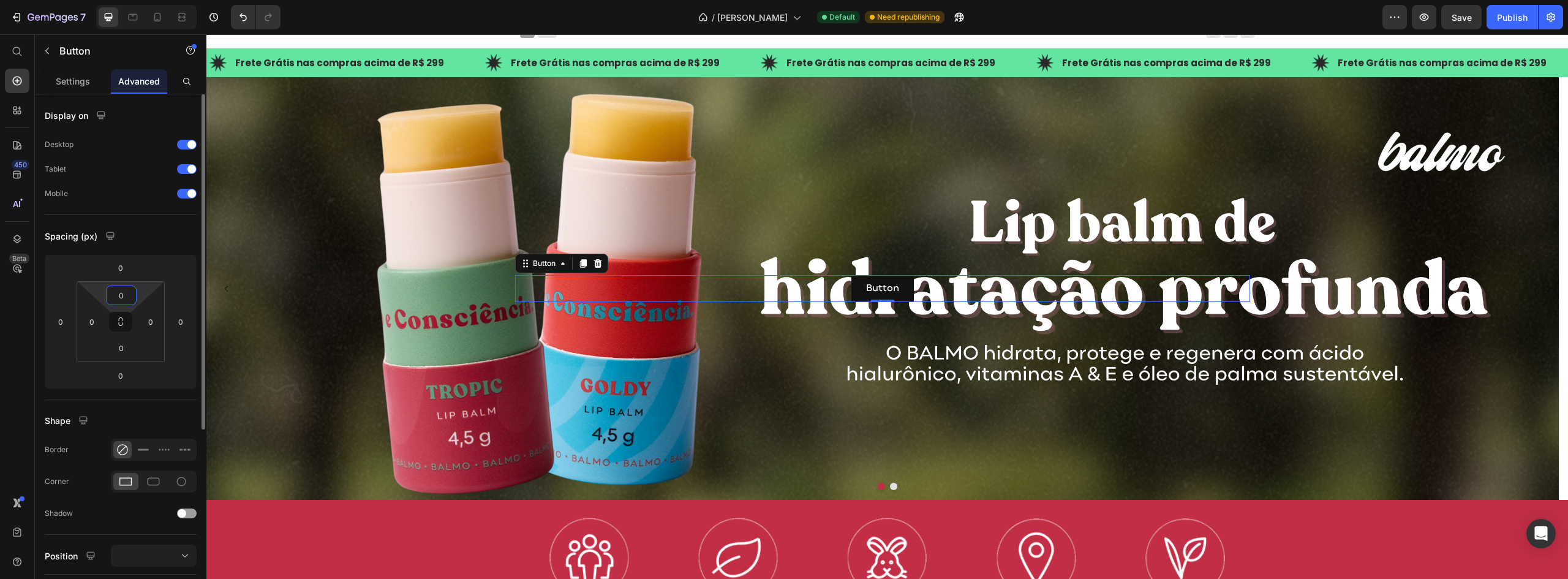 click on "0" at bounding box center [121, 295] 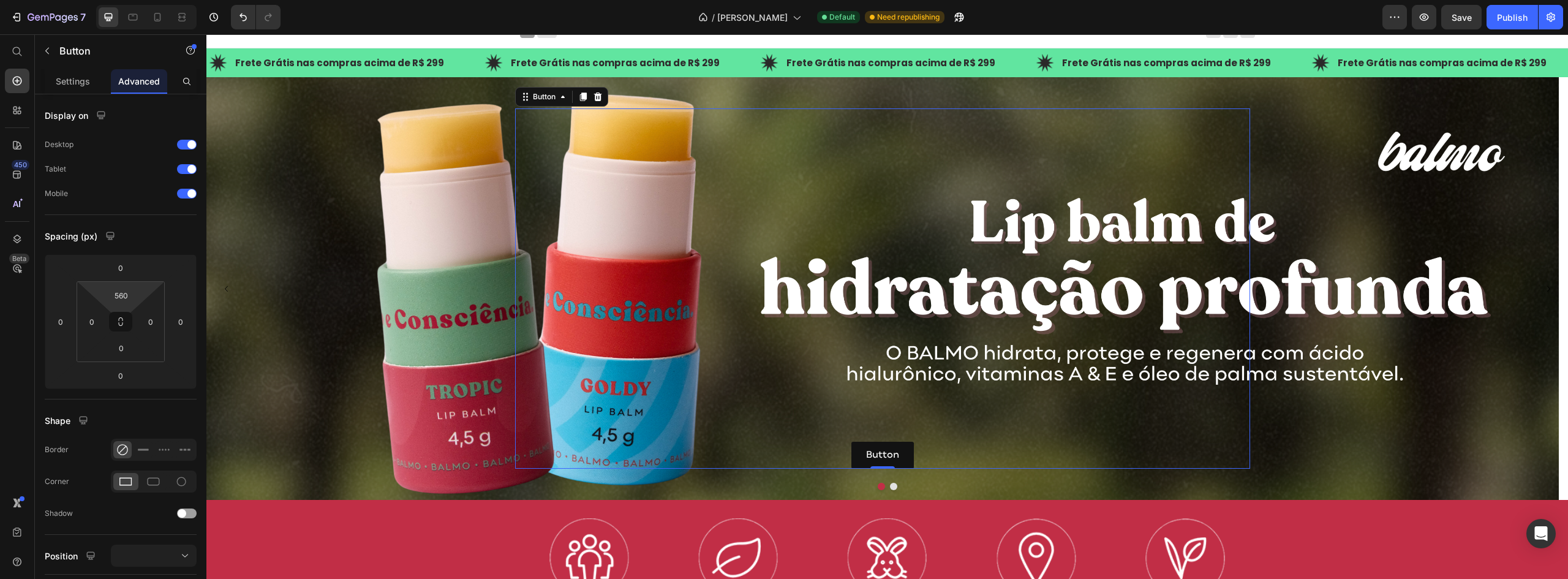 type on "562" 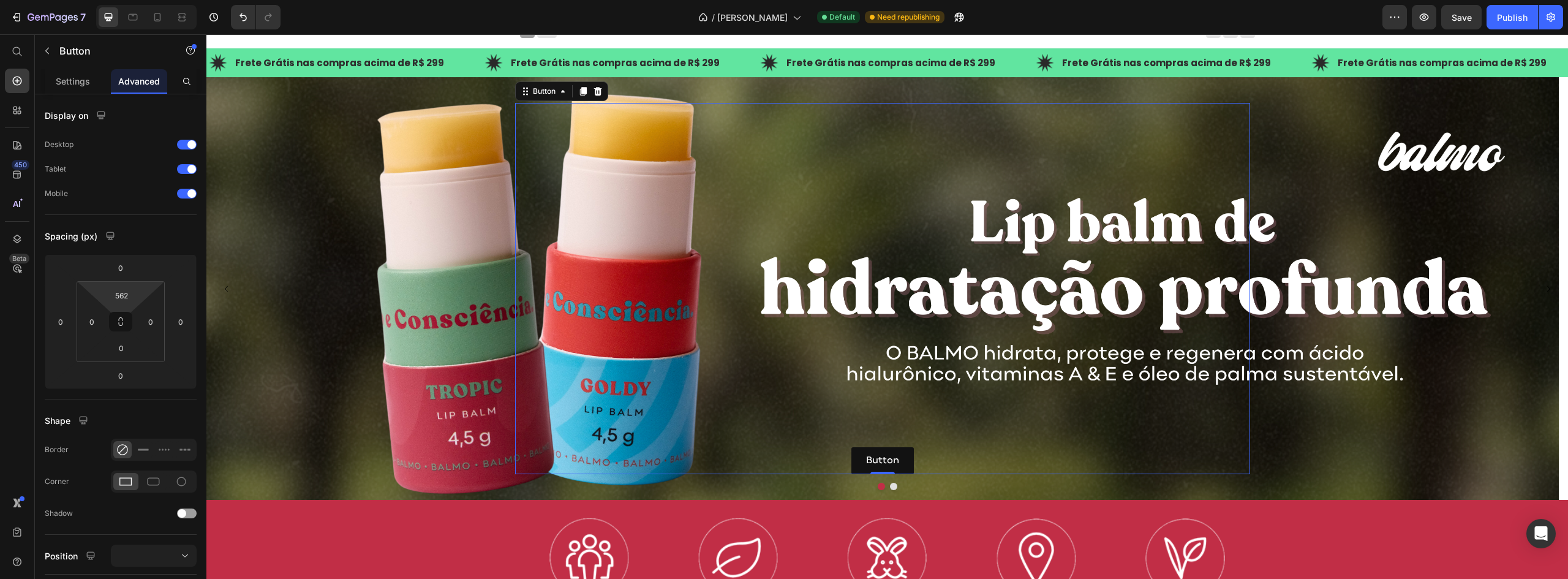 drag, startPoint x: 125, startPoint y: 284, endPoint x: 159, endPoint y: 112, distance: 175.32826 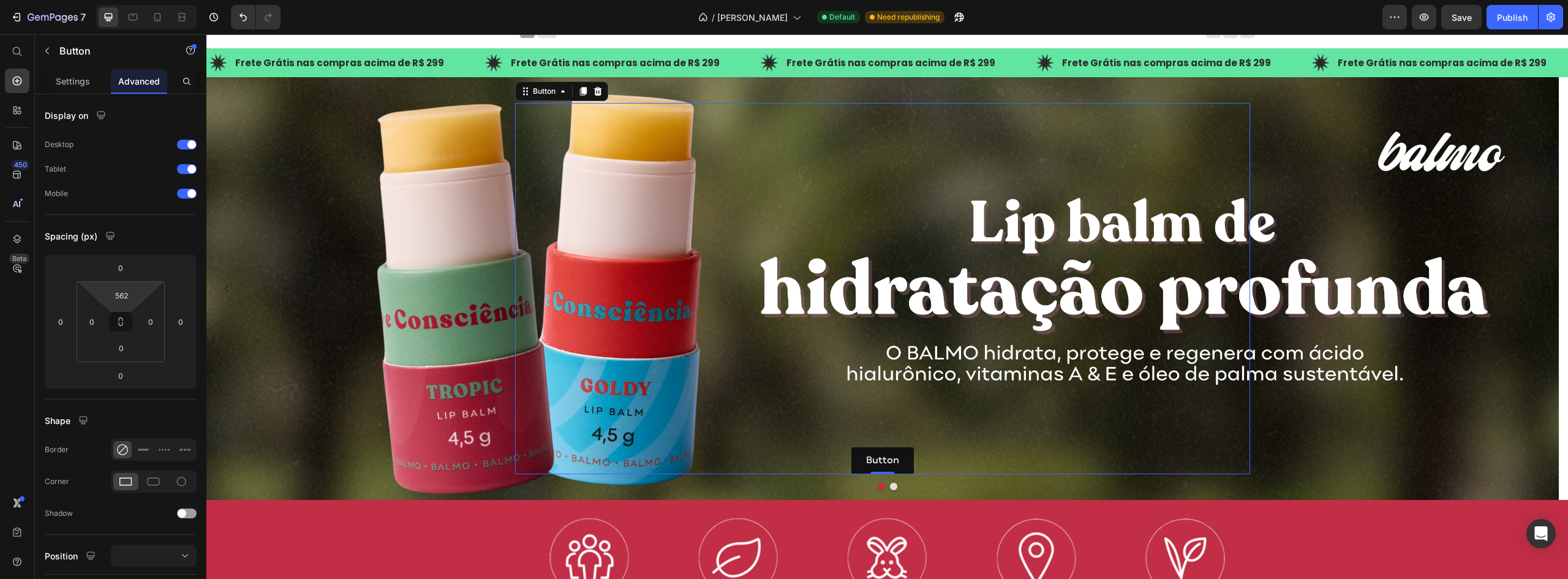 click on "7  Version history  /  Inicio Balmo Default Need republishing Preview  Save   Publish  450 Beta Start with Sections Elements Hero Section Product Detail Brands Trusted Badges Guarantee Product Breakdown How to use Testimonials Compare Bundle FAQs Social Proof Brand Story Product List Collection Blog List Contact Sticky Add to Cart Custom Footer Browse Library 450 Layout
Row
Row
Row
Row Text
Heading
Text Block Button
Button
Button
Sticky Back to top Media
Image" at bounding box center (784, 0) 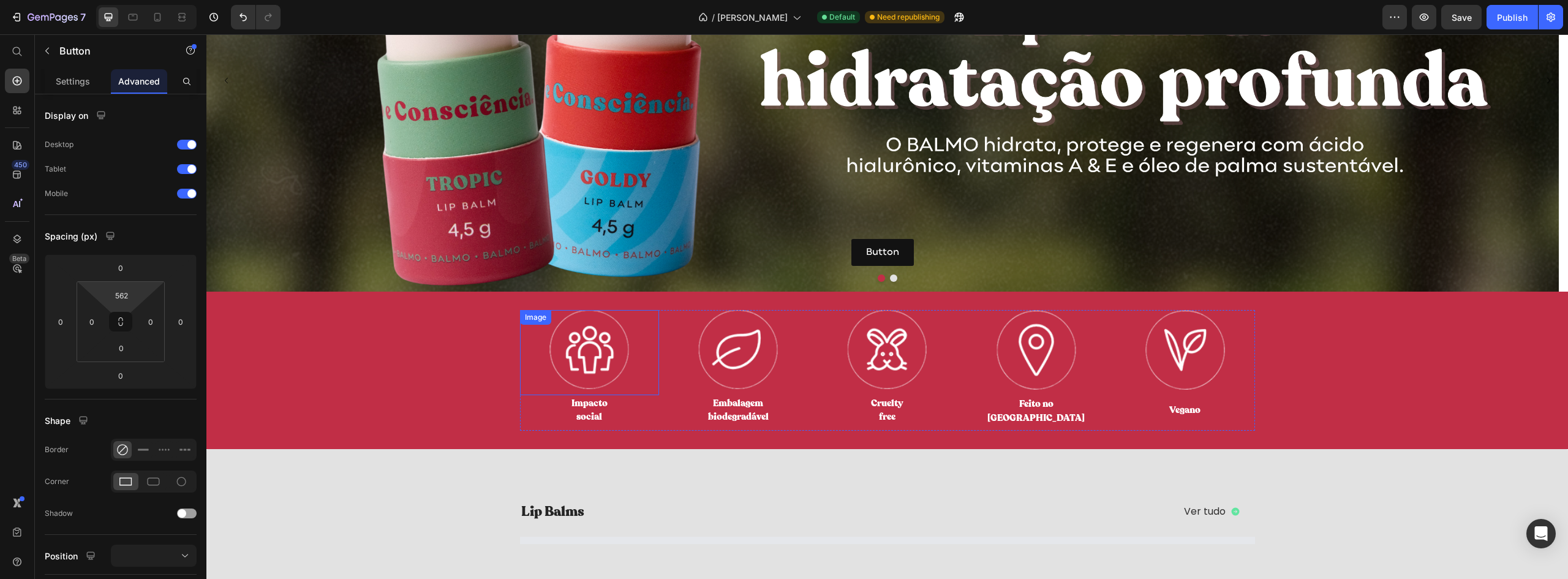 scroll, scrollTop: 0, scrollLeft: 0, axis: both 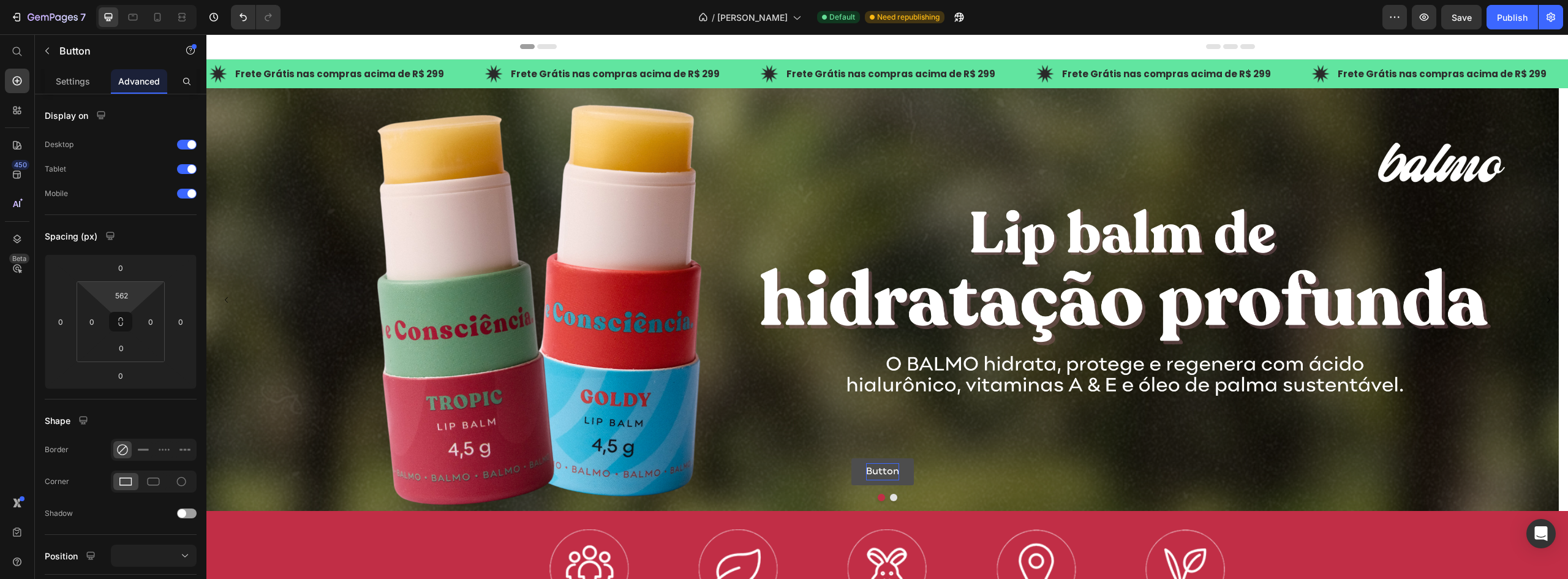 click on "Button" at bounding box center (883, 472) 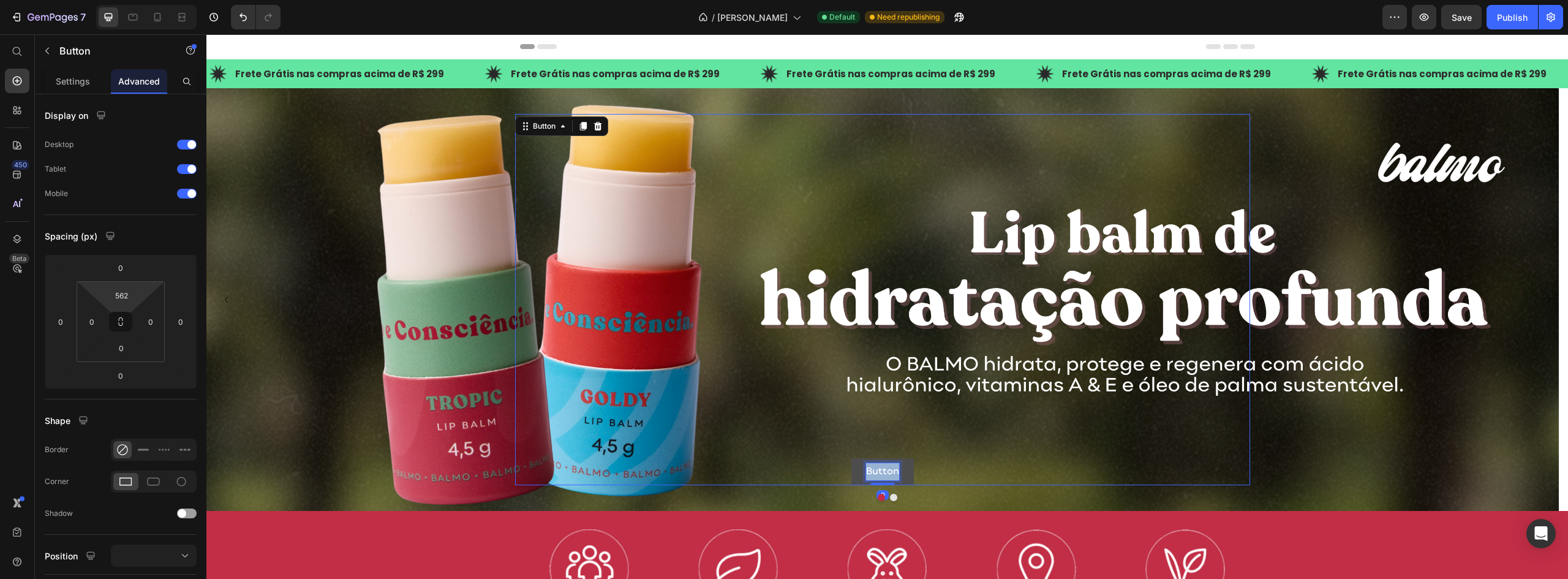 click on "Button" at bounding box center [883, 472] 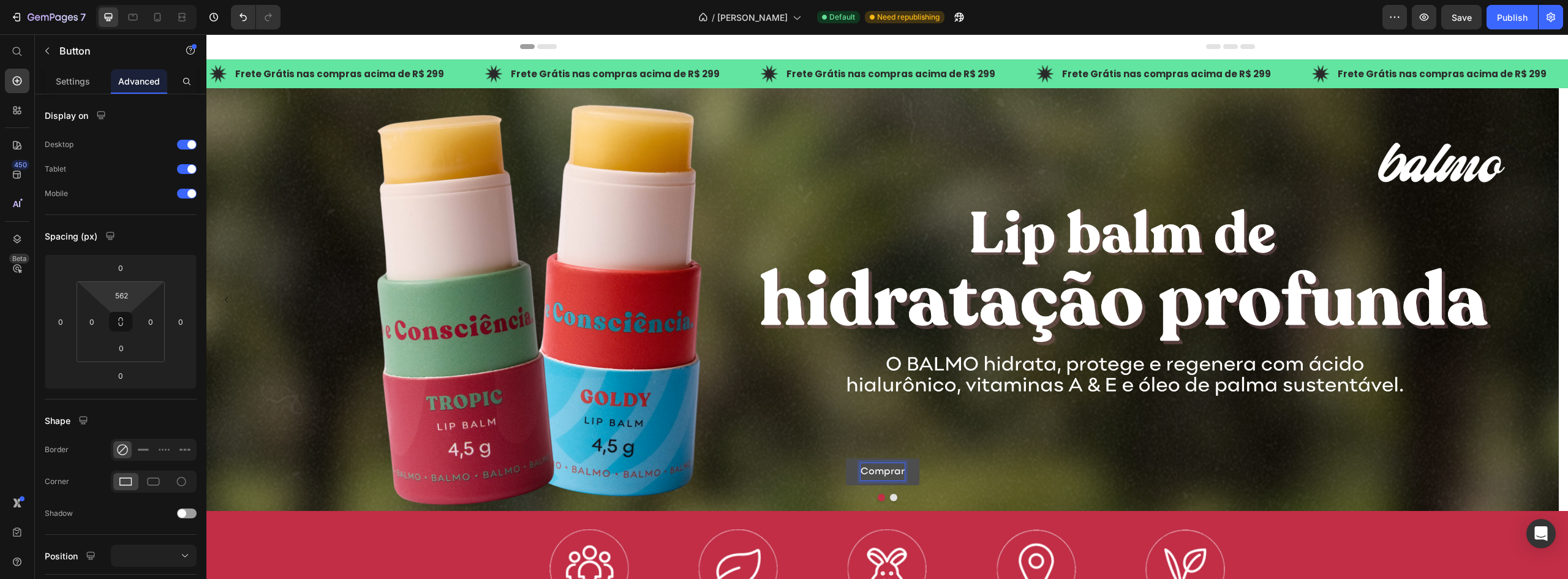 click on "Comprar" at bounding box center [883, 472] 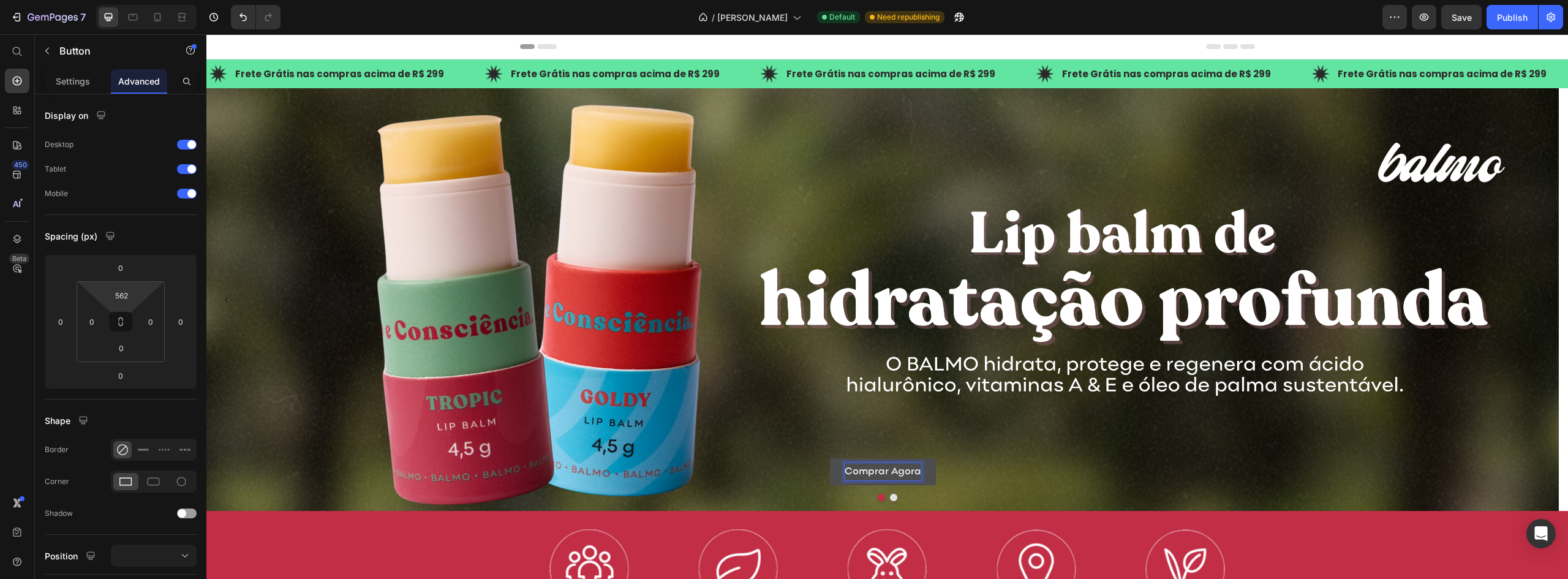 click on "Comprar Agora Button   0" at bounding box center [883, 300] 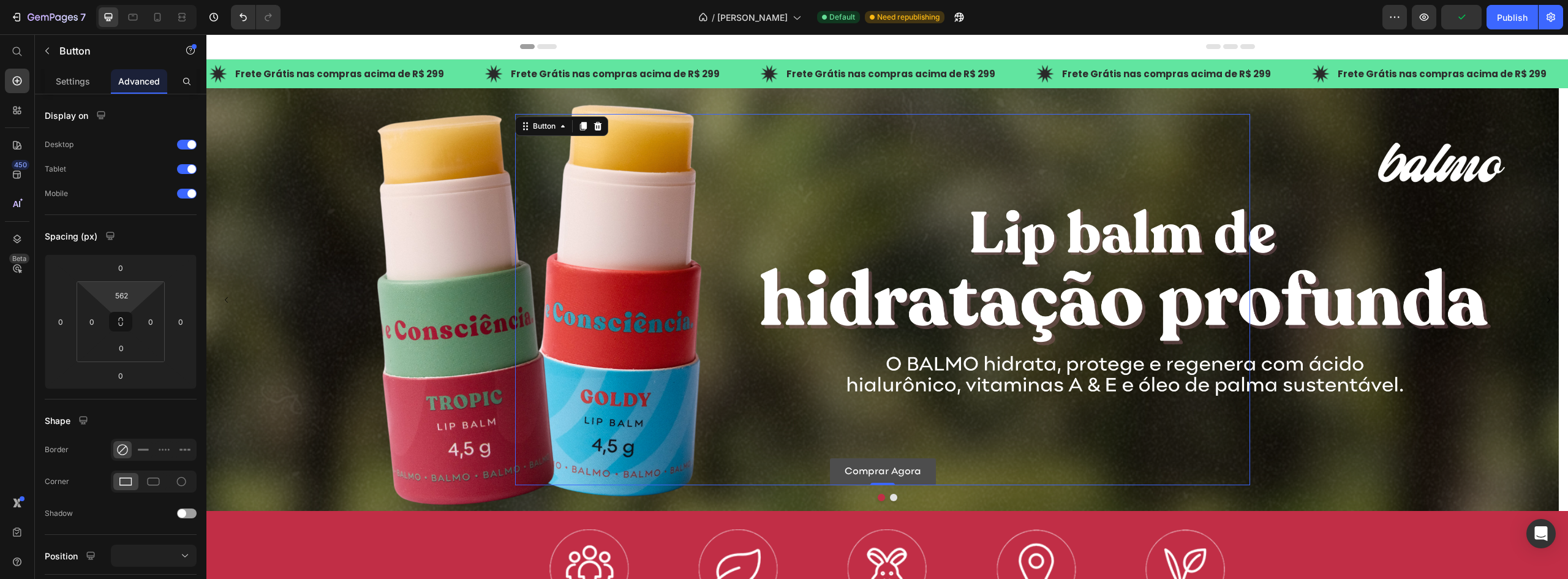 click on "Comprar Agora" at bounding box center [883, 472] 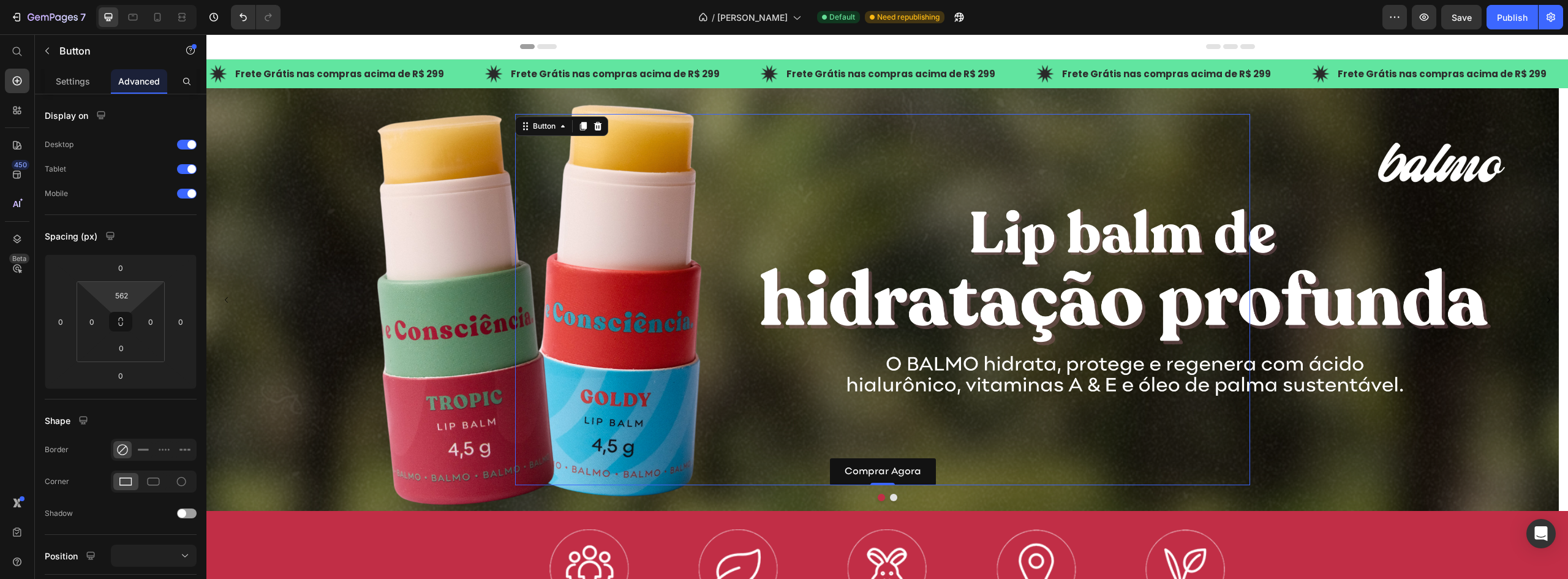 type 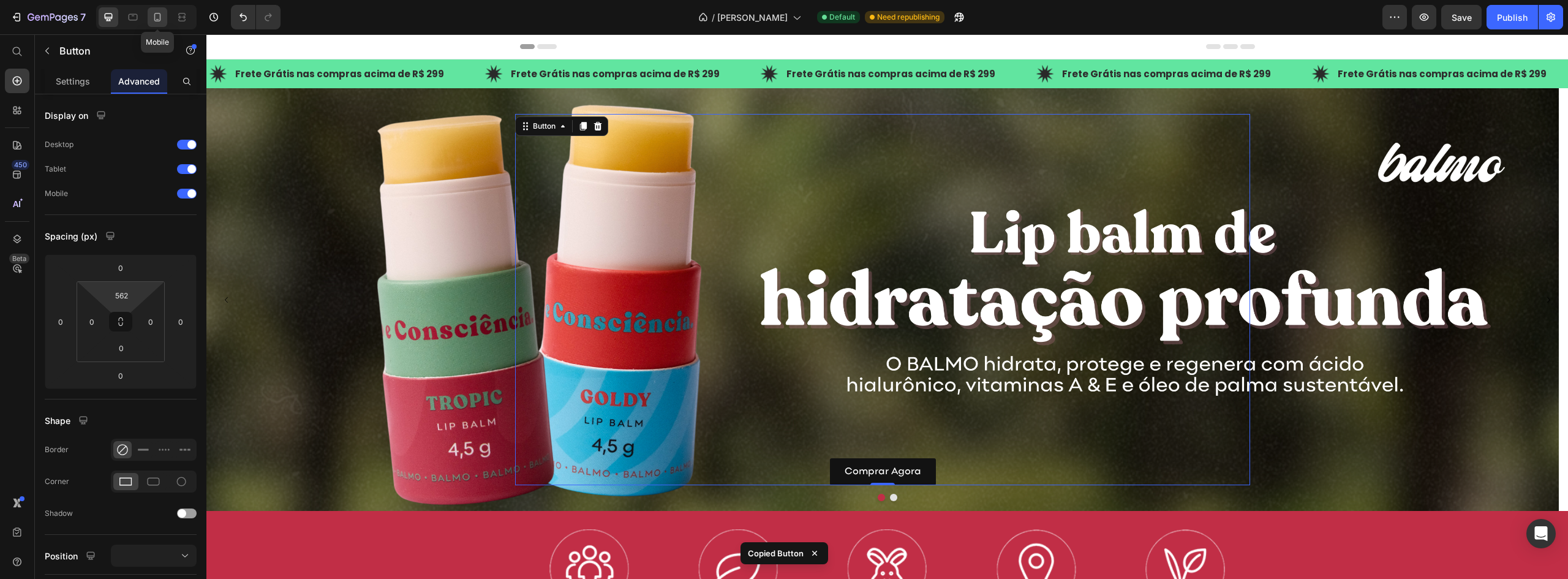 click 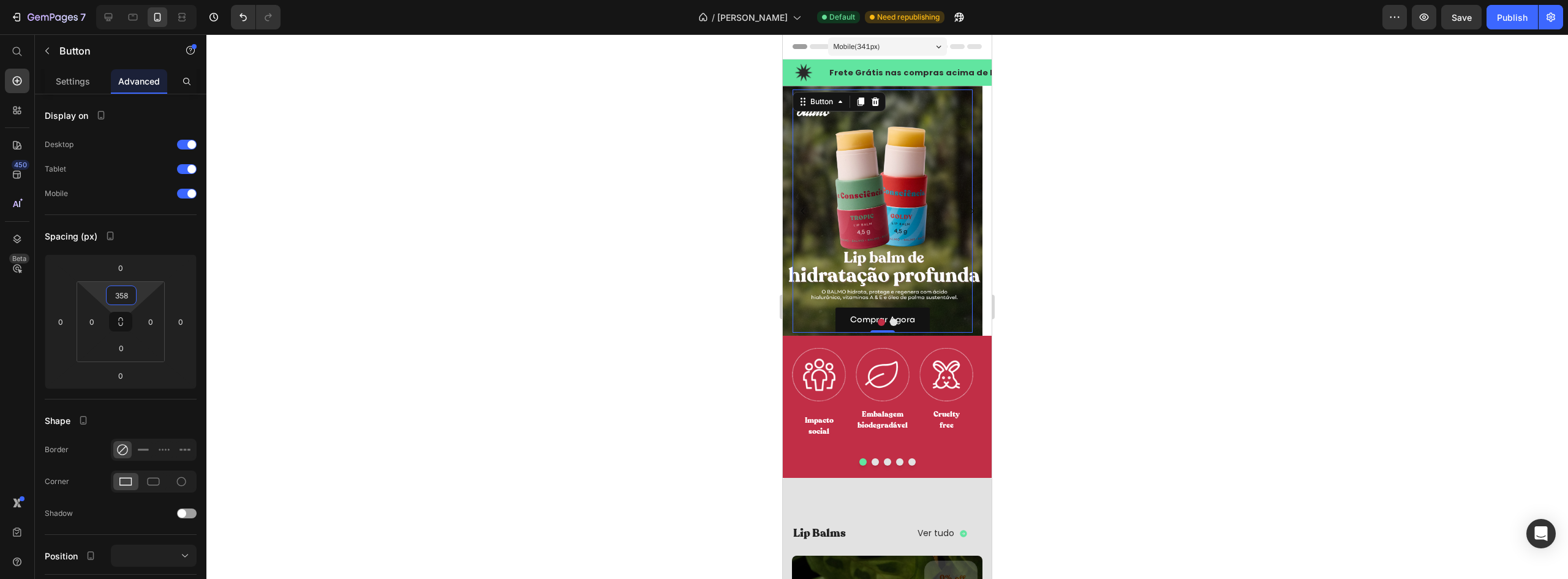 type on "360" 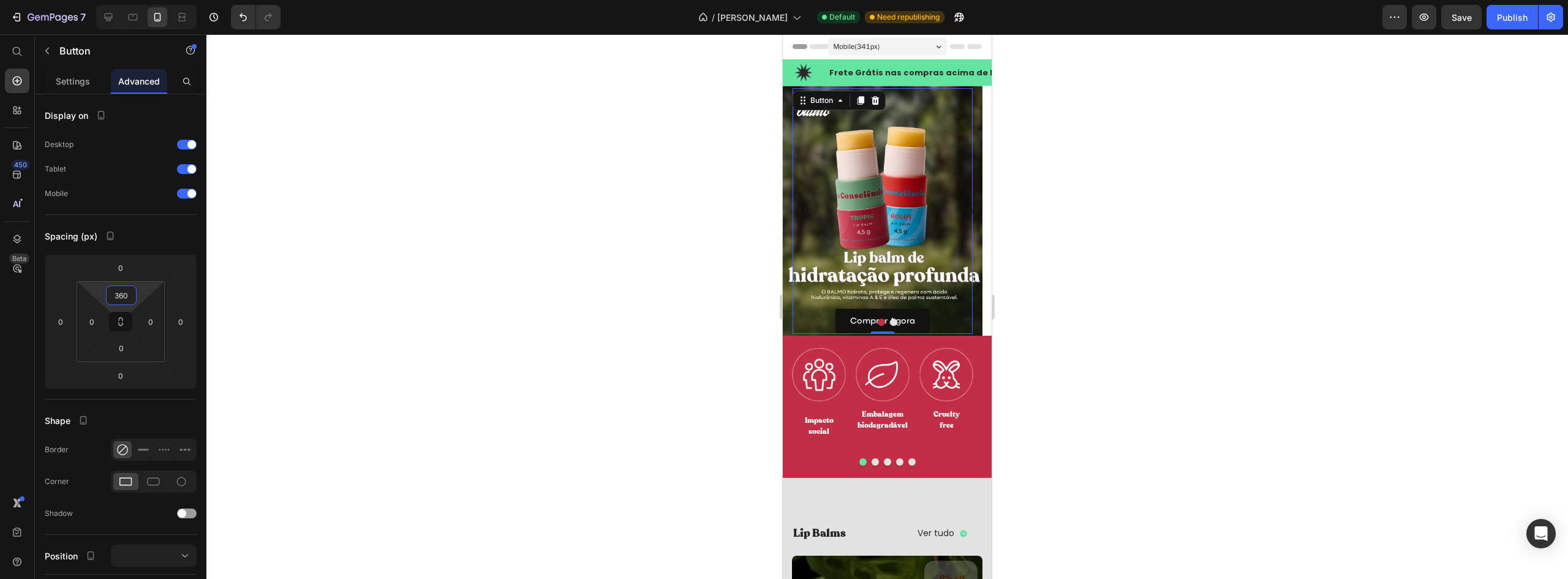 drag, startPoint x: 124, startPoint y: 282, endPoint x: 121, endPoint y: 344, distance: 62.07254 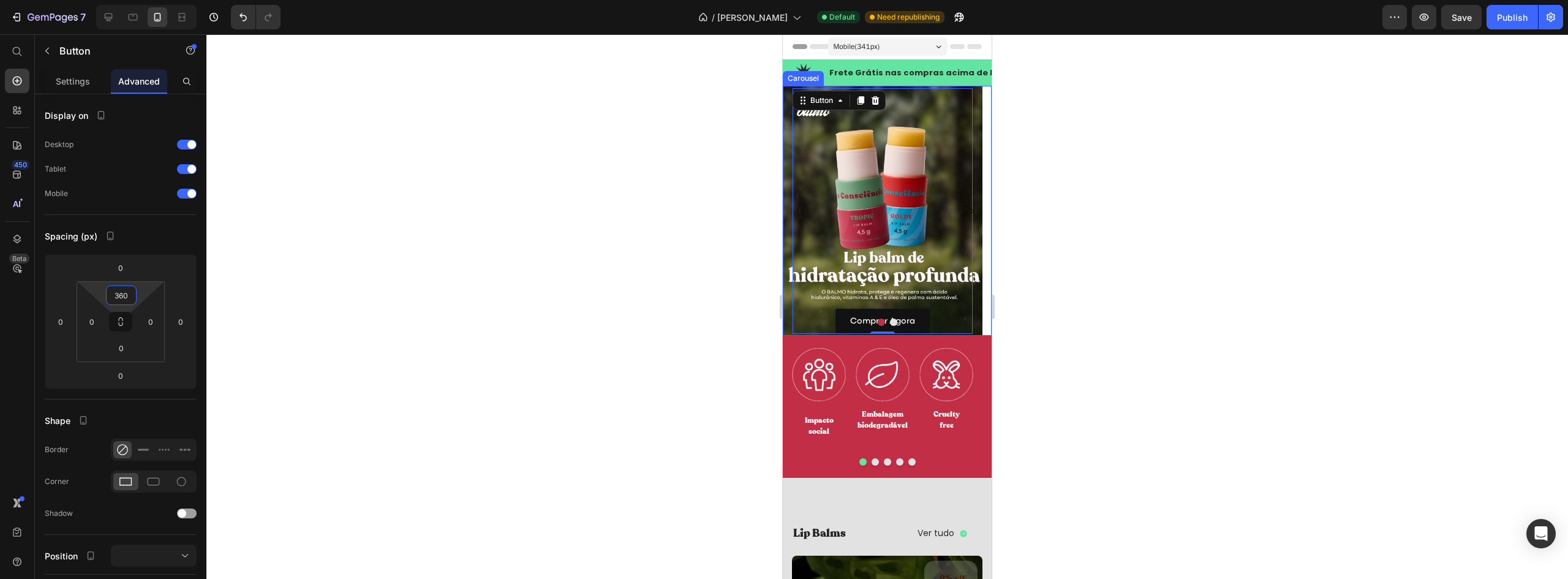 click at bounding box center [881, 322] 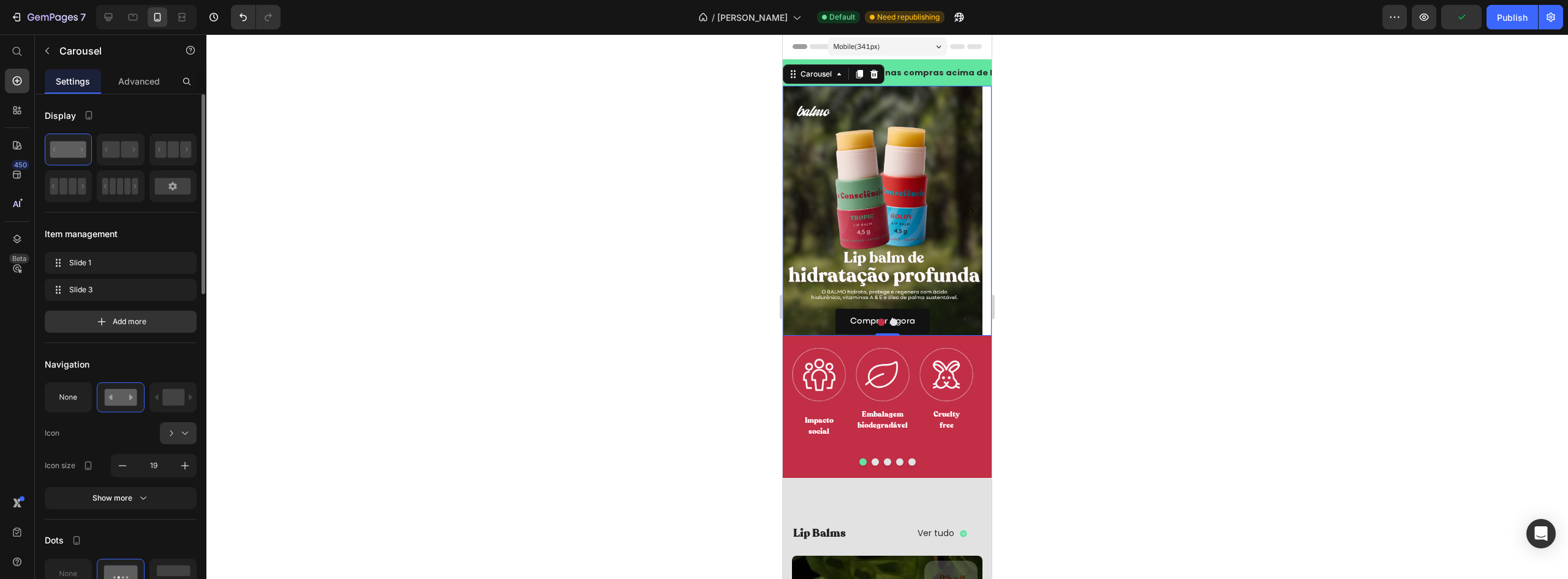 scroll, scrollTop: 61, scrollLeft: 0, axis: vertical 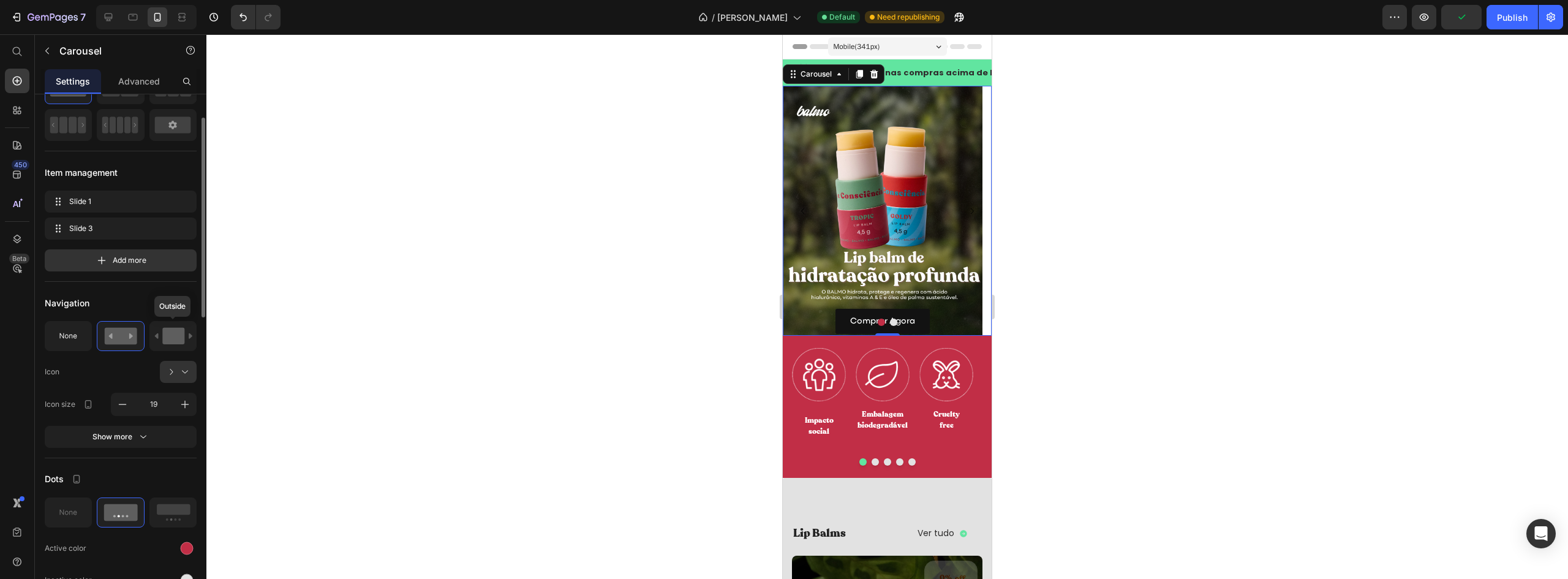 click 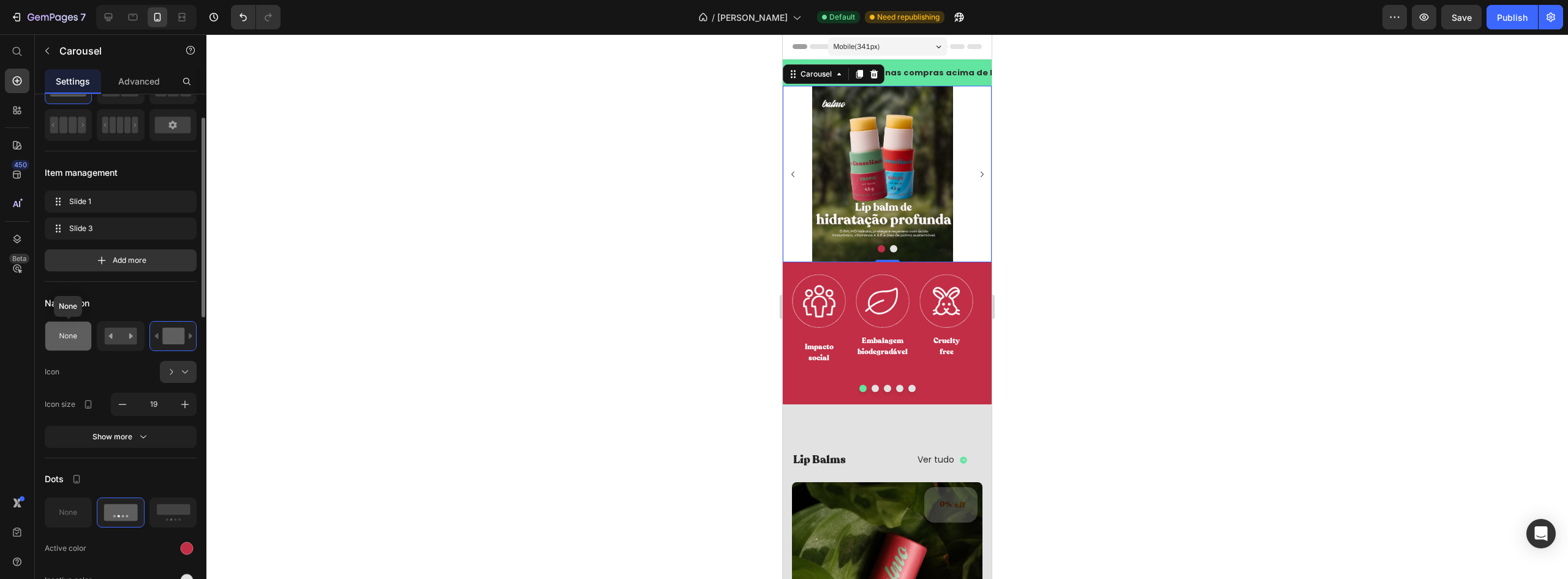 click 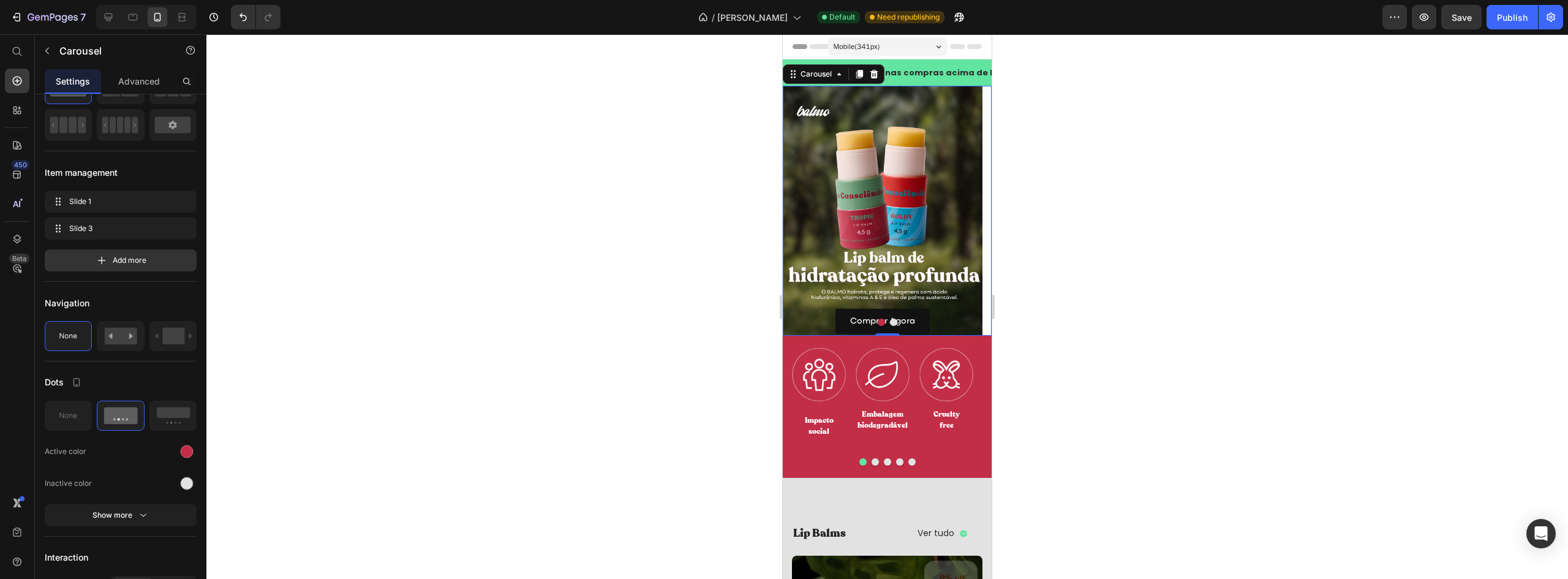 click at bounding box center (887, 322) 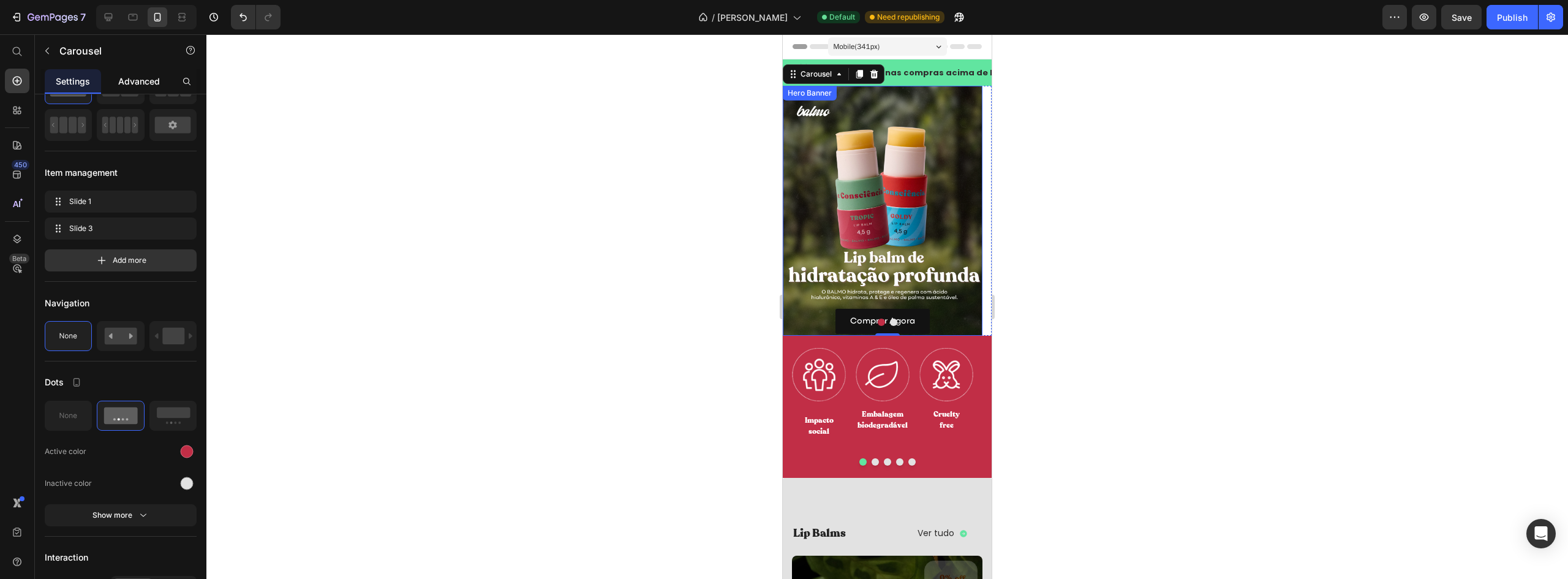 click on "Advanced" at bounding box center [139, 81] 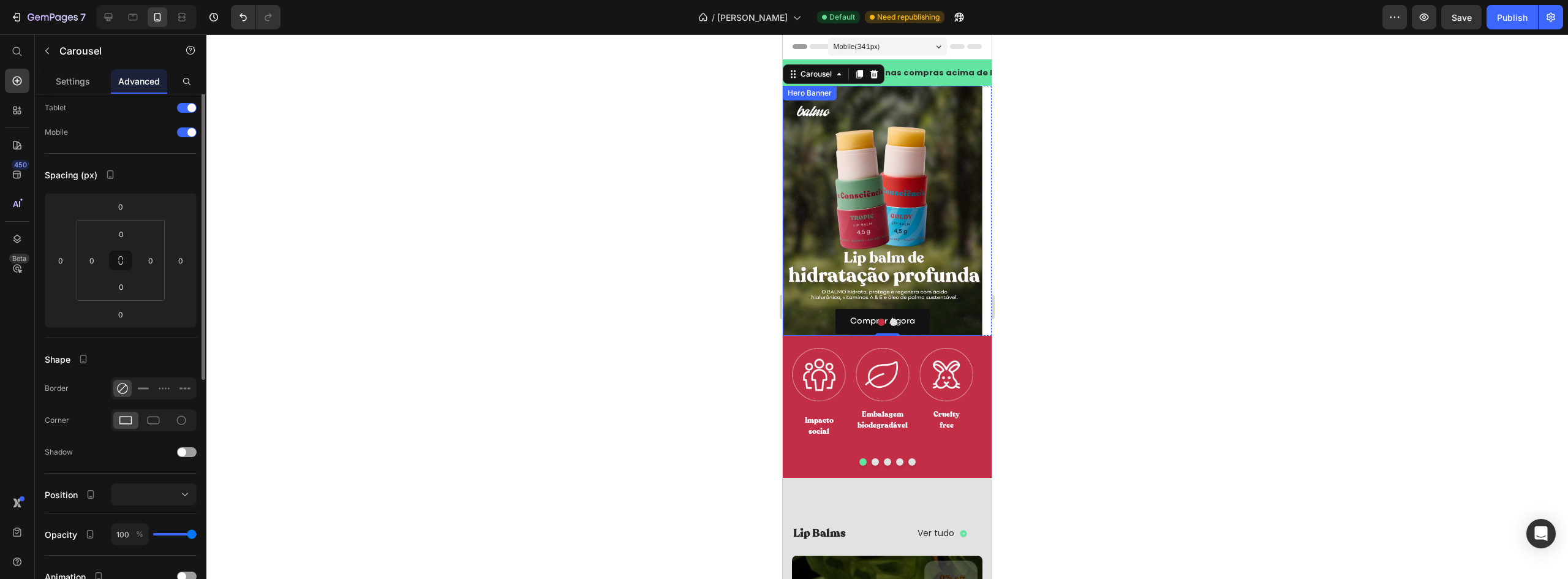 scroll, scrollTop: 0, scrollLeft: 0, axis: both 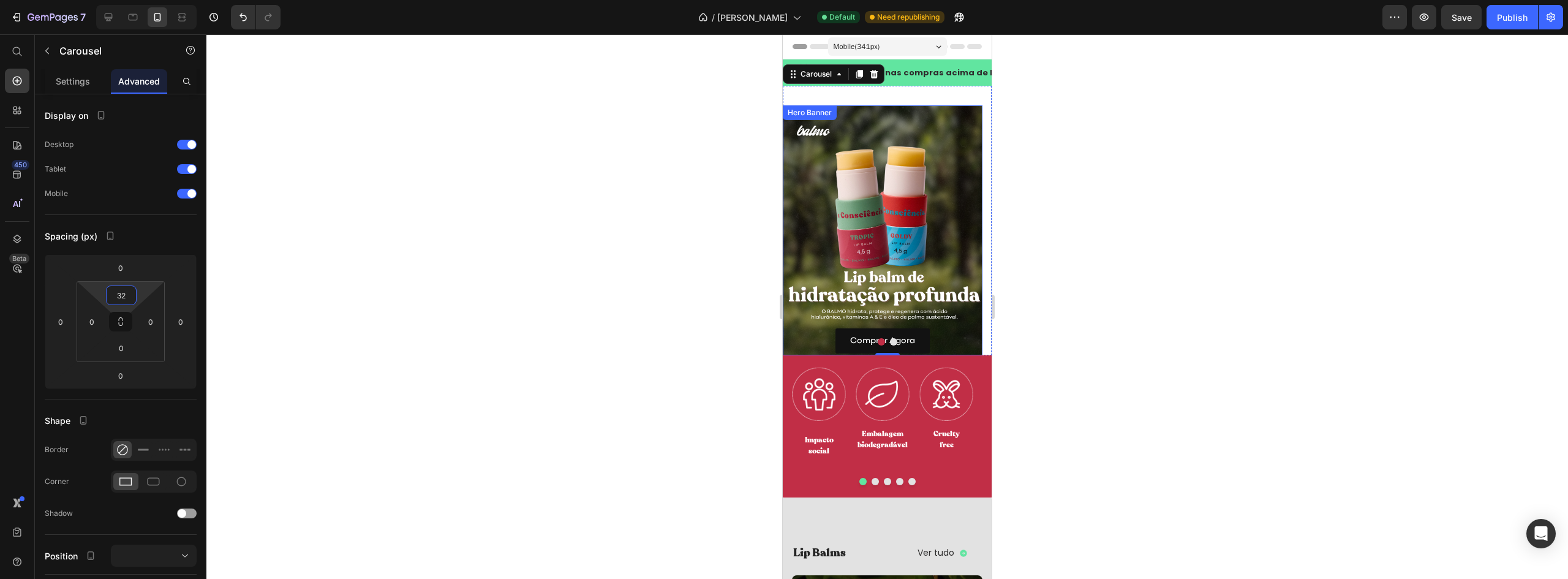 type on "0" 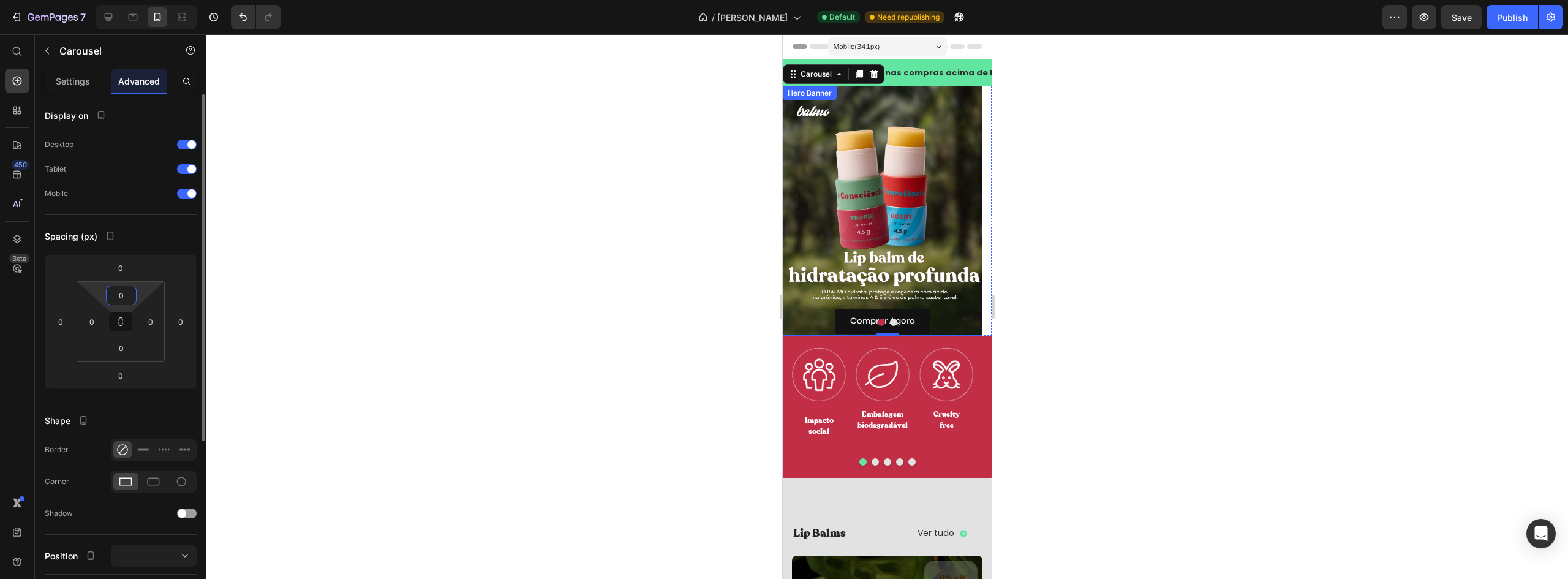 drag, startPoint x: 122, startPoint y: 284, endPoint x: 124, endPoint y: 308, distance: 24.083189 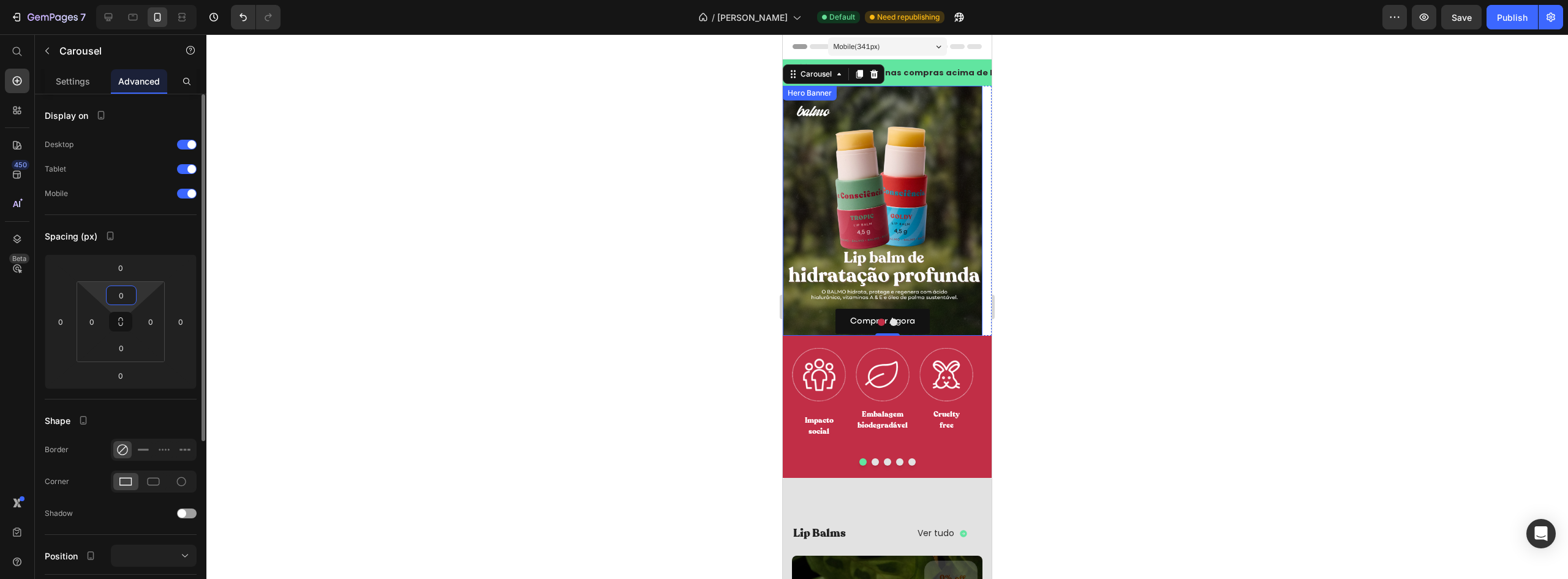 click on "7  Version history  /  Inicio Balmo Default Need republishing Preview  Save   Publish  450 Beta Start with Sections Elements Hero Section Product Detail Brands Trusted Badges Guarantee Product Breakdown How to use Testimonials Compare Bundle FAQs Social Proof Brand Story Product List Collection Blog List Contact Sticky Add to Cart Custom Footer Browse Library 450 Layout
Row
Row
Row
Row Text
Heading
Text Block Button
Button
Button
Sticky Back to top Media
Image" at bounding box center (784, 0) 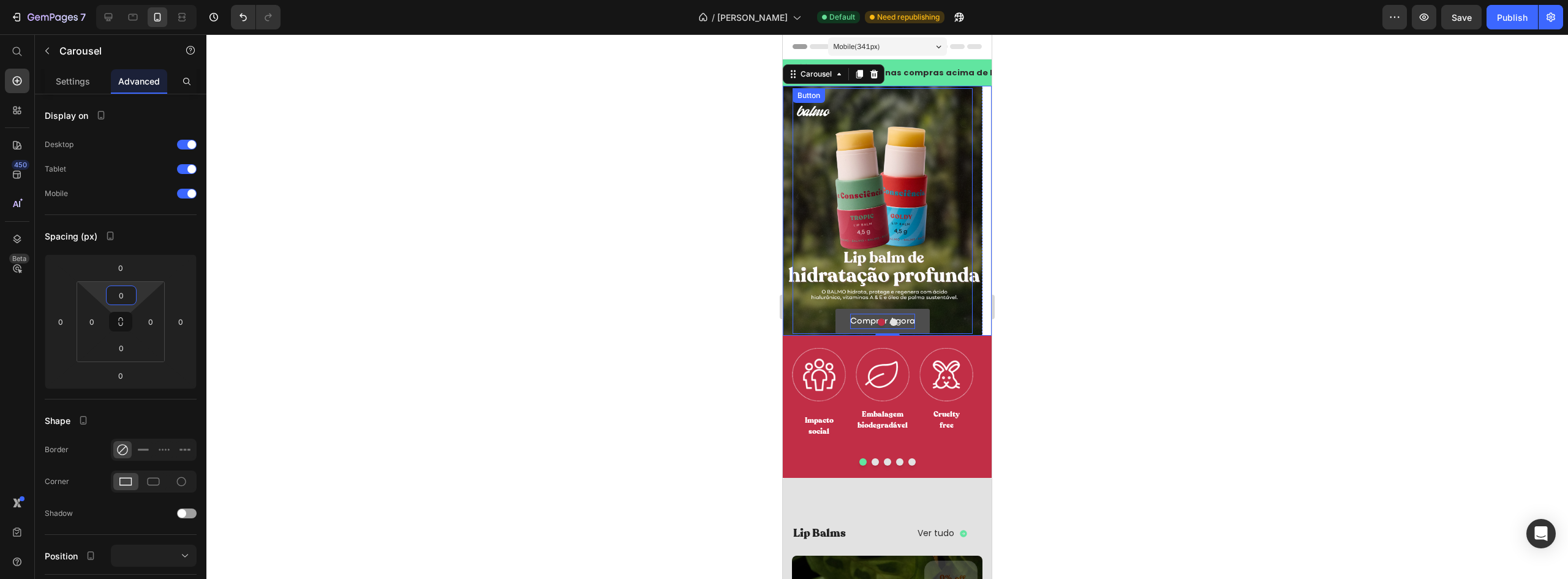 click on "Comprar Agora" at bounding box center [883, 321] 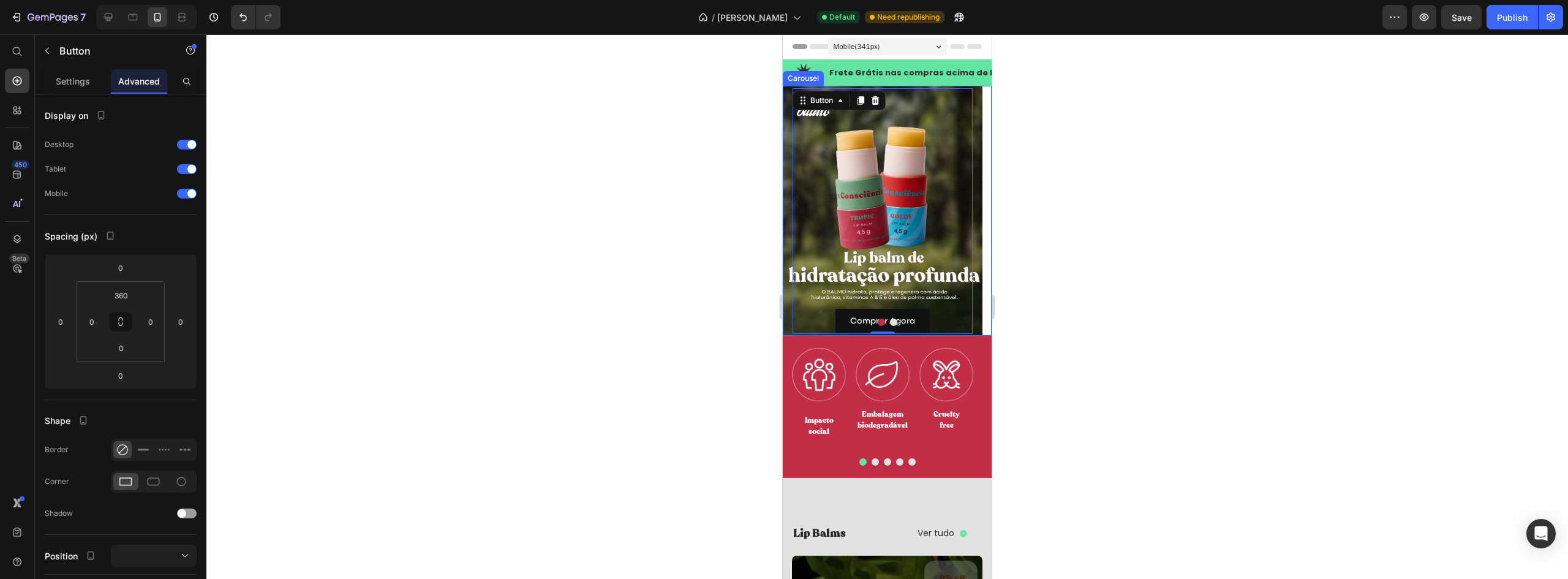click at bounding box center [894, 322] 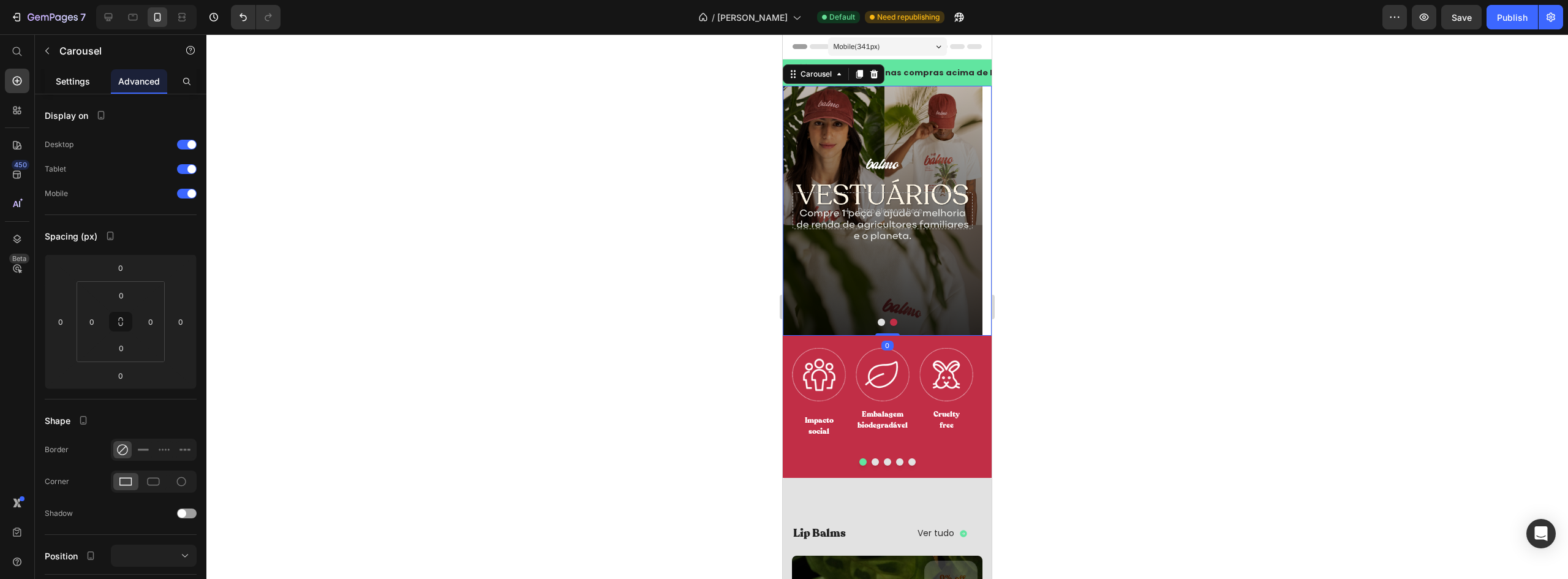 click on "Settings" 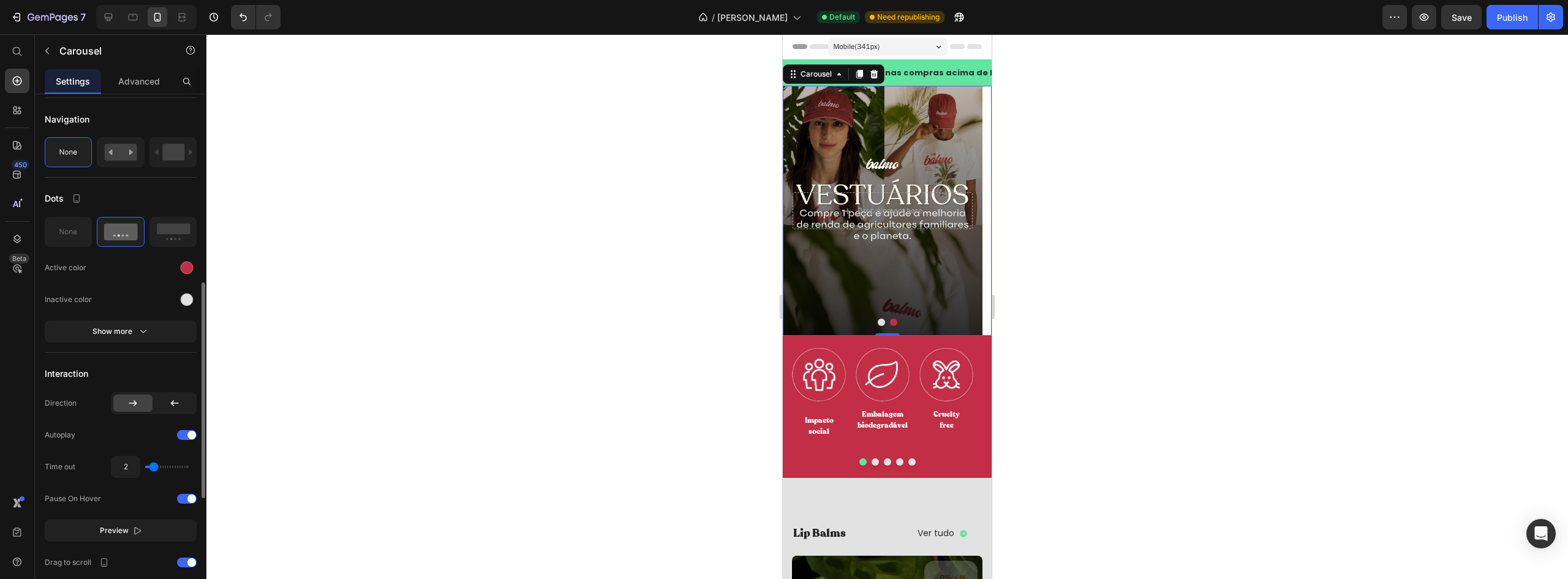 scroll, scrollTop: 306, scrollLeft: 0, axis: vertical 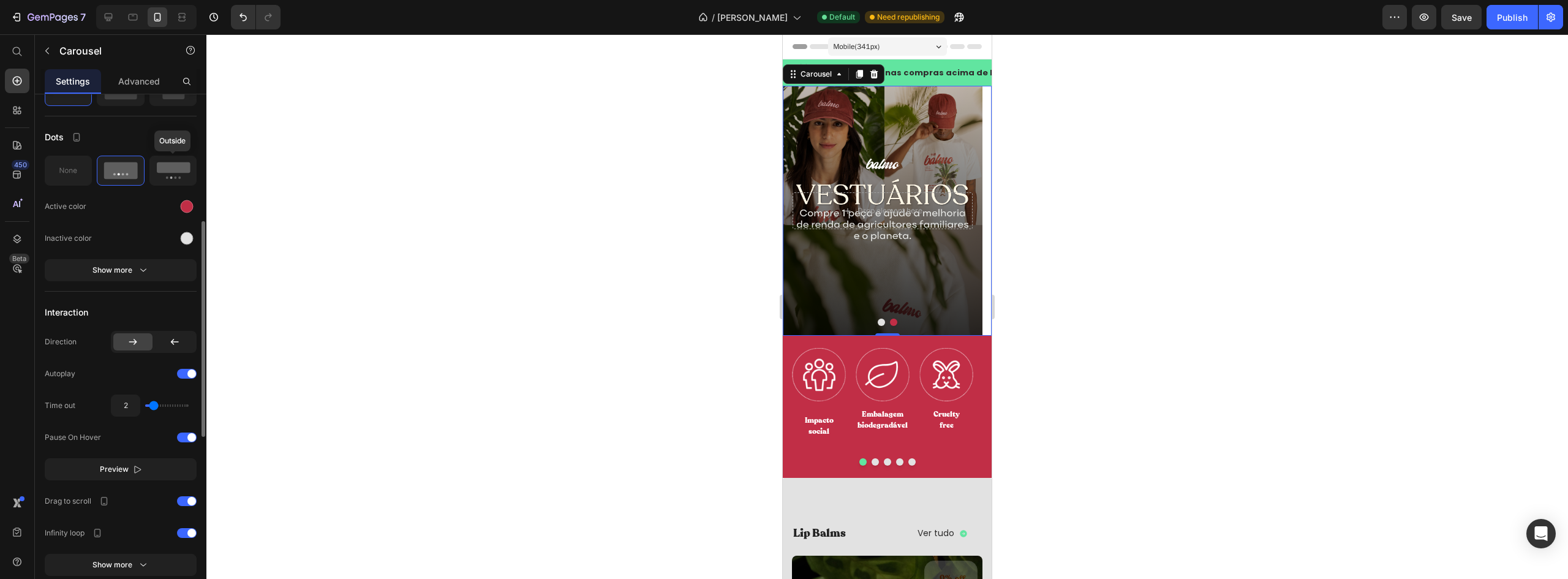 click 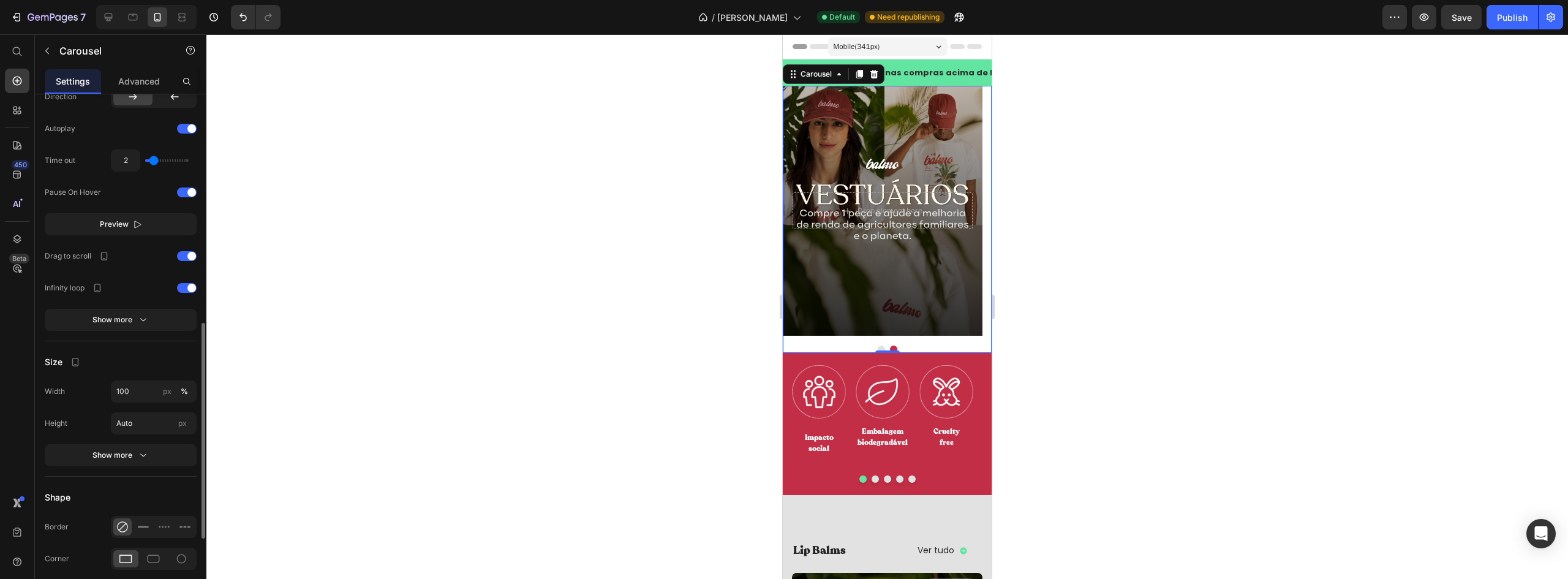 scroll, scrollTop: 732, scrollLeft: 0, axis: vertical 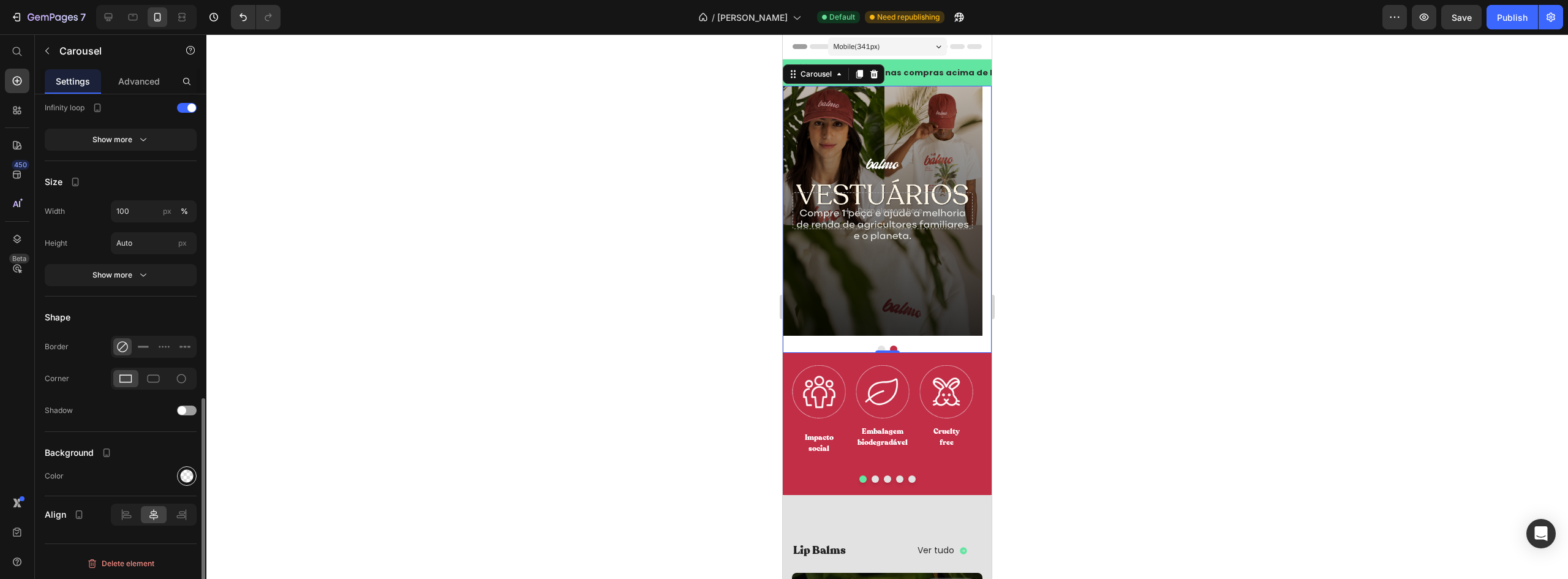 click at bounding box center [187, 476] 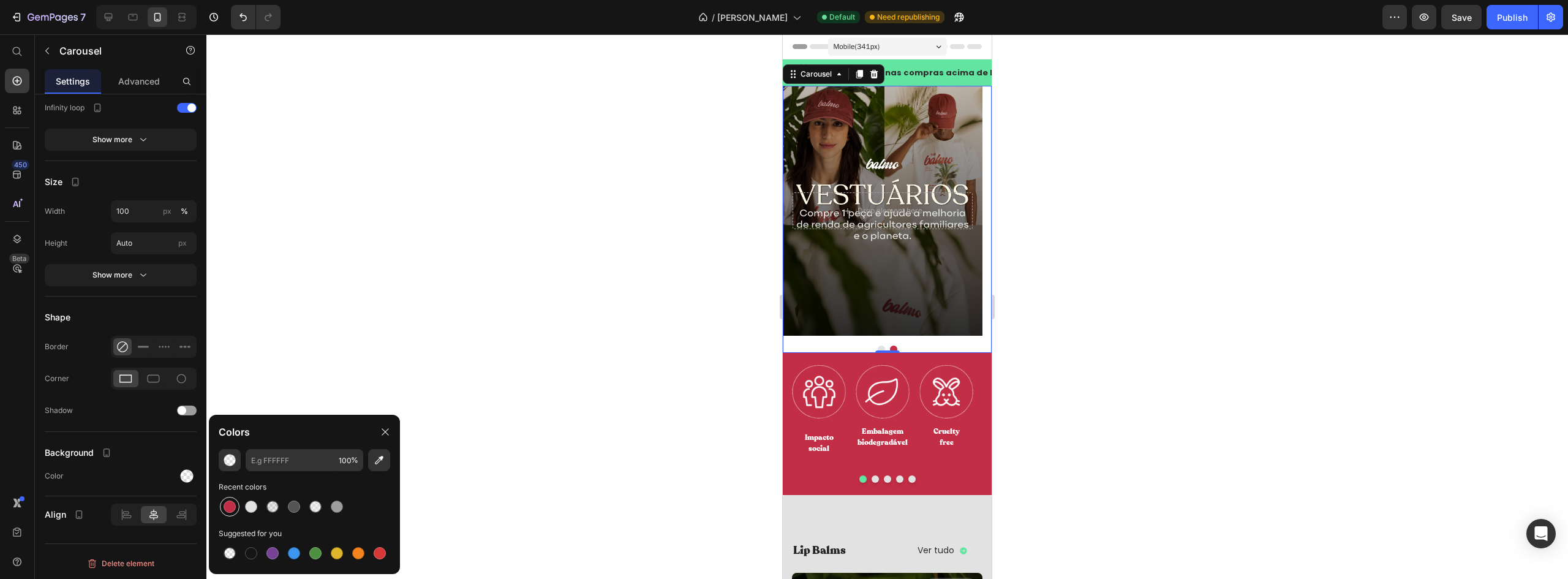 drag, startPoint x: 249, startPoint y: 508, endPoint x: 239, endPoint y: 505, distance: 10.440307 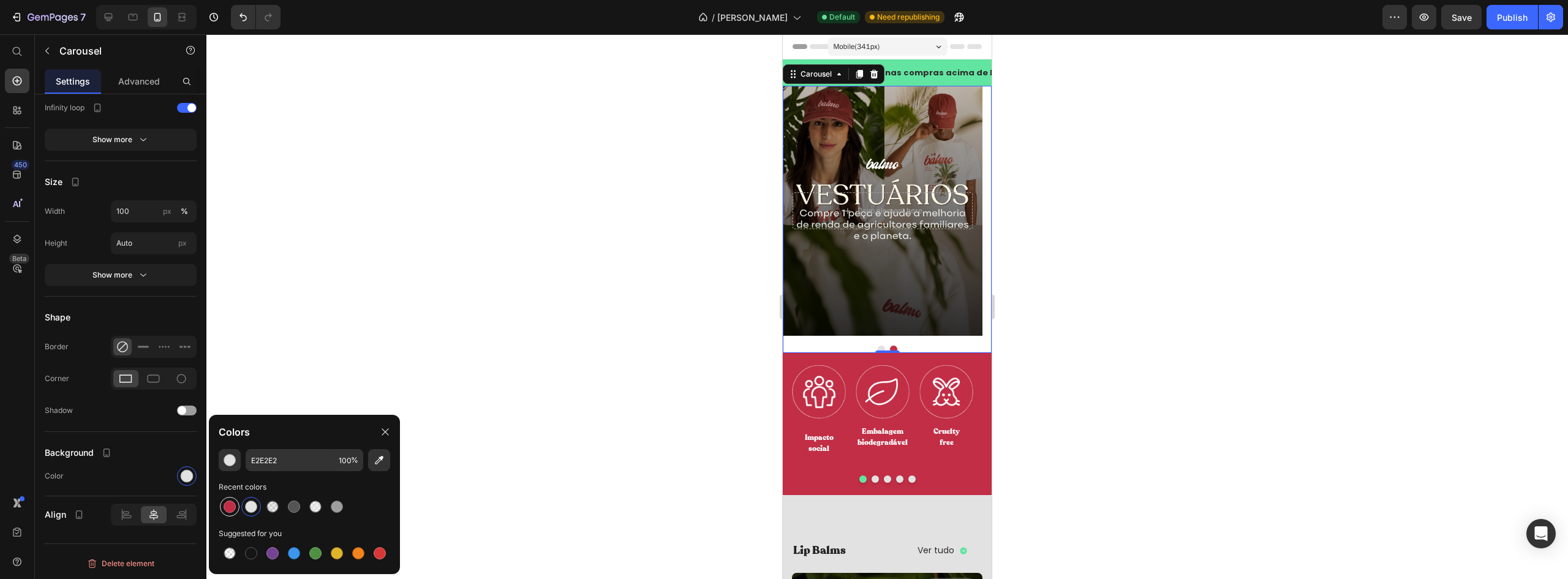 click at bounding box center [230, 507] 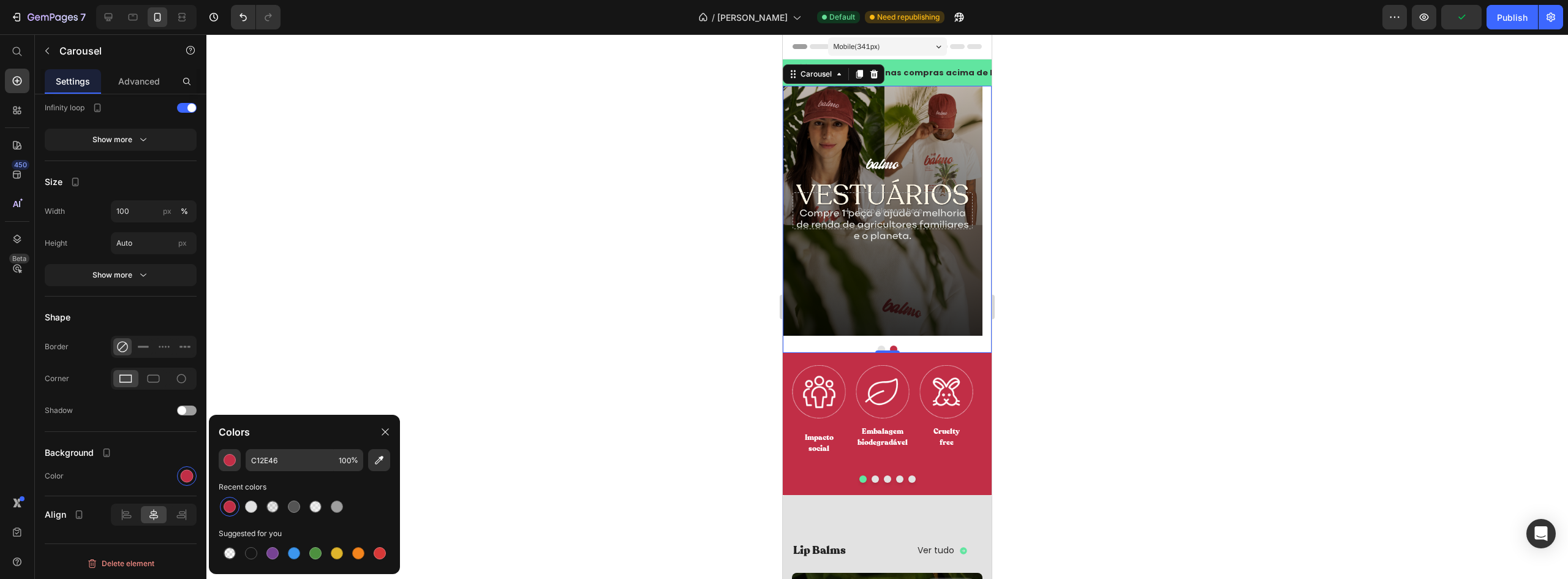 click on "Comprar Agora Button Hero Banner
Drop element here Hero Banner" at bounding box center (887, 219) 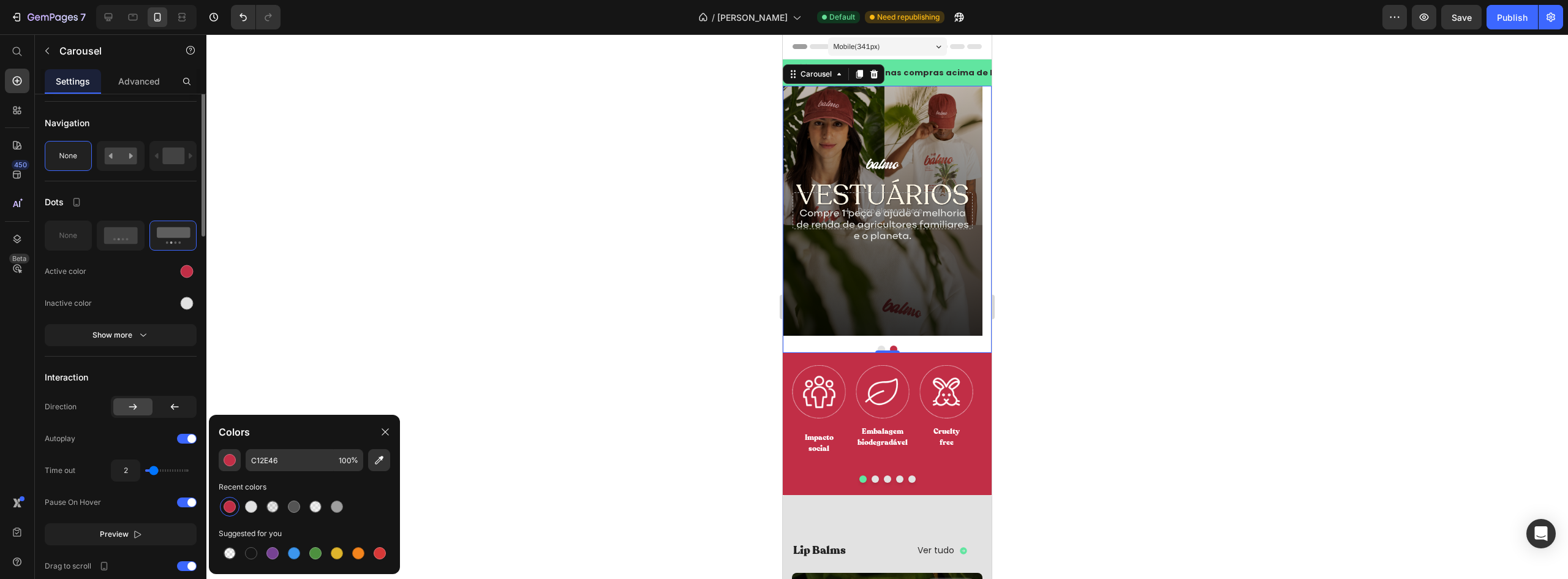 scroll, scrollTop: 119, scrollLeft: 0, axis: vertical 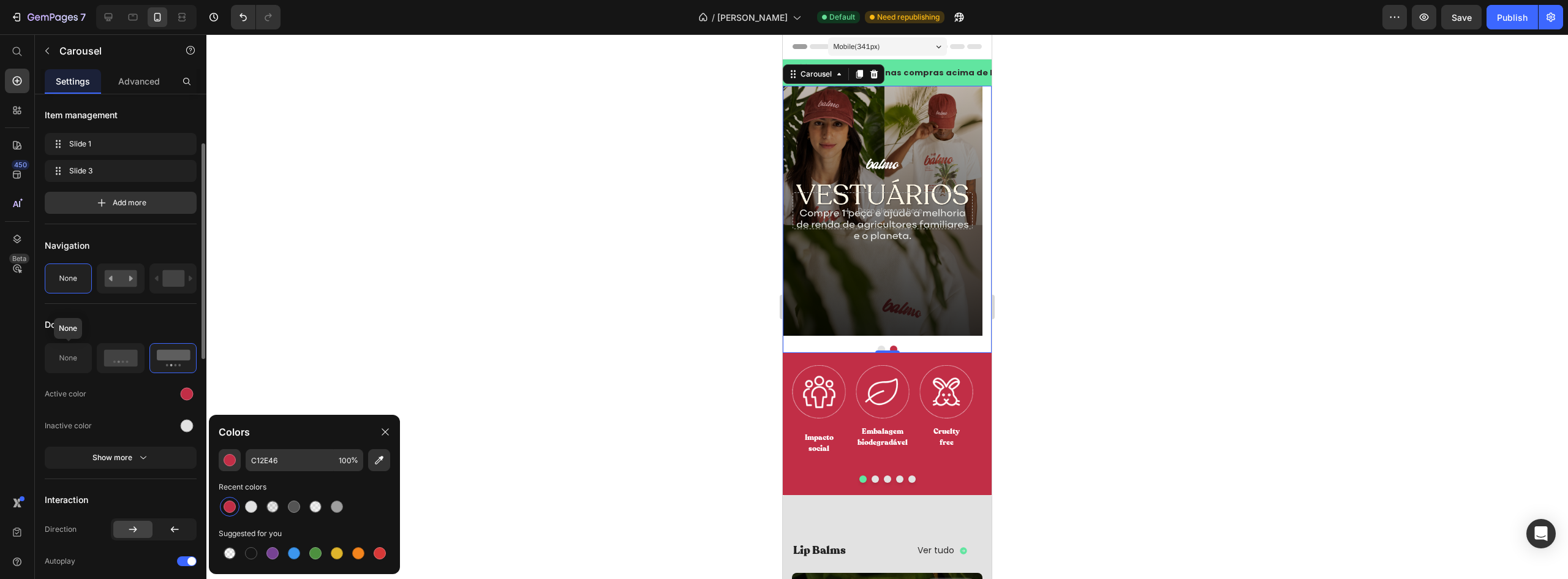 click 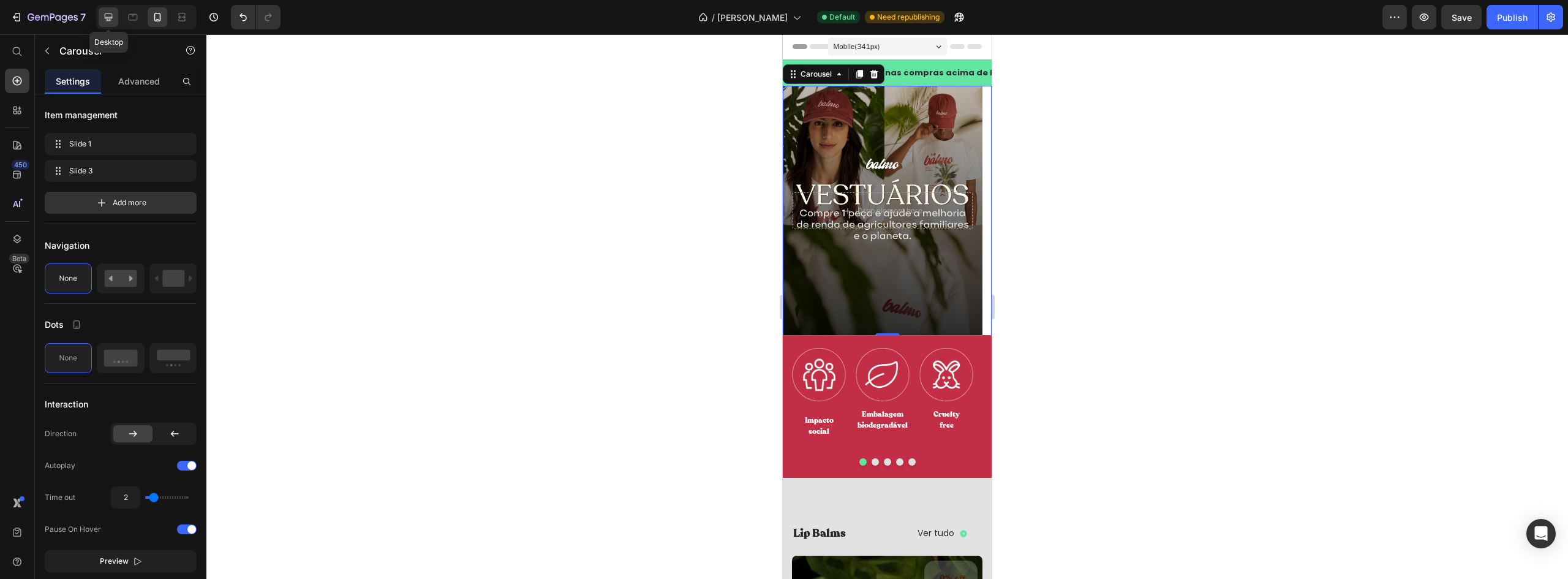click 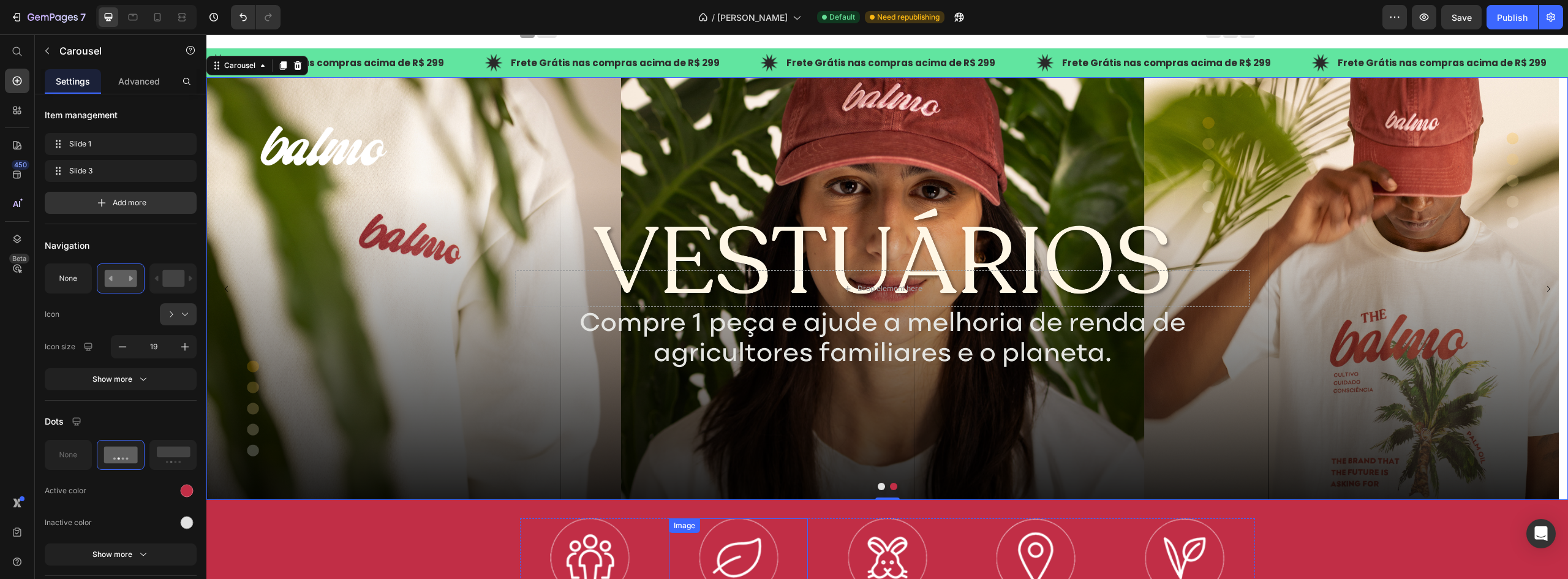 scroll, scrollTop: 134, scrollLeft: 0, axis: vertical 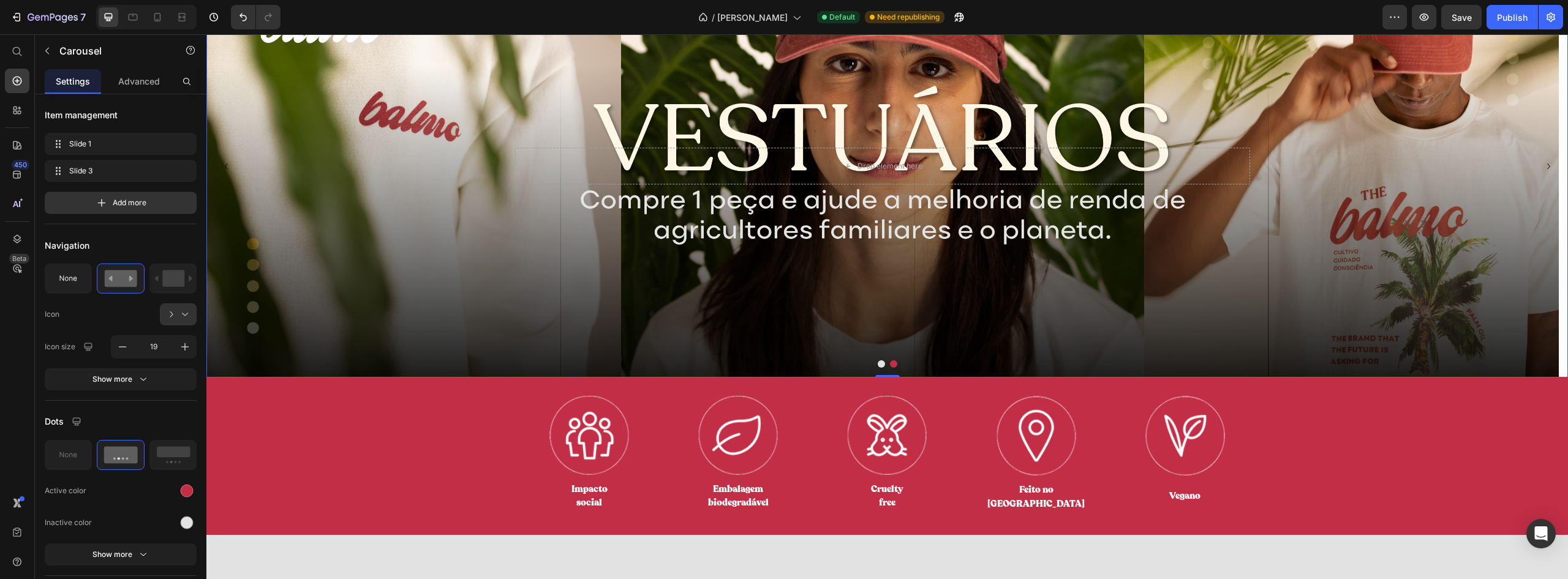 click at bounding box center (881, 364) 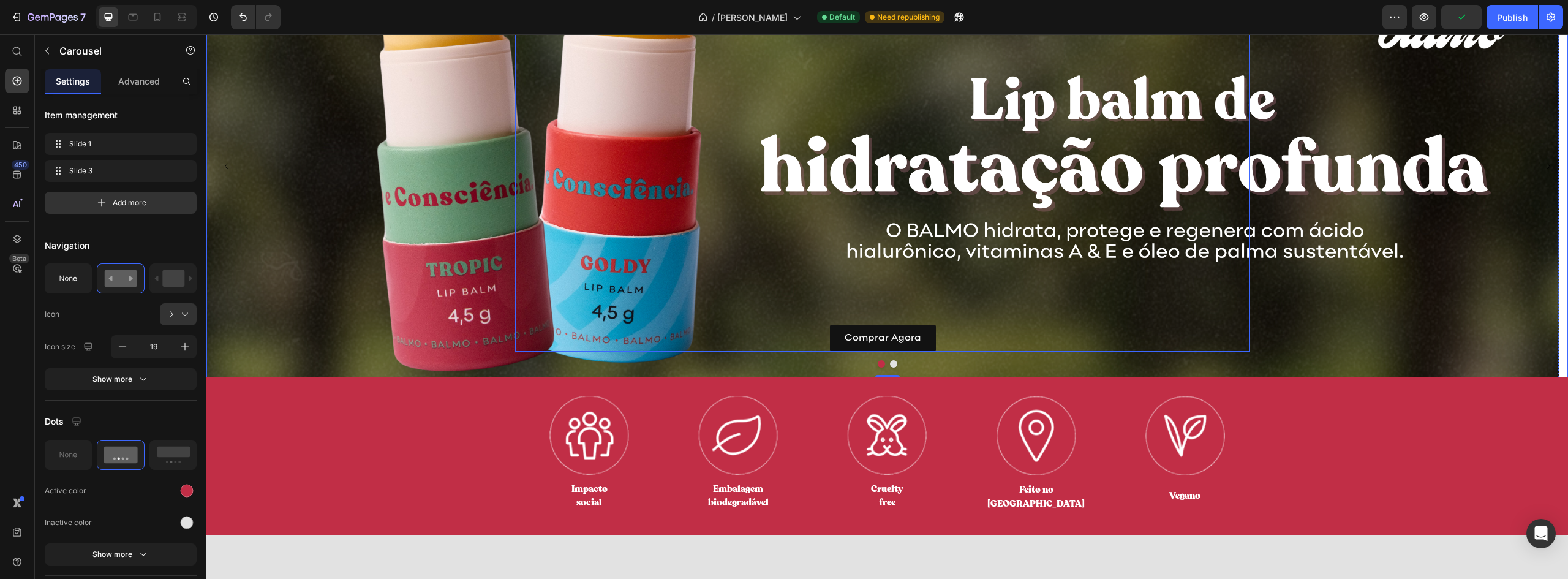 scroll, scrollTop: 11, scrollLeft: 0, axis: vertical 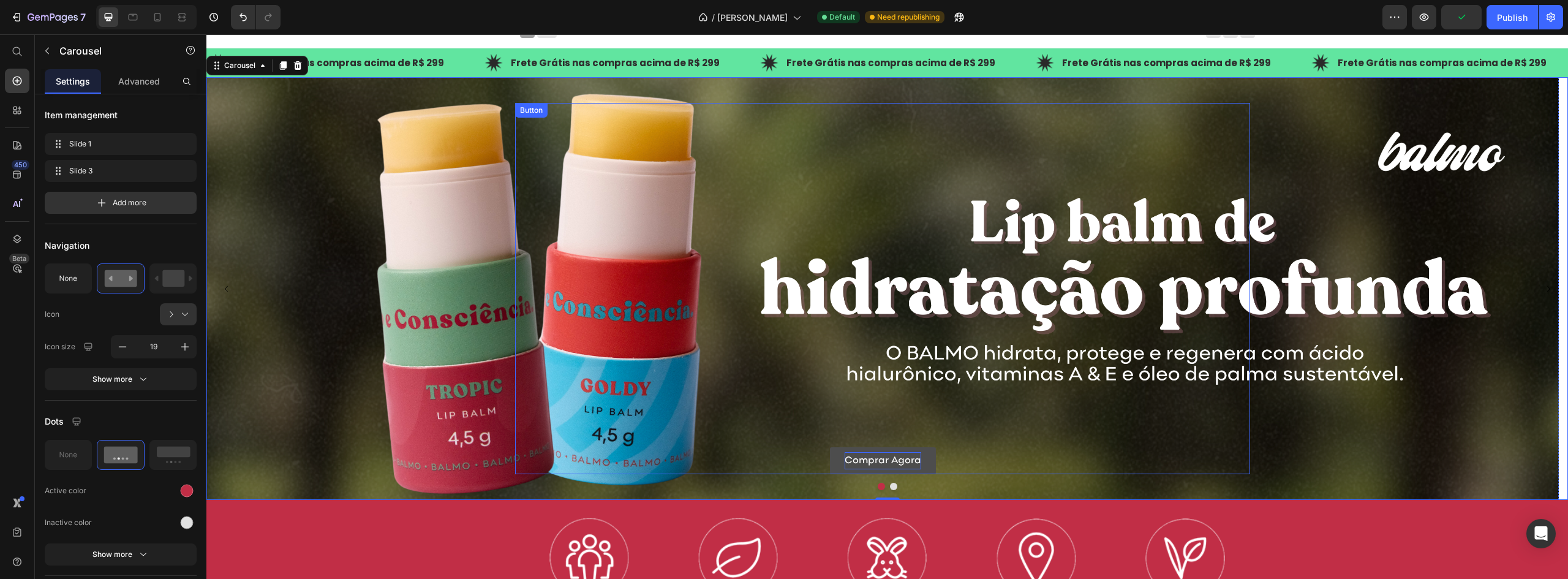 click on "Comprar Agora" at bounding box center [883, 461] 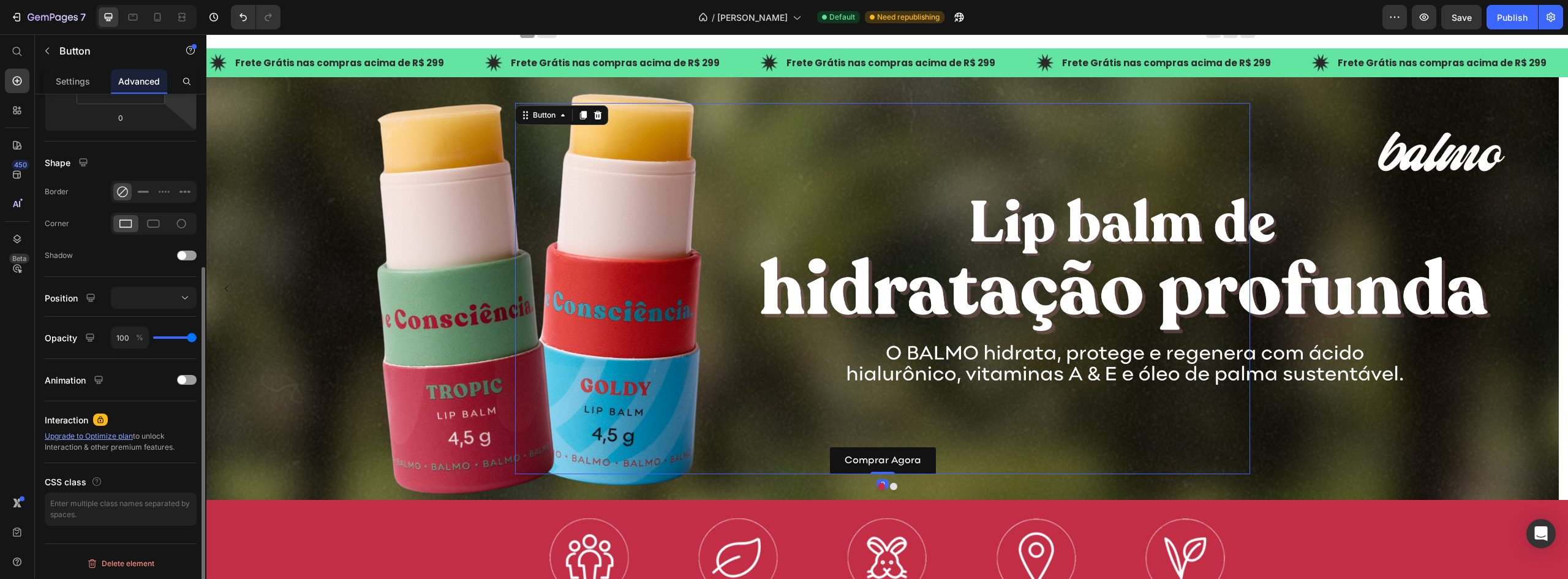 scroll, scrollTop: 0, scrollLeft: 0, axis: both 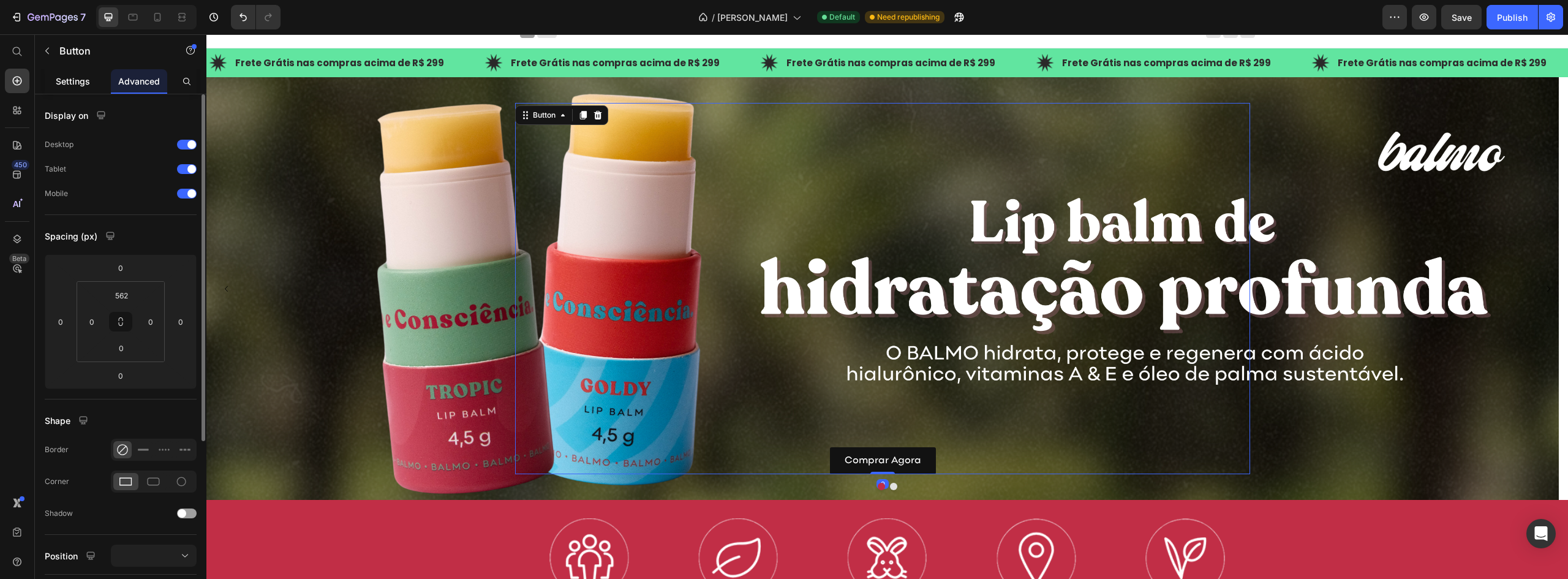 click on "Settings" at bounding box center (73, 81) 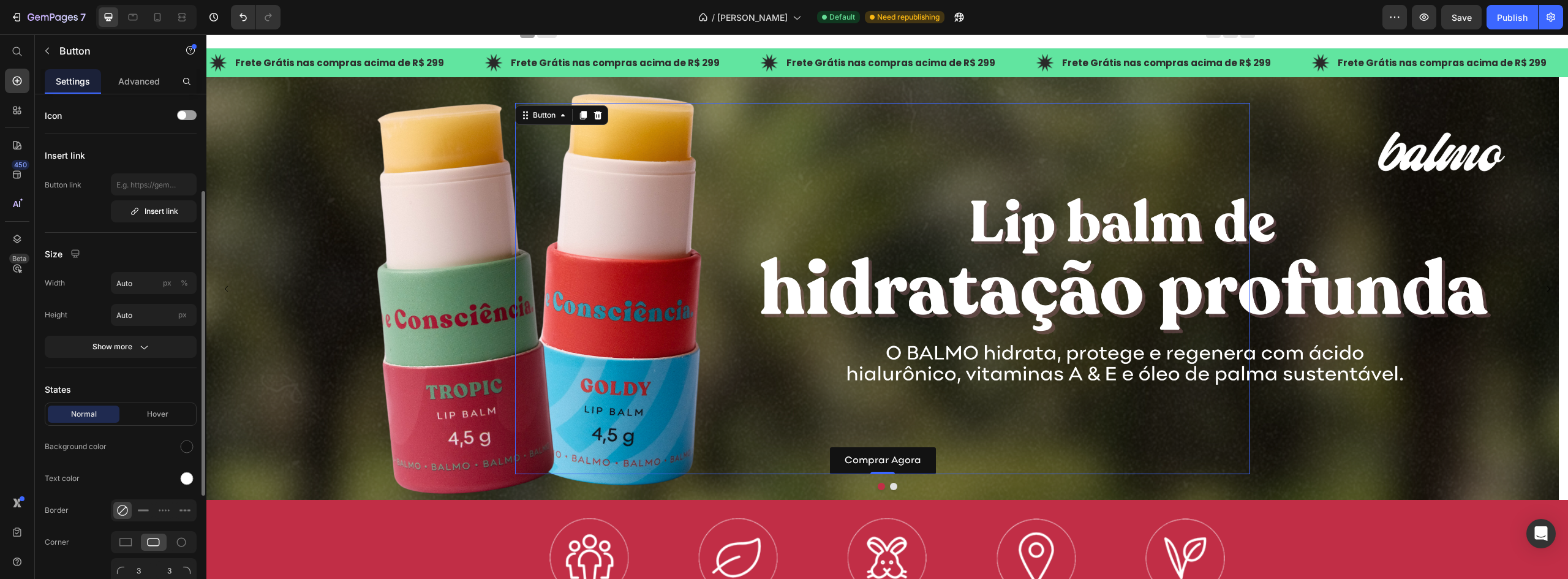 scroll, scrollTop: 184, scrollLeft: 0, axis: vertical 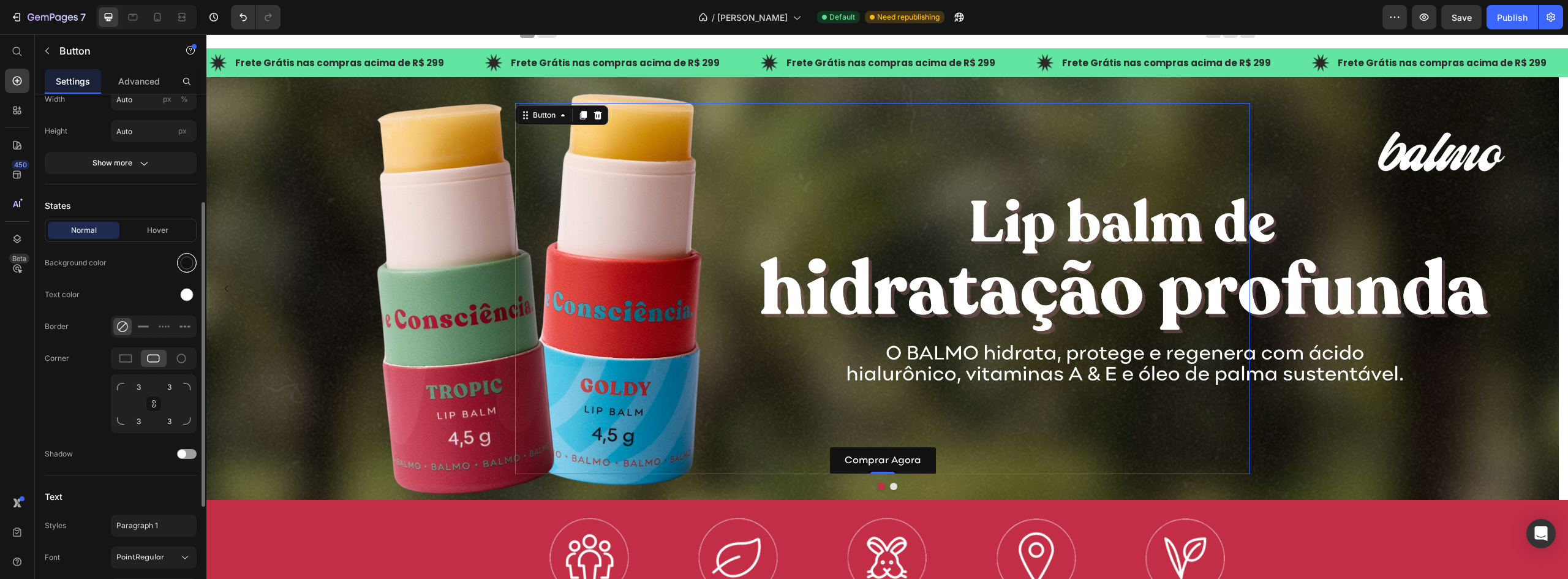 click at bounding box center (187, 263) 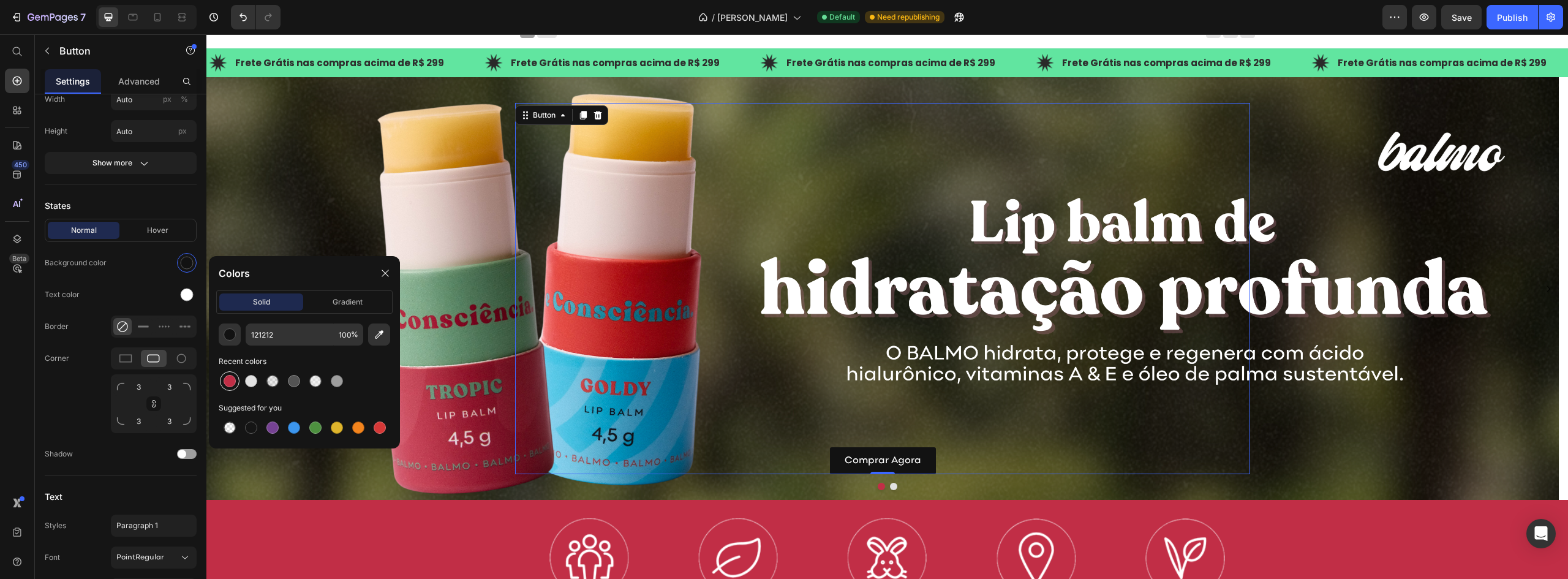 click at bounding box center (230, 381) 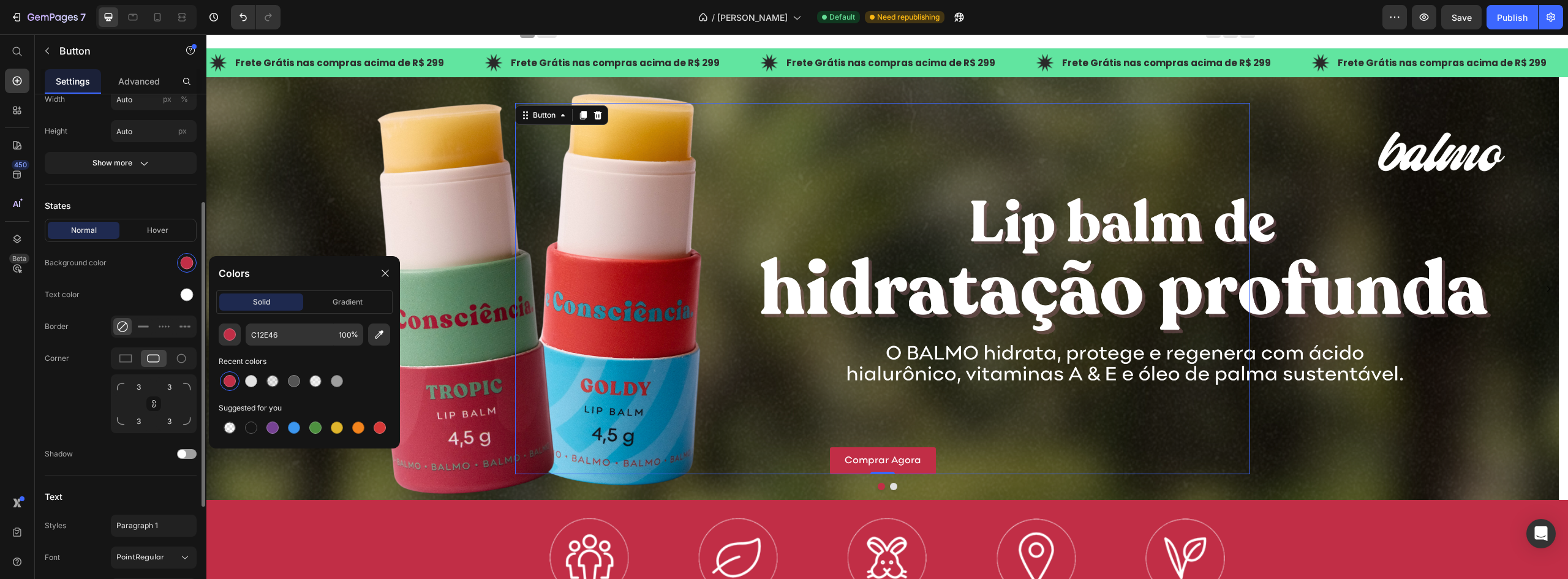 click on "States" at bounding box center [121, 205] 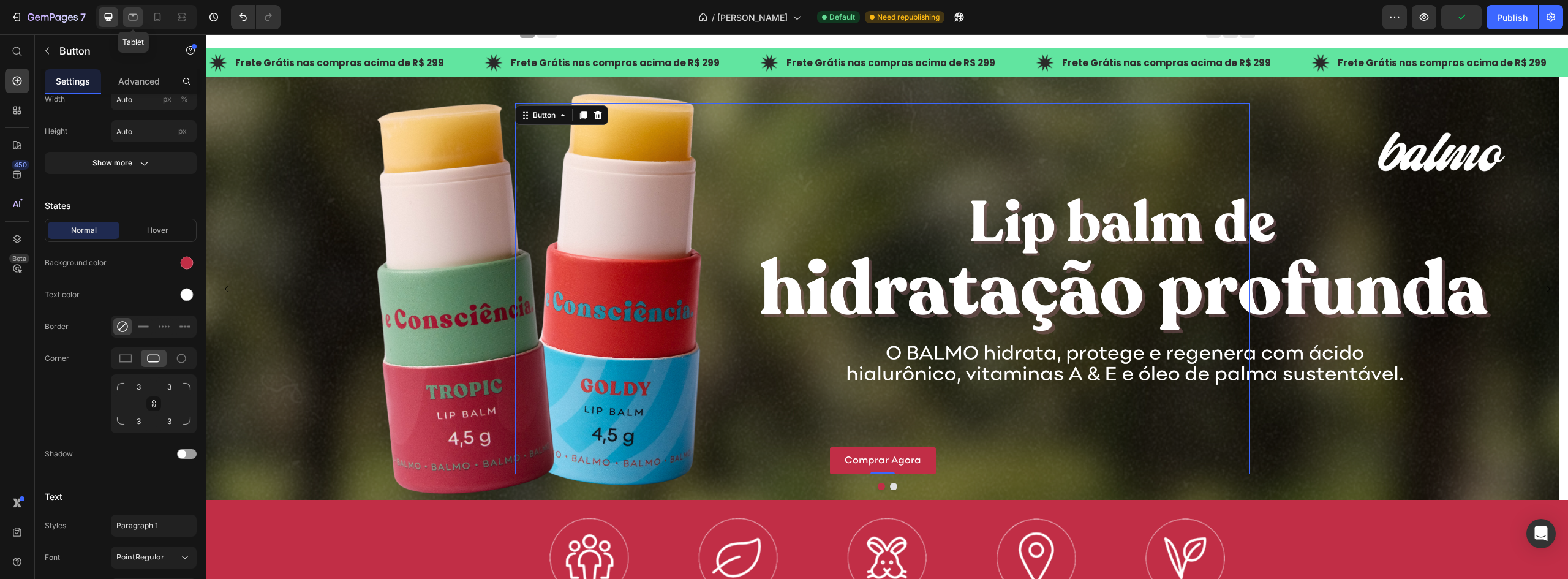 click 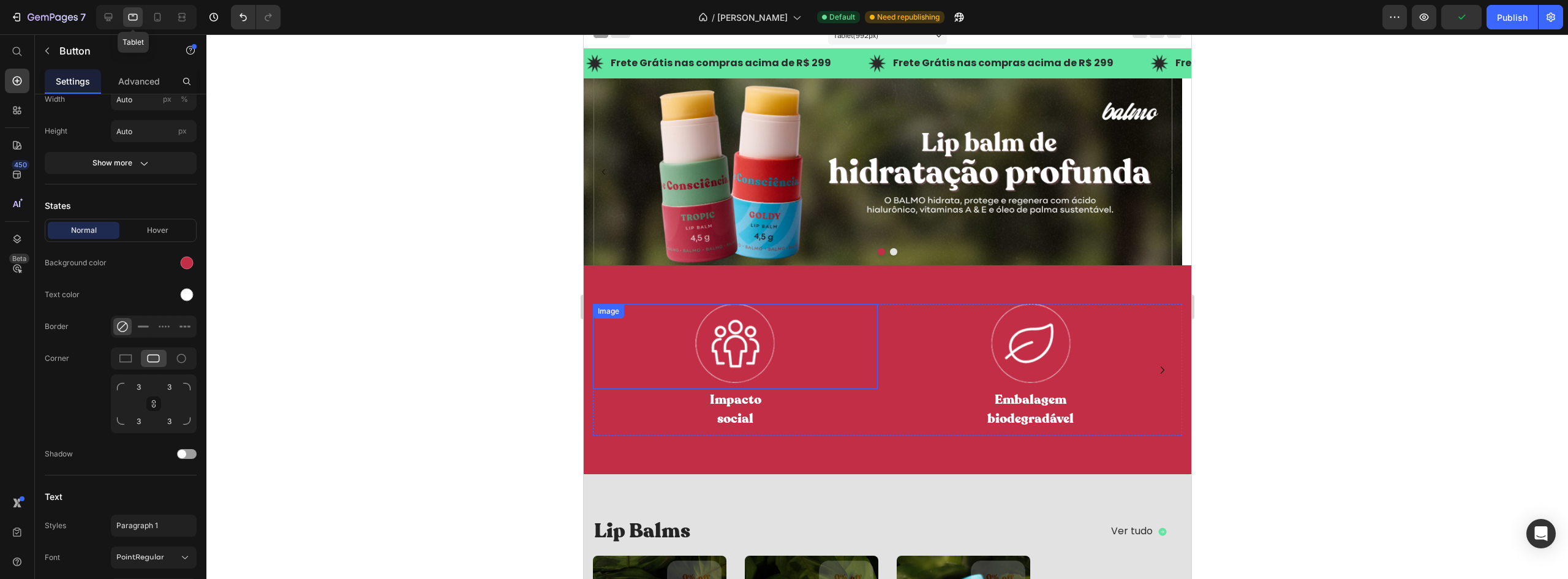 scroll, scrollTop: 0, scrollLeft: 0, axis: both 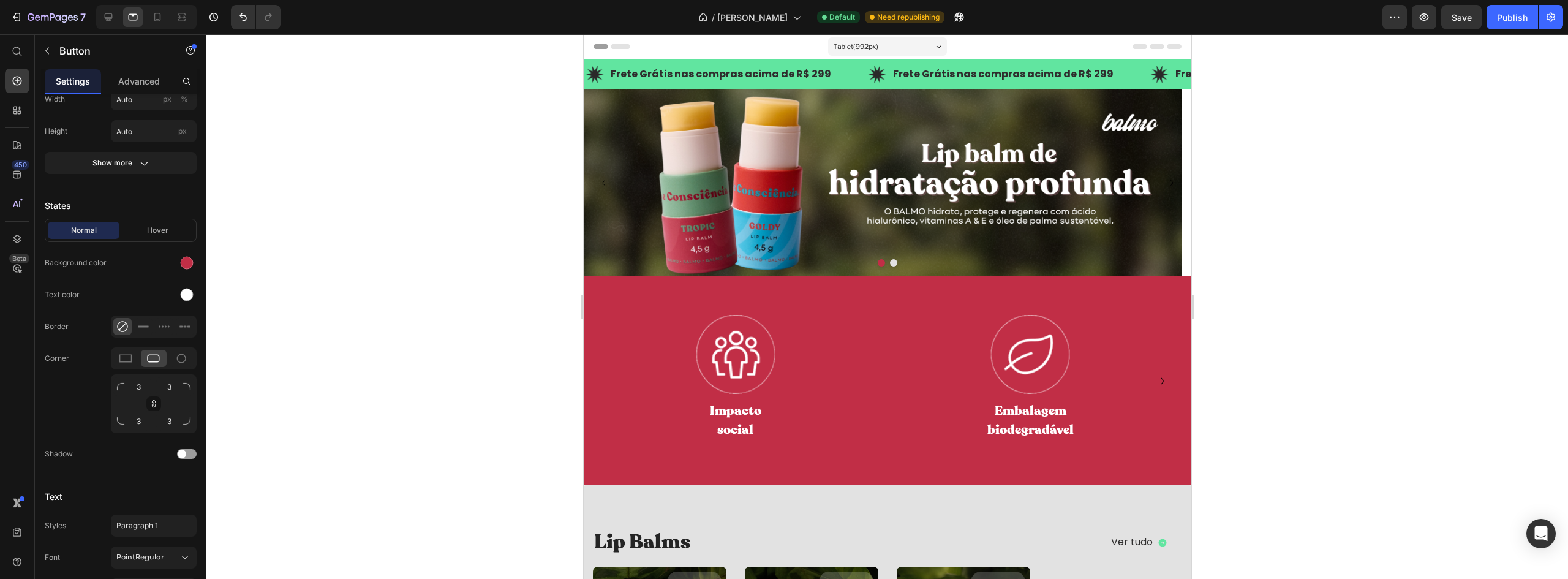 click 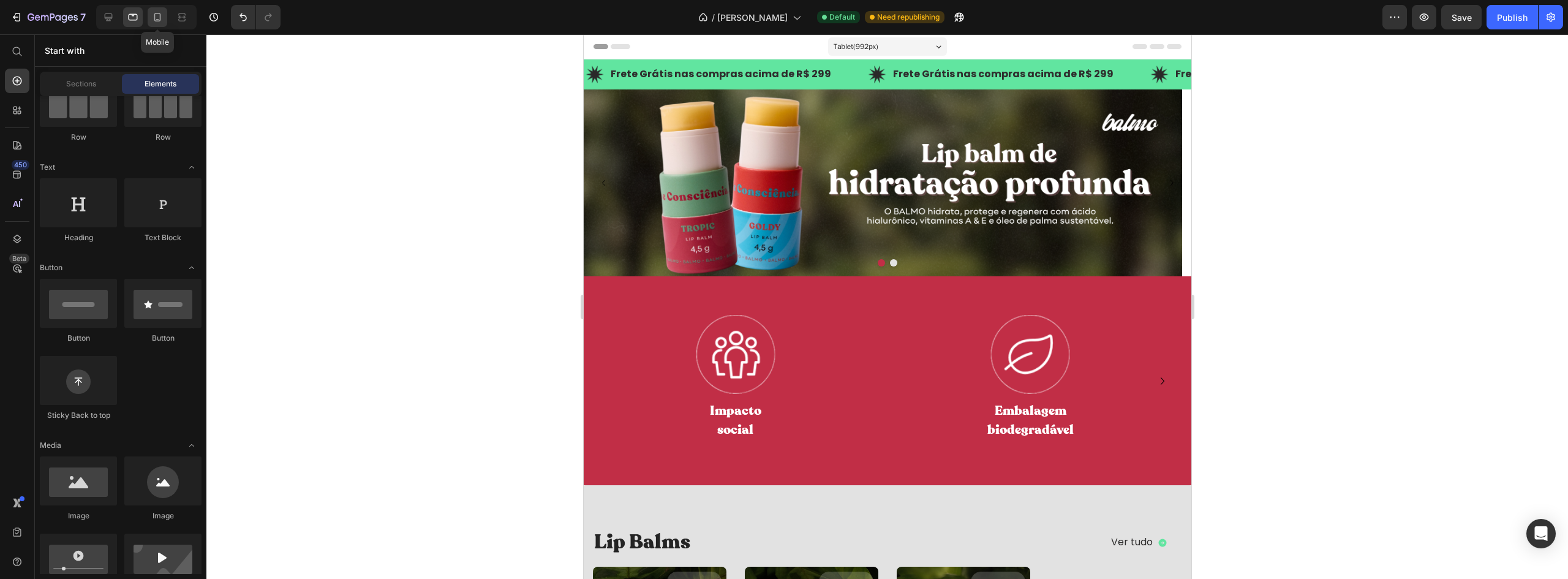 click 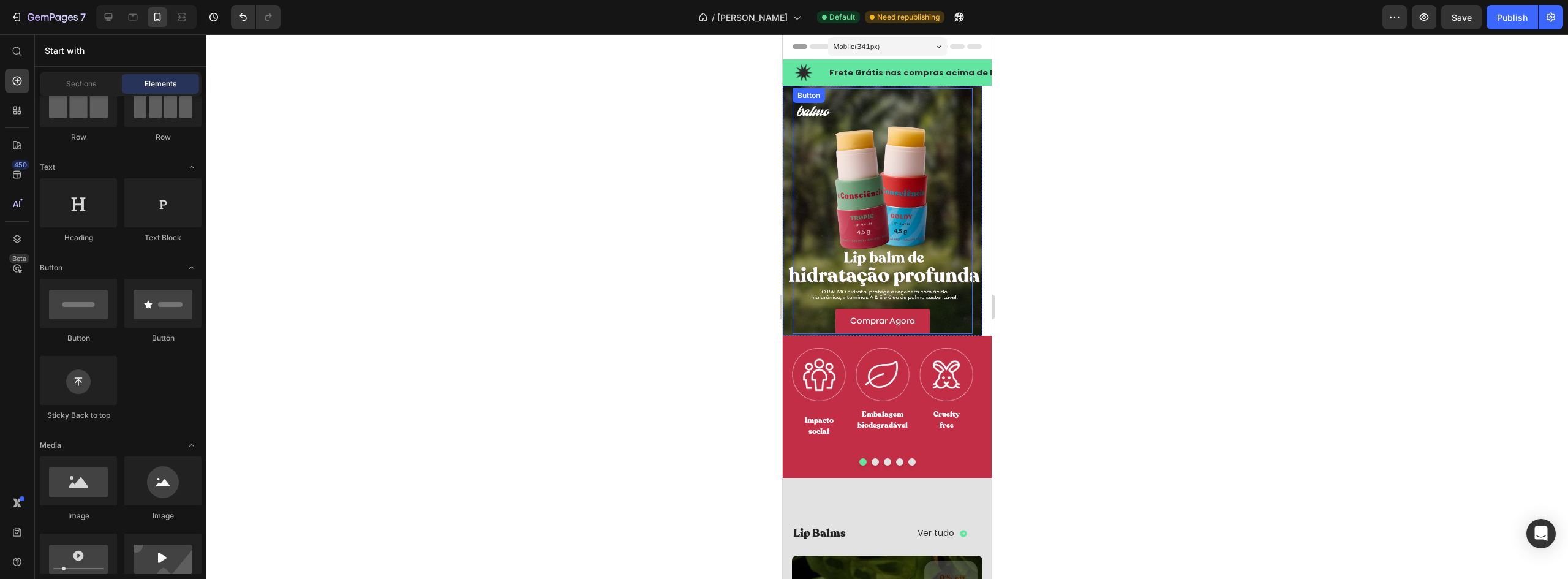 click on "Comprar Agora Button" at bounding box center (883, 211) 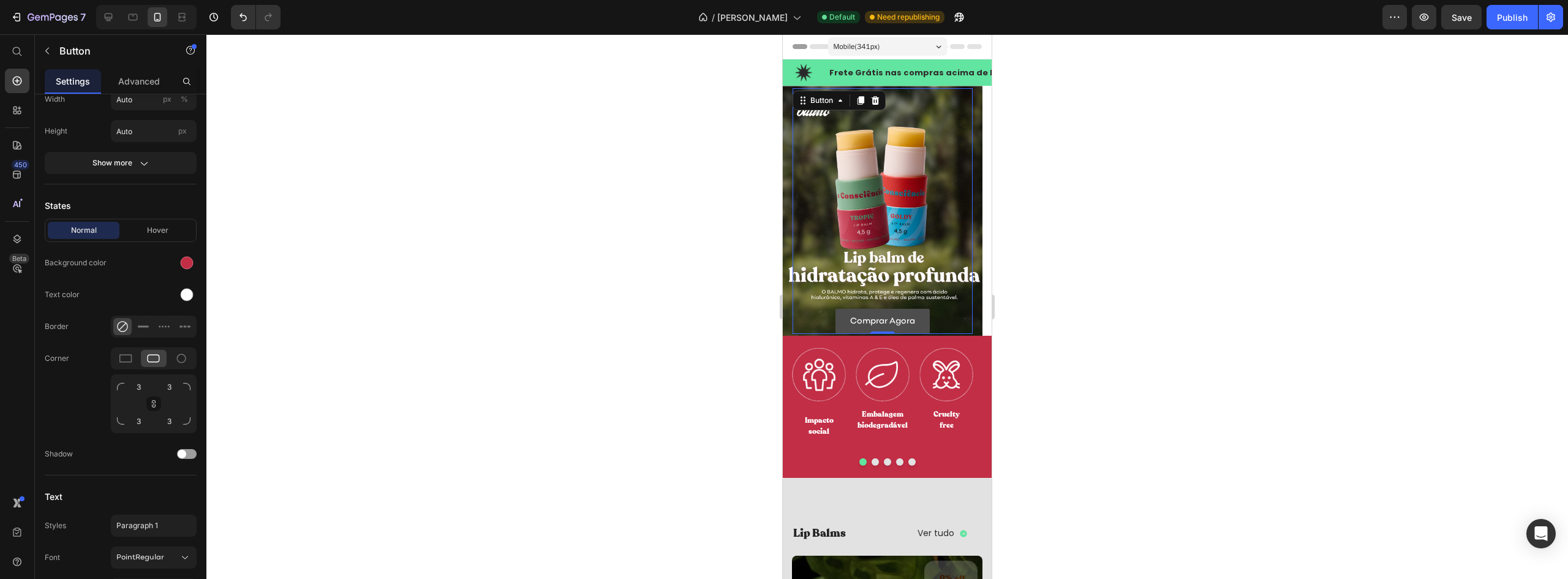 click on "Comprar Agora" at bounding box center (883, 321) 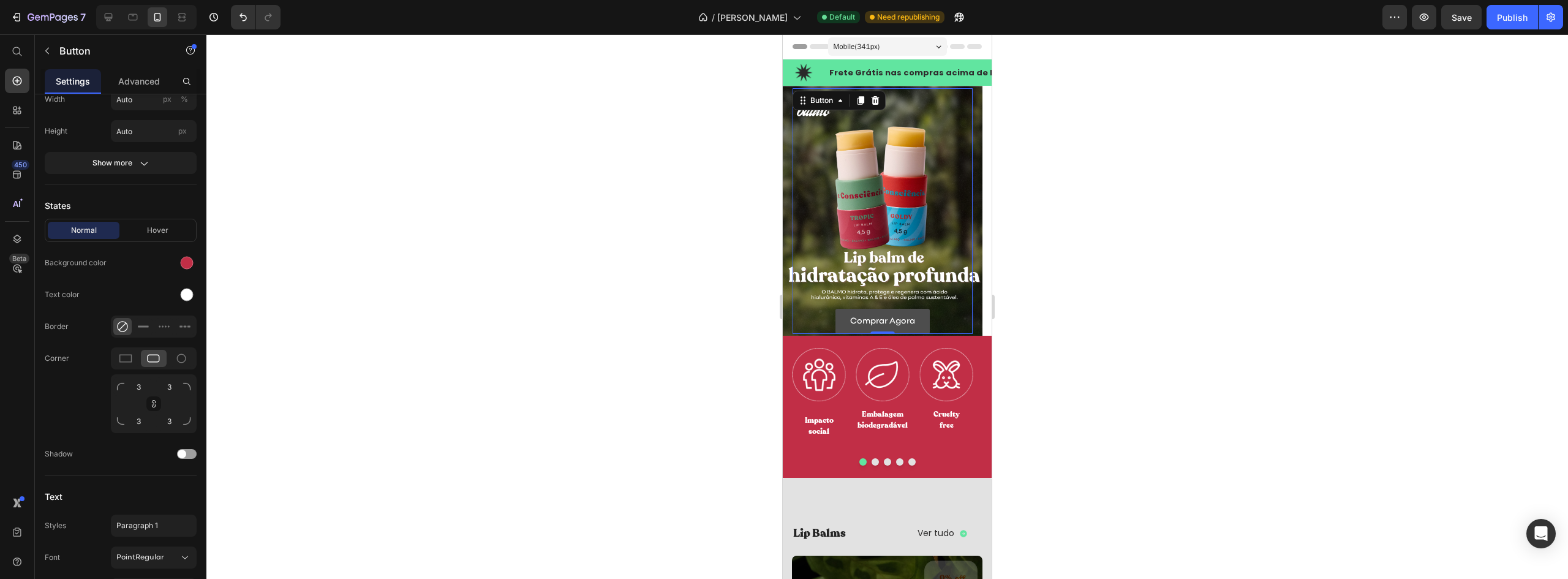 click on "Comprar Agora" at bounding box center [883, 321] 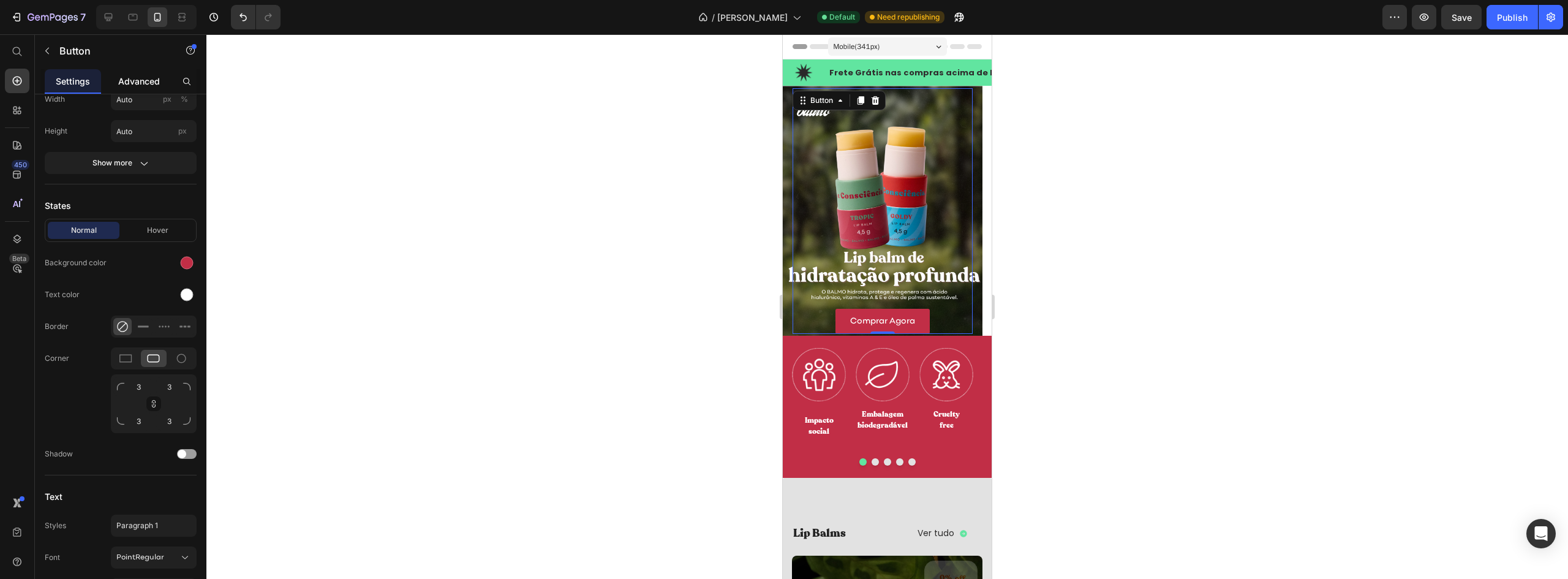 click on "Advanced" at bounding box center [139, 81] 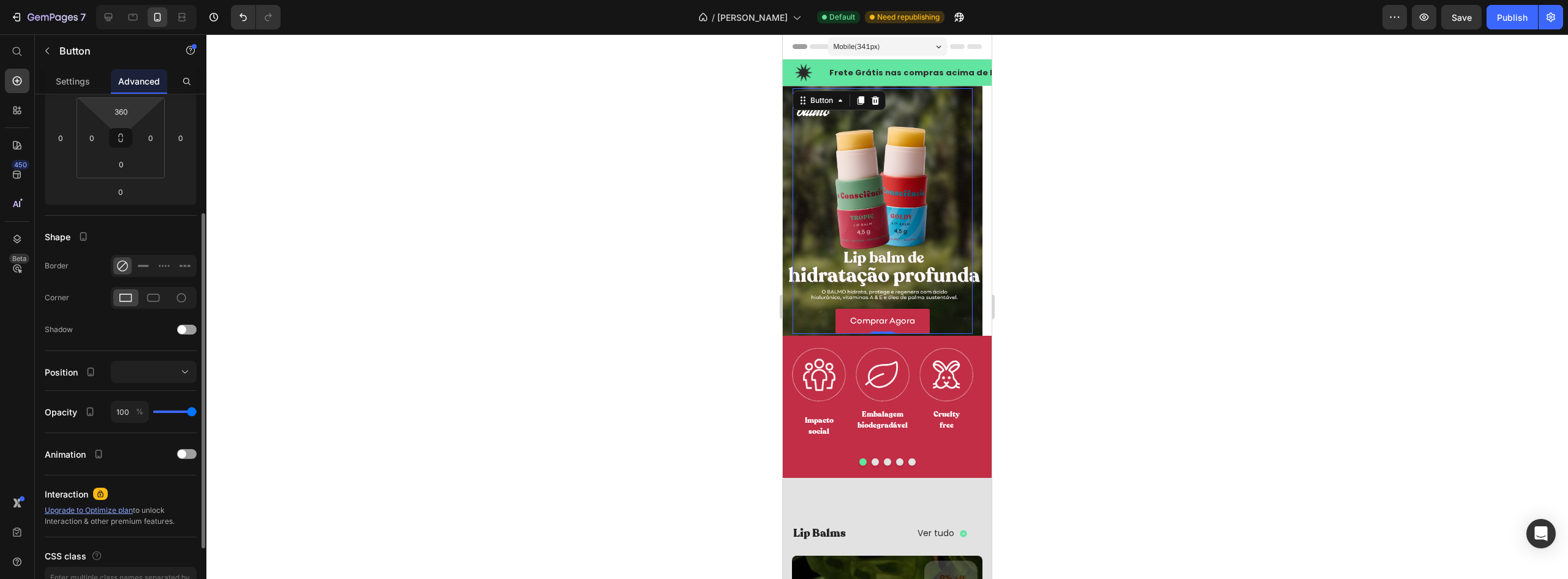 scroll, scrollTop: 0, scrollLeft: 0, axis: both 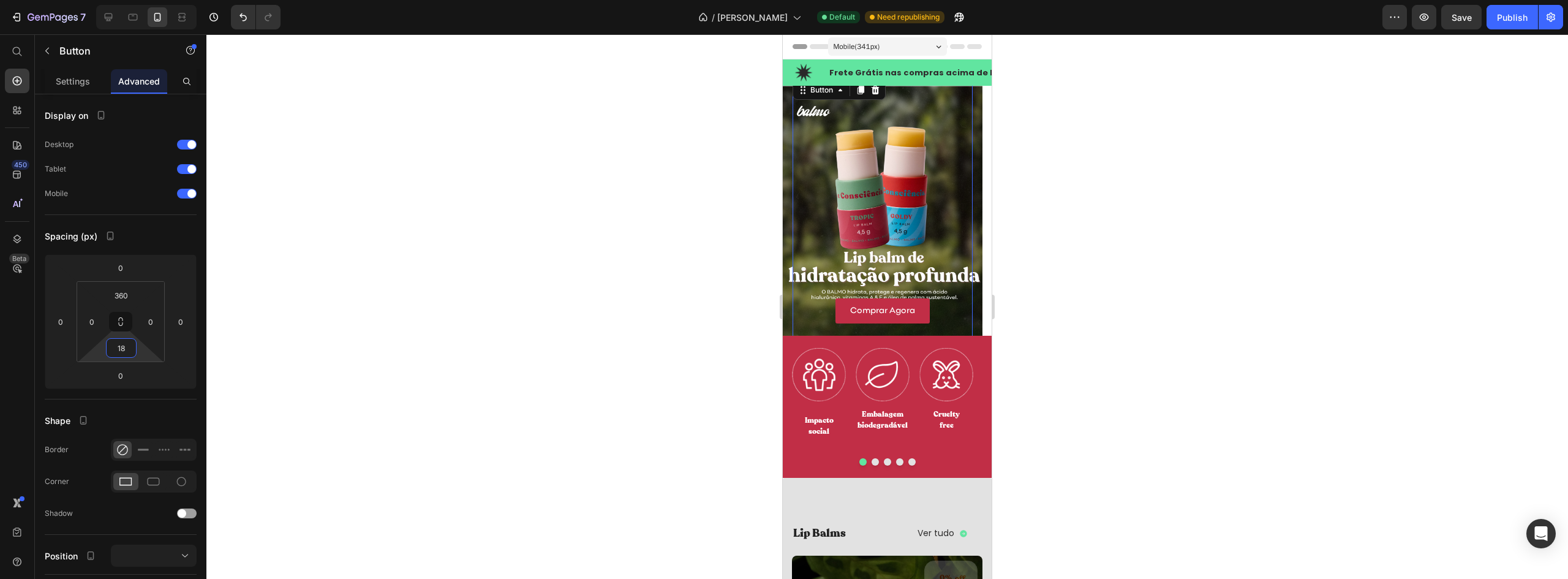 type on "16" 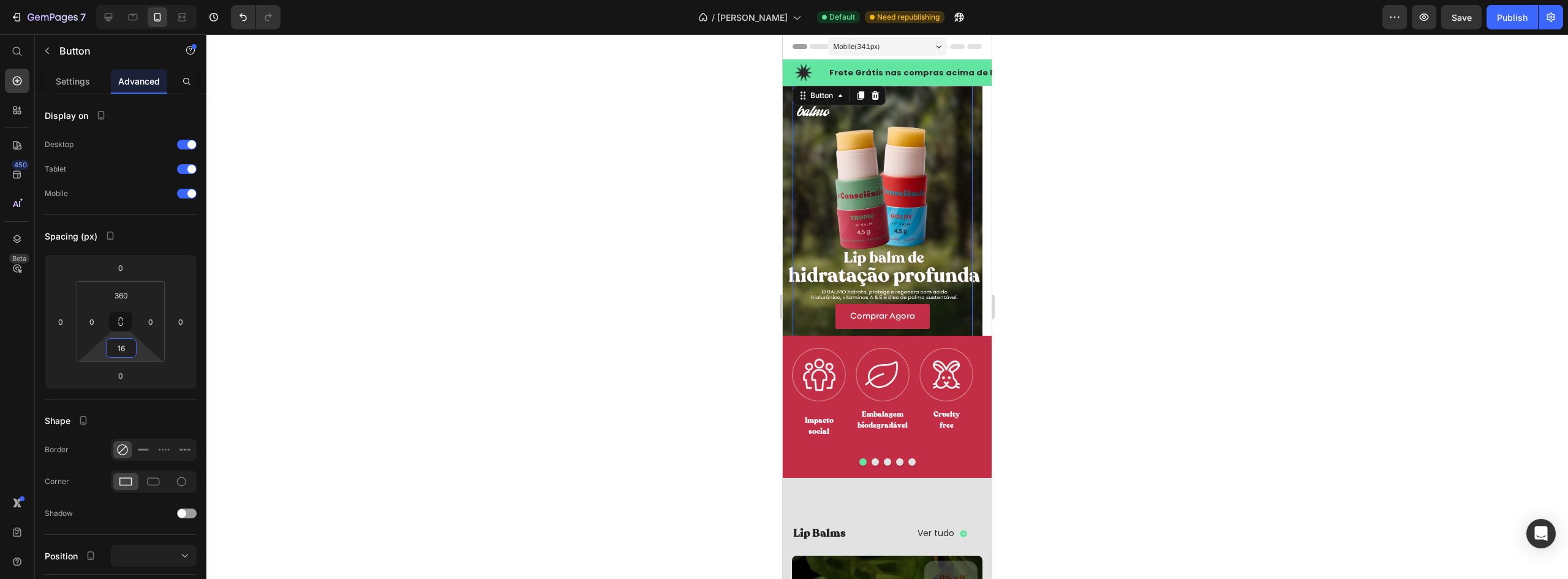 click on "7  Version history  /  Inicio Balmo Default Need republishing Preview  Save   Publish  450 Beta Start with Sections Elements Hero Section Product Detail Brands Trusted Badges Guarantee Product Breakdown How to use Testimonials Compare Bundle FAQs Social Proof Brand Story Product List Collection Blog List Contact Sticky Add to Cart Custom Footer Browse Library 450 Layout
Row
Row
Row
Row Text
Heading
Text Block Button
Button
Button
Sticky Back to top Media
Image" at bounding box center (784, 0) 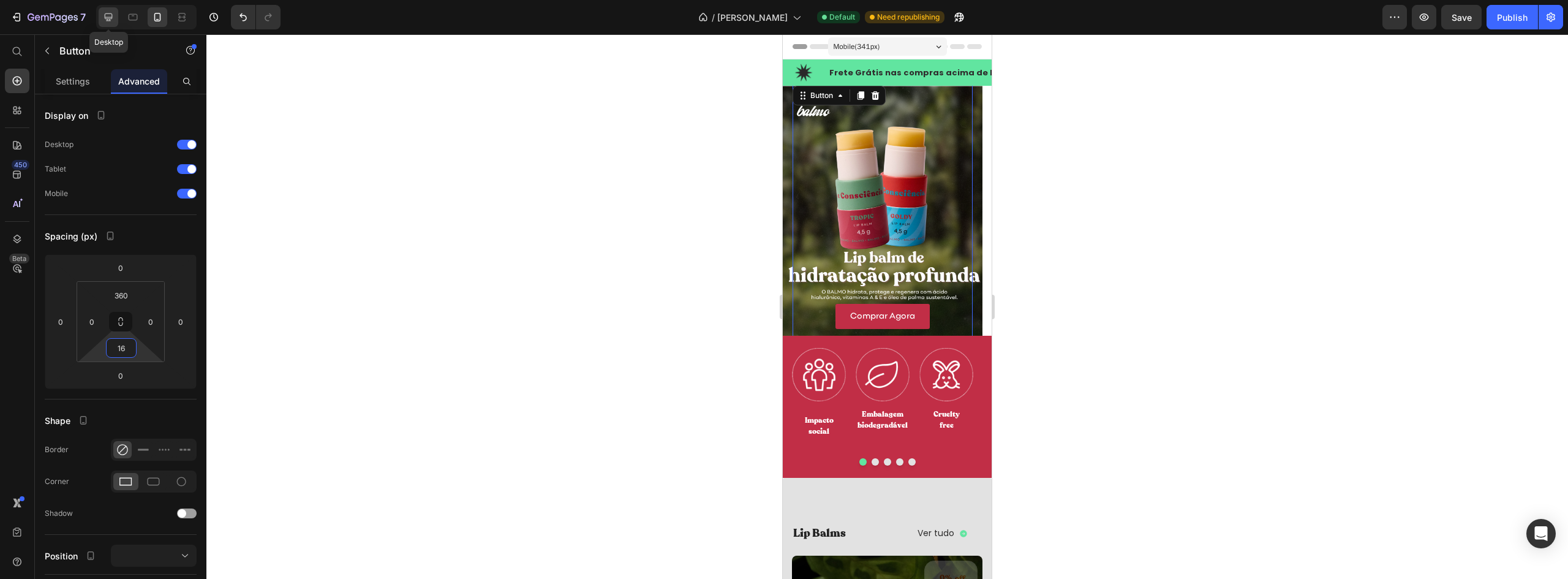 click 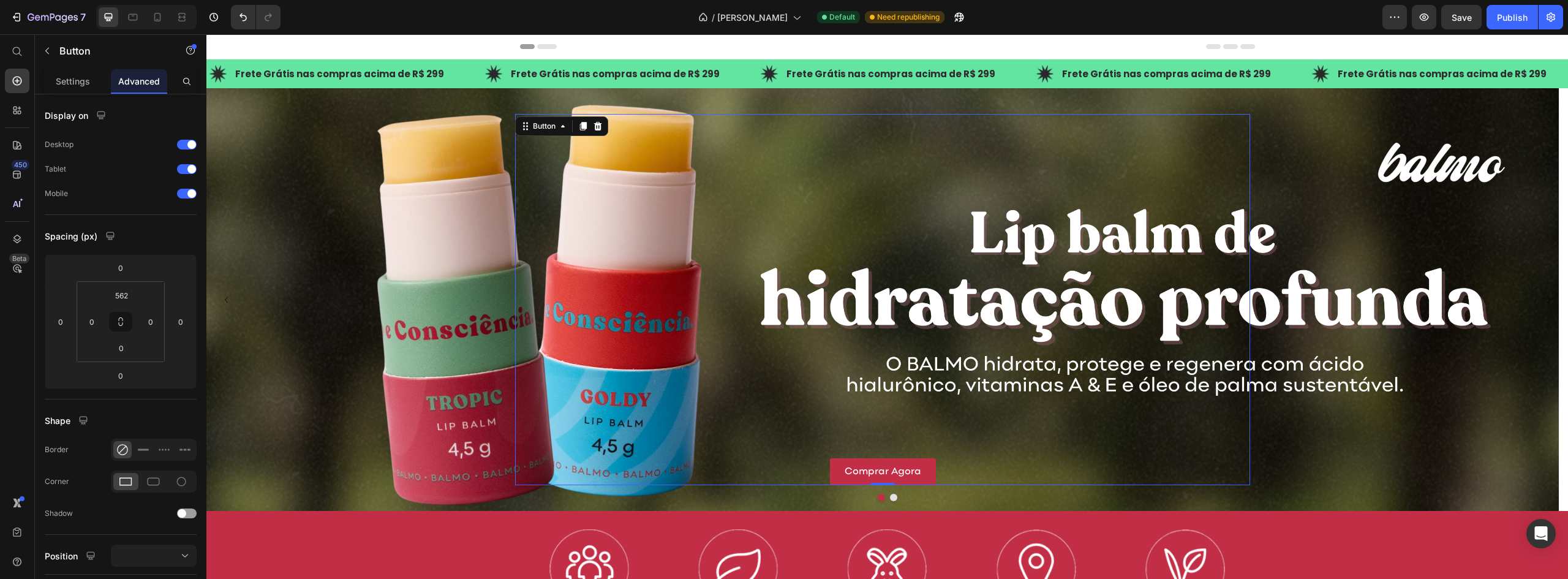 scroll, scrollTop: 37, scrollLeft: 0, axis: vertical 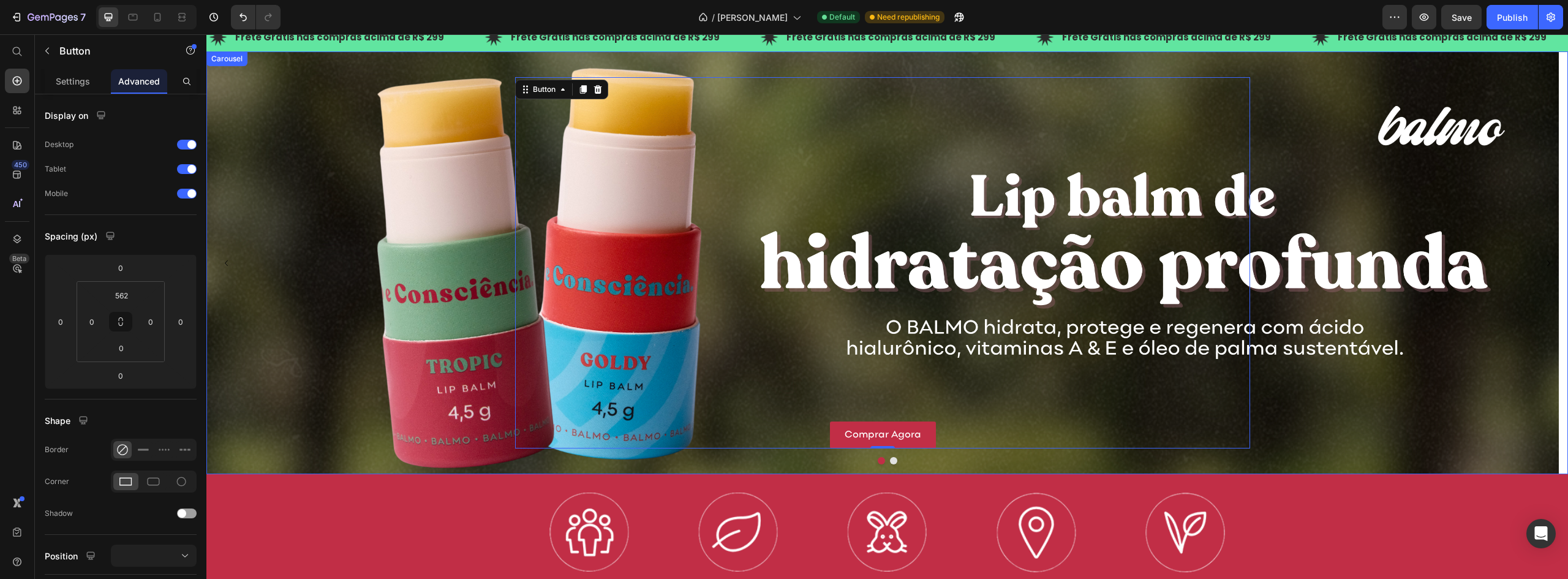 click at bounding box center [887, 461] 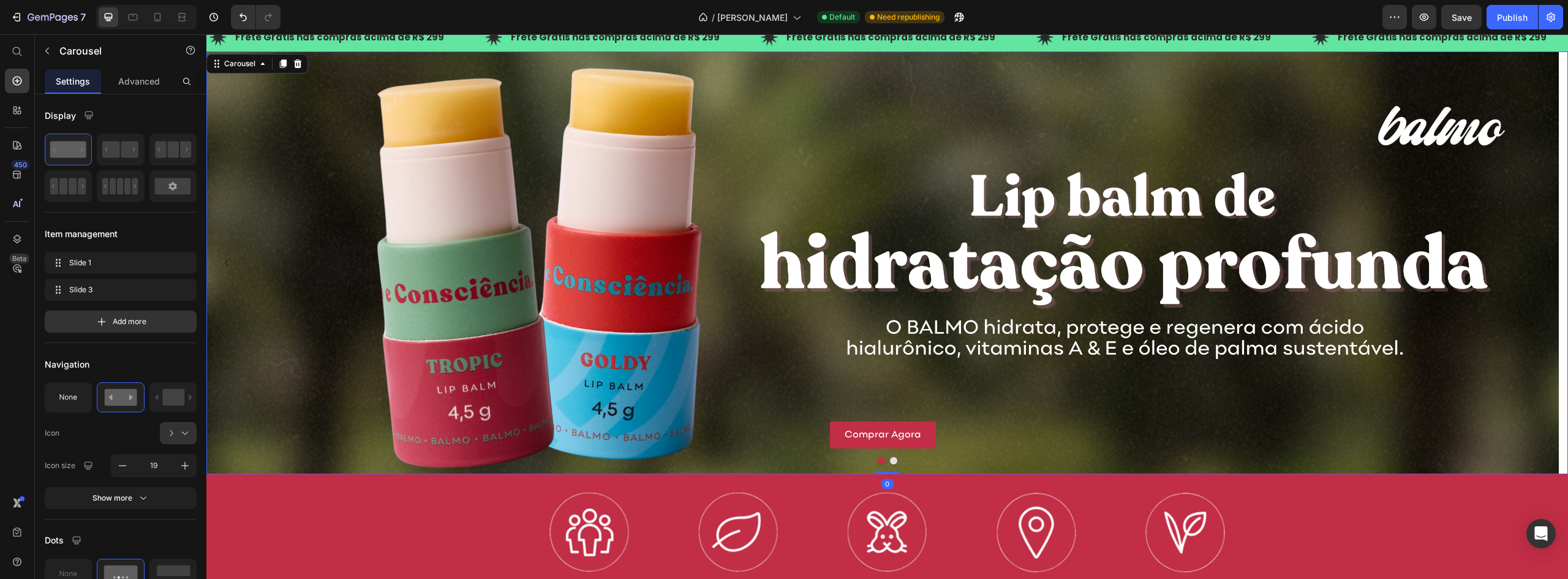 click at bounding box center (894, 461) 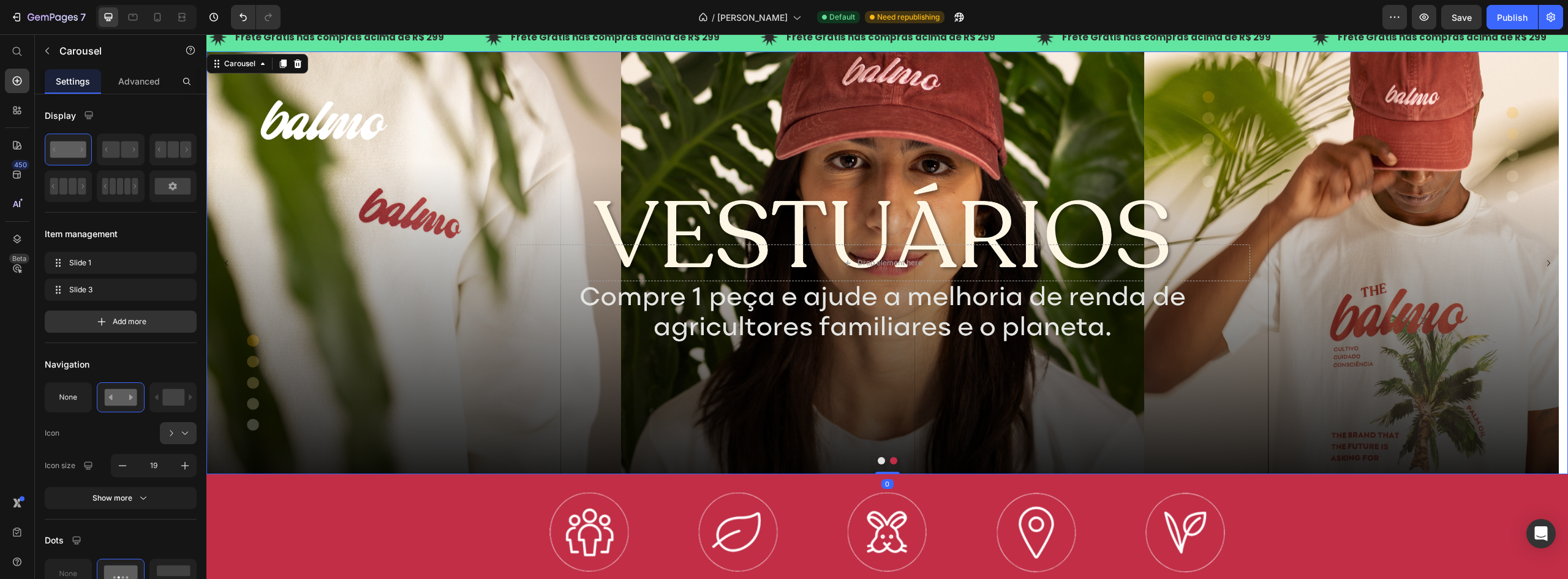 click at bounding box center [881, 461] 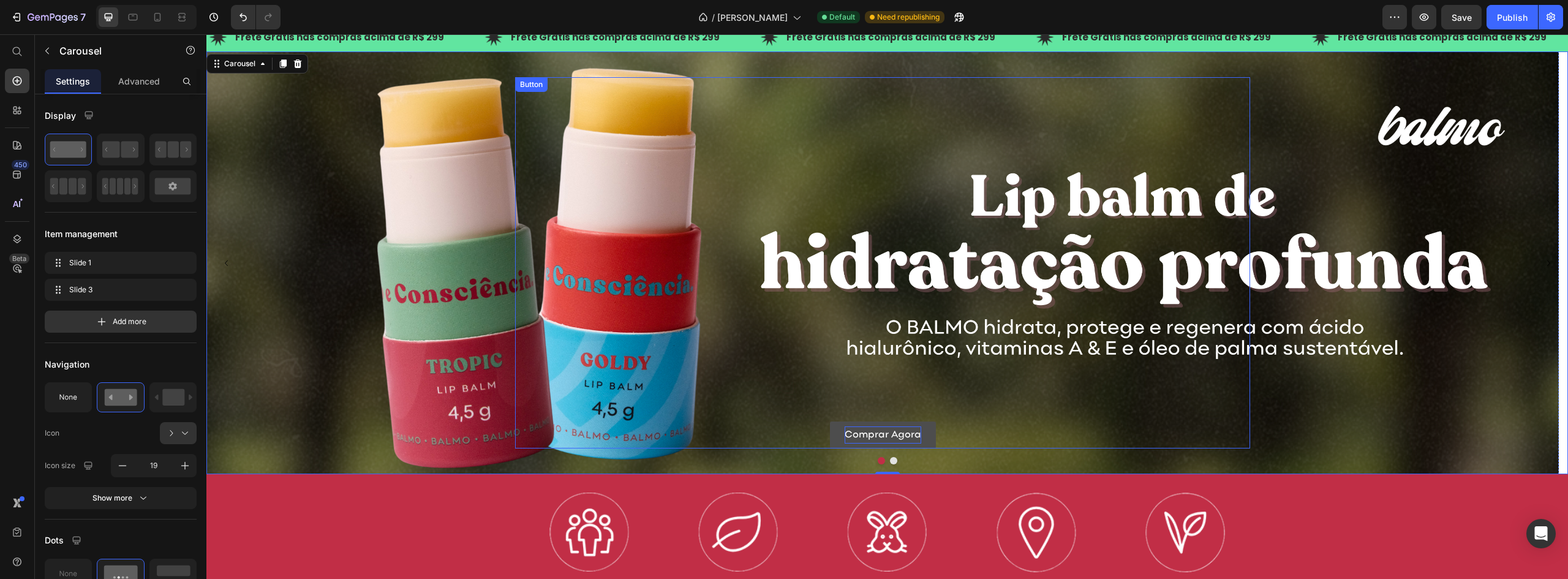 click on "Comprar Agora" at bounding box center (883, 435) 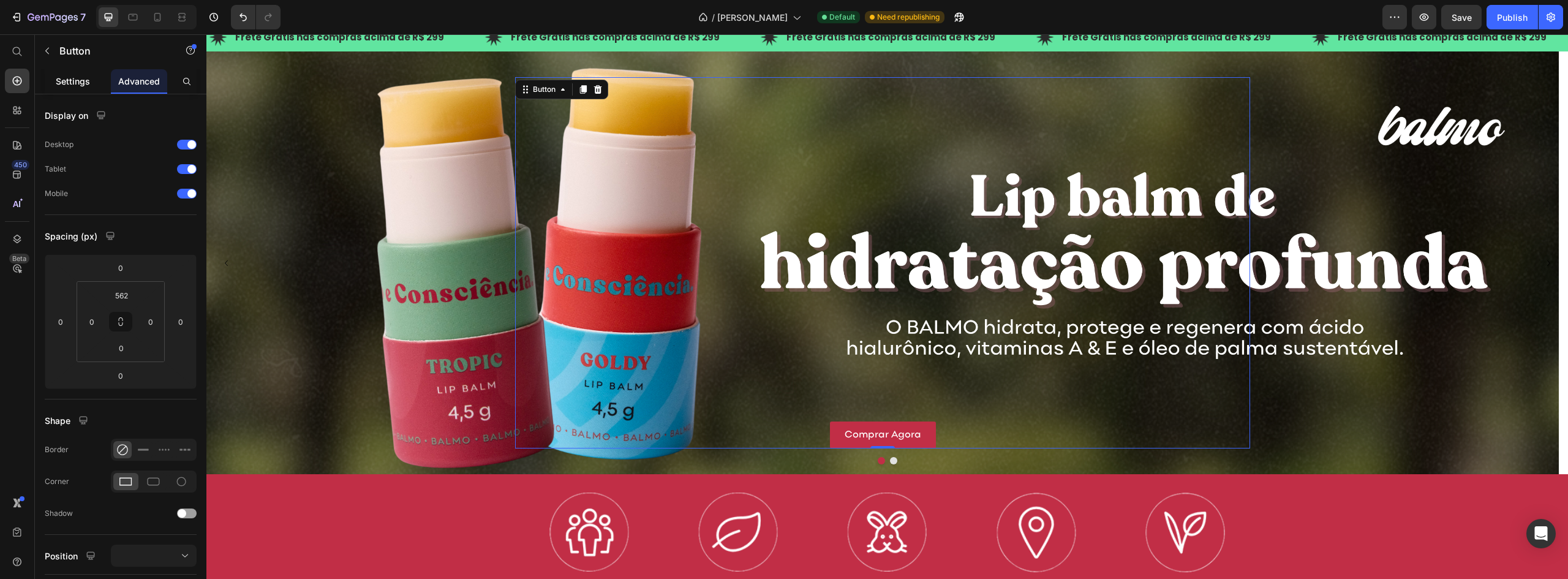 click on "Settings" 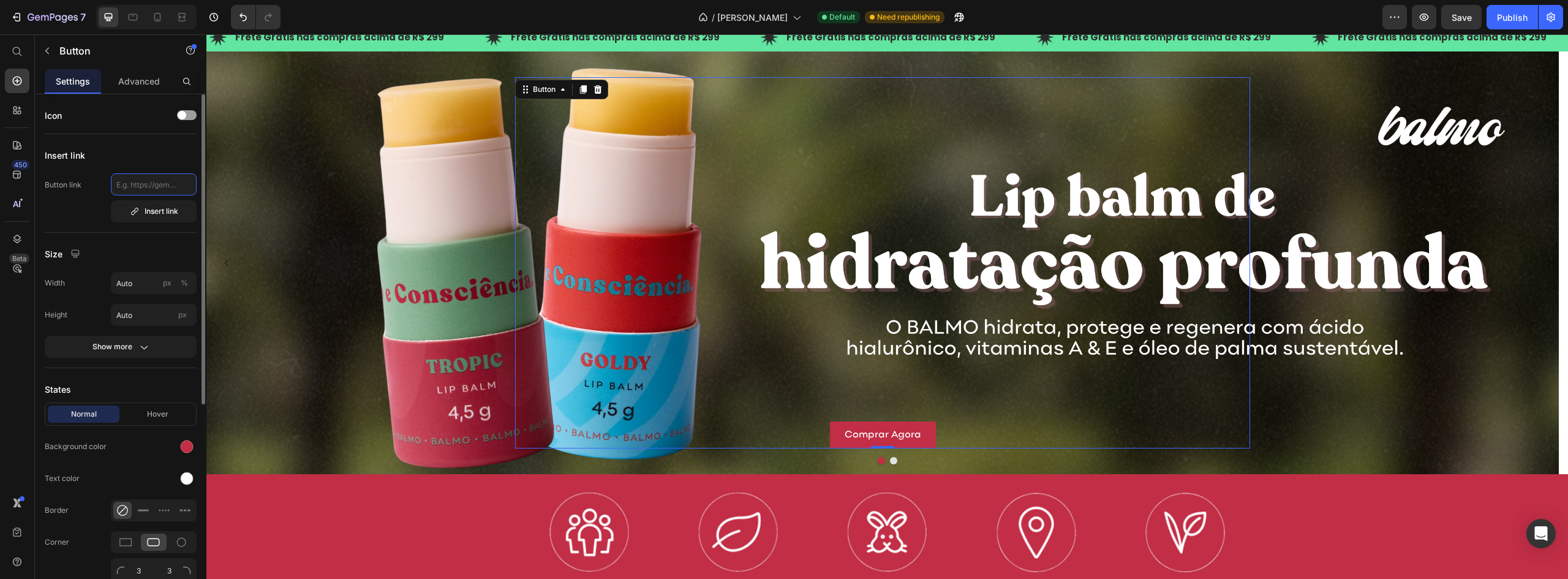 click 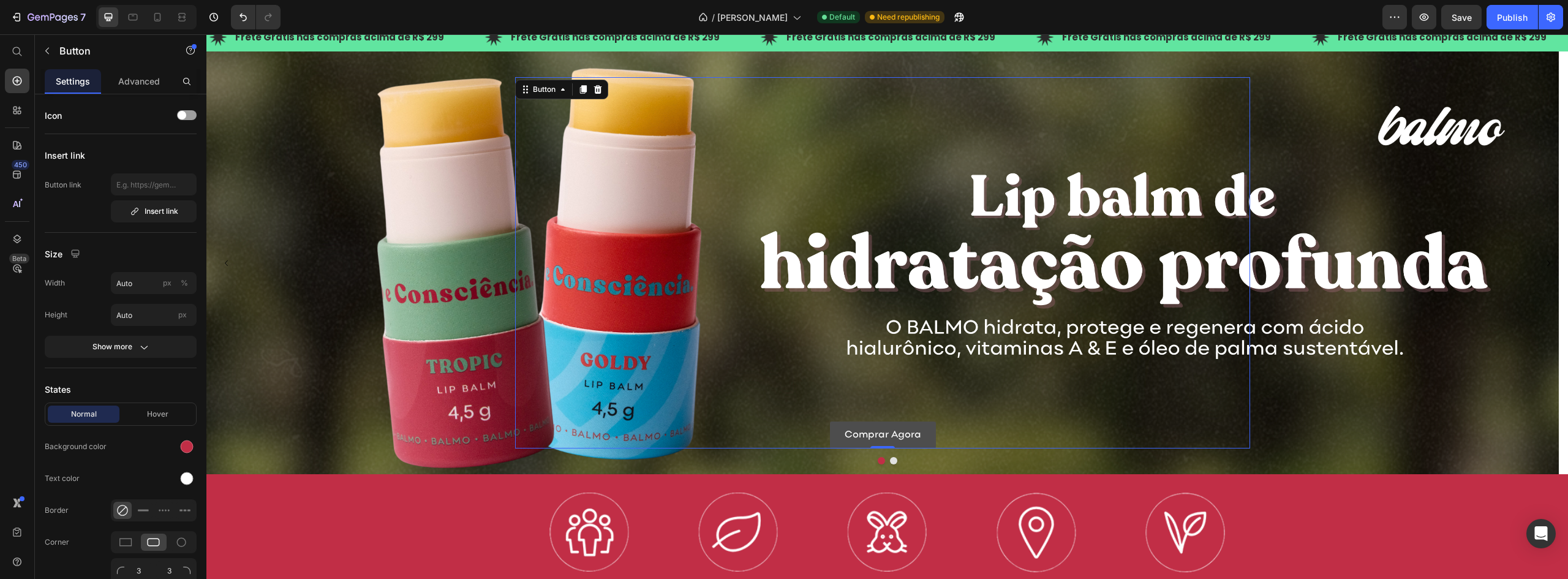 click on "Comprar Agora" at bounding box center (883, 435) 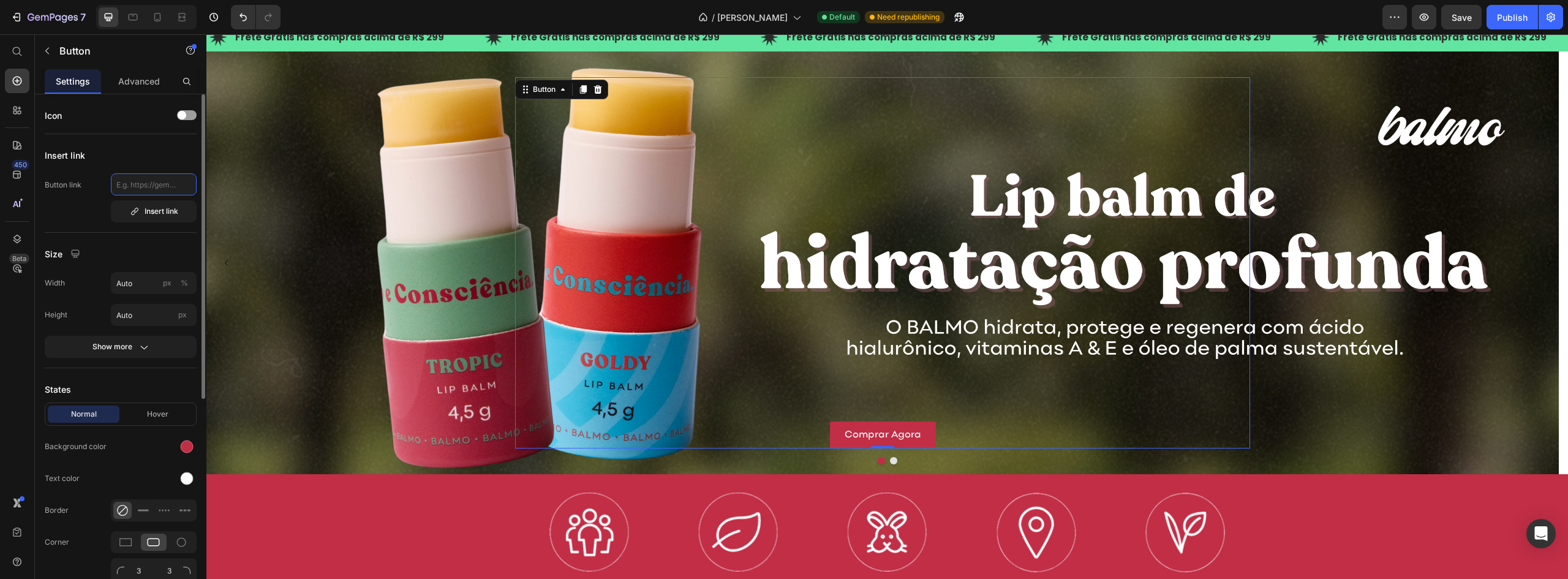 click 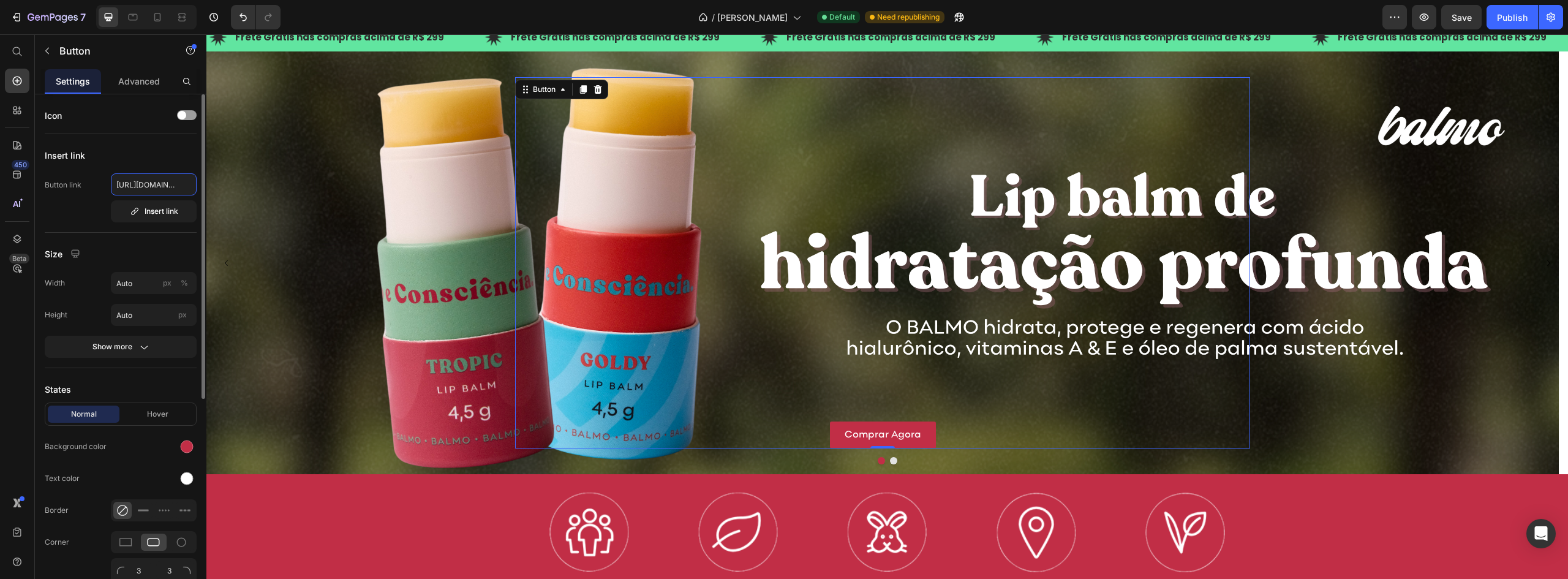 scroll, scrollTop: 0, scrollLeft: 95, axis: horizontal 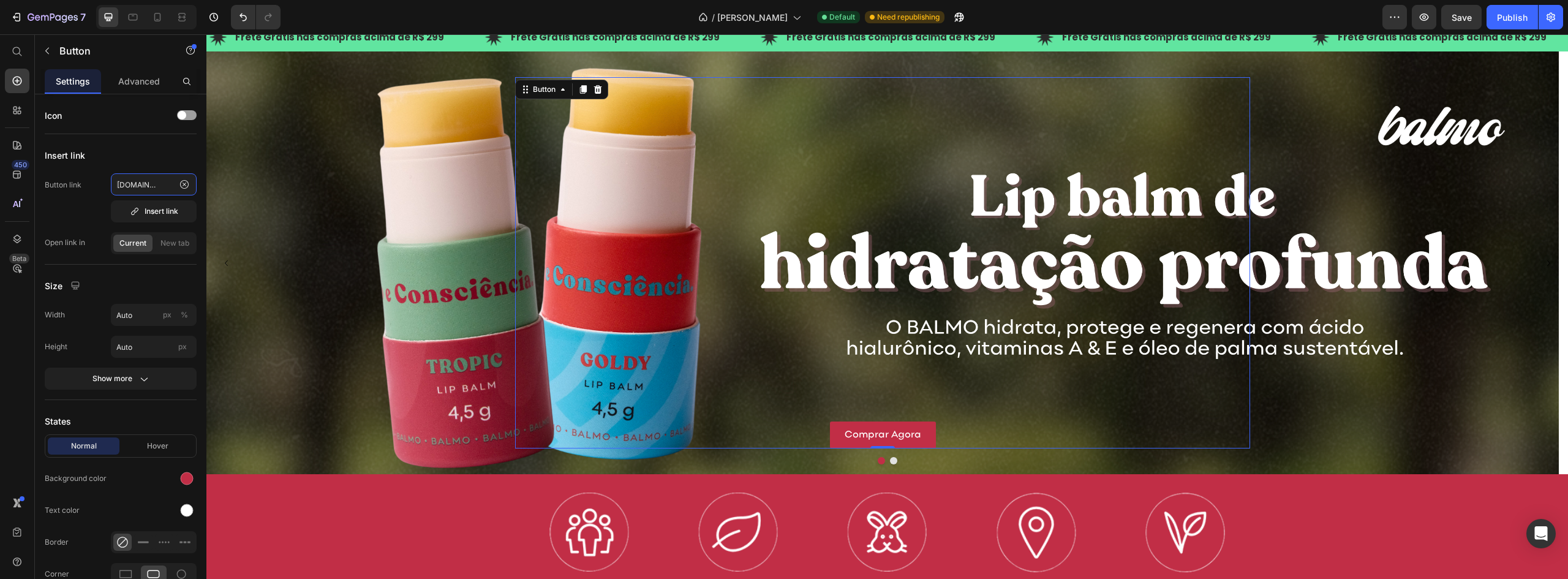 type on "[URL][DOMAIN_NAME]" 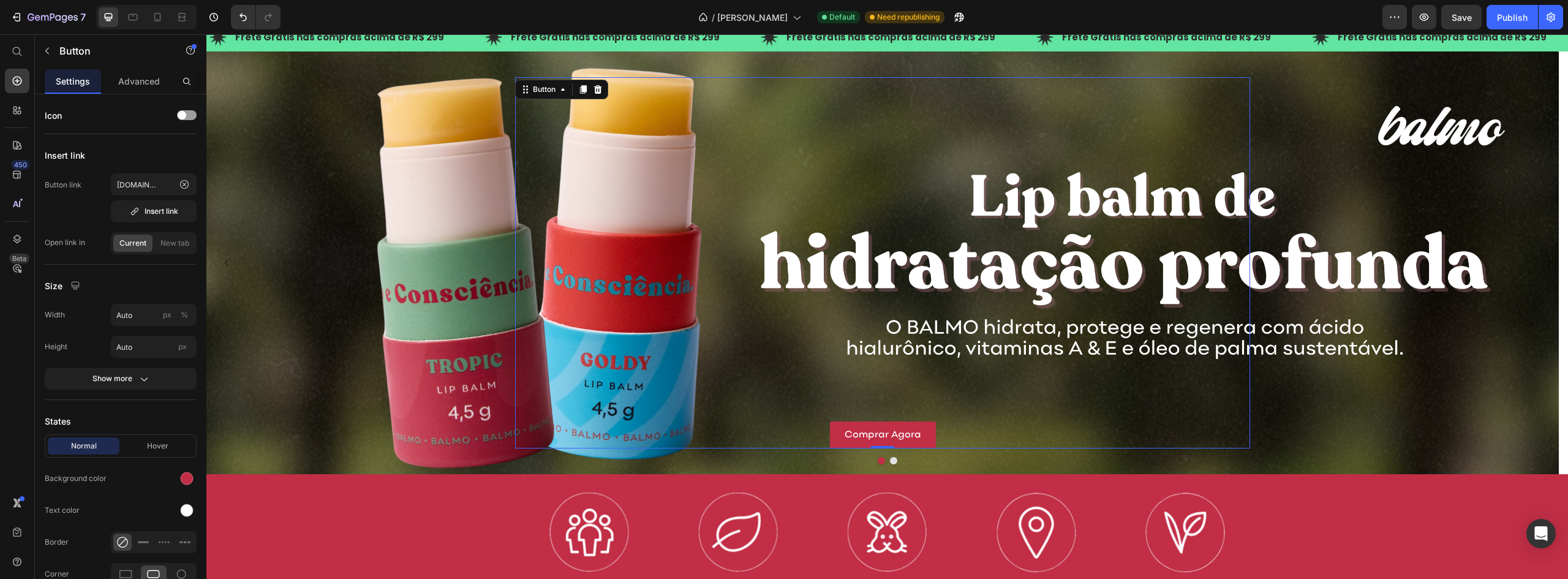scroll, scrollTop: 0, scrollLeft: 0, axis: both 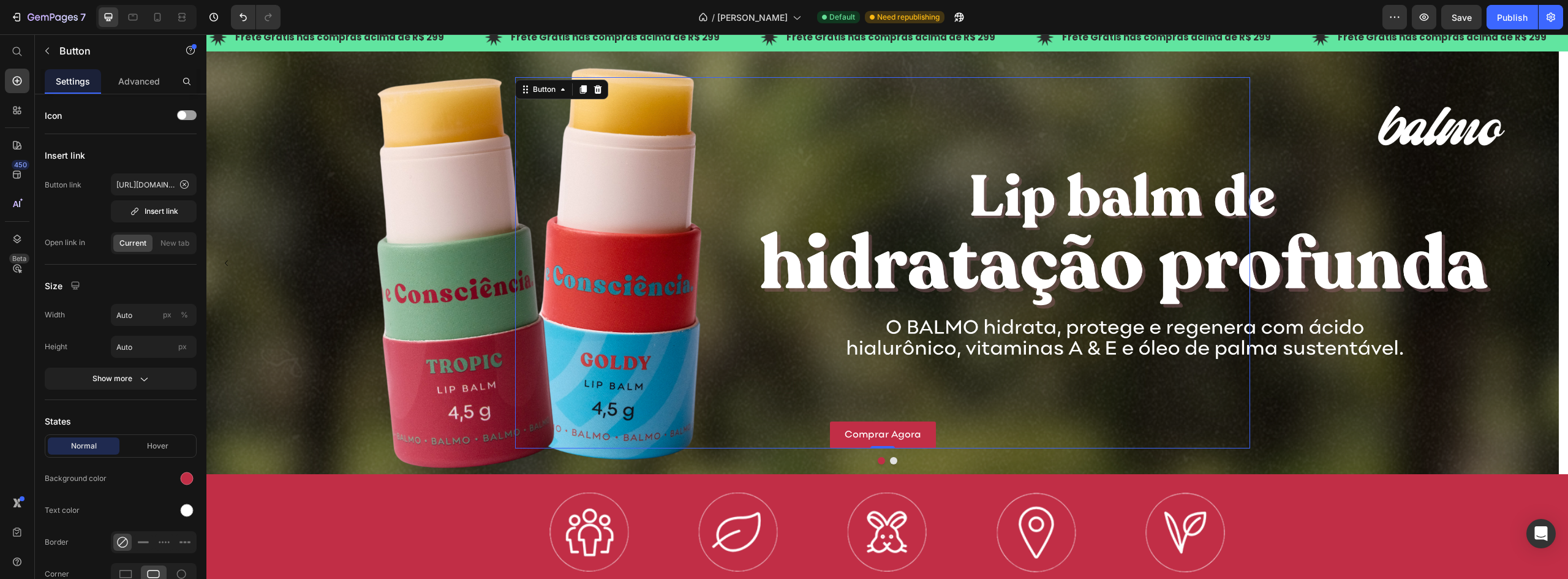 click on "Comprar Agora Button   0" at bounding box center (883, 263) 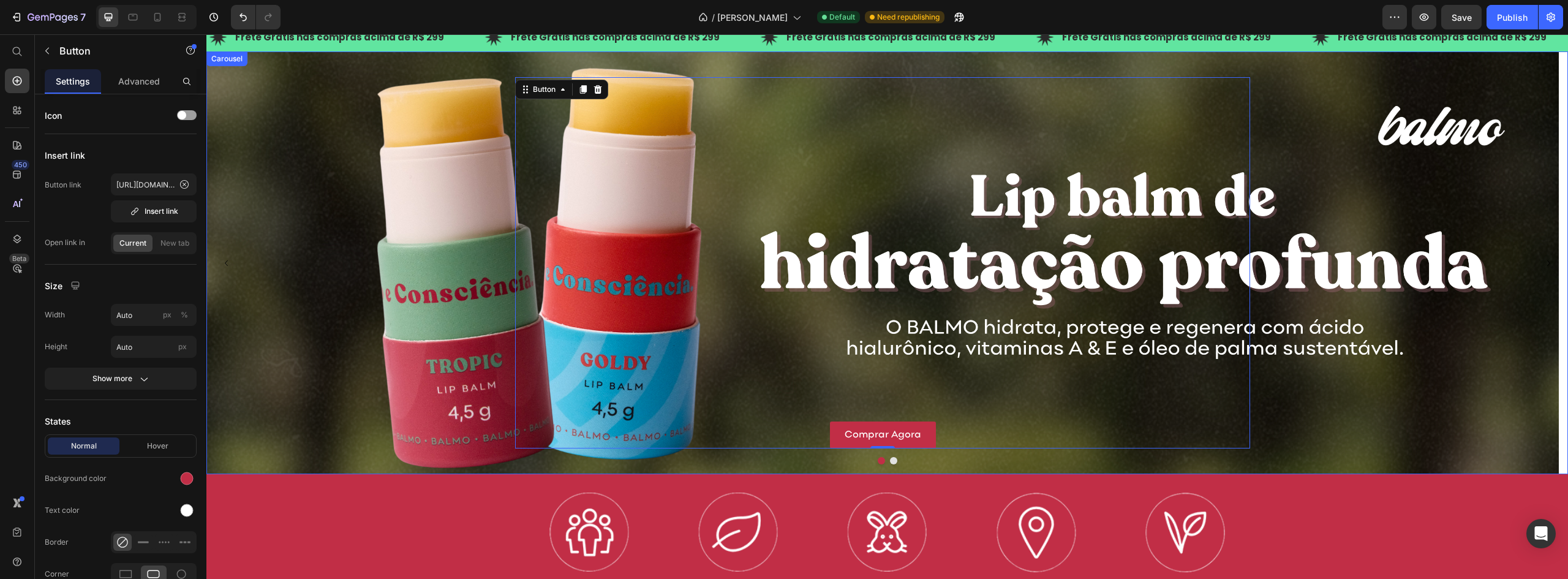 click at bounding box center (894, 461) 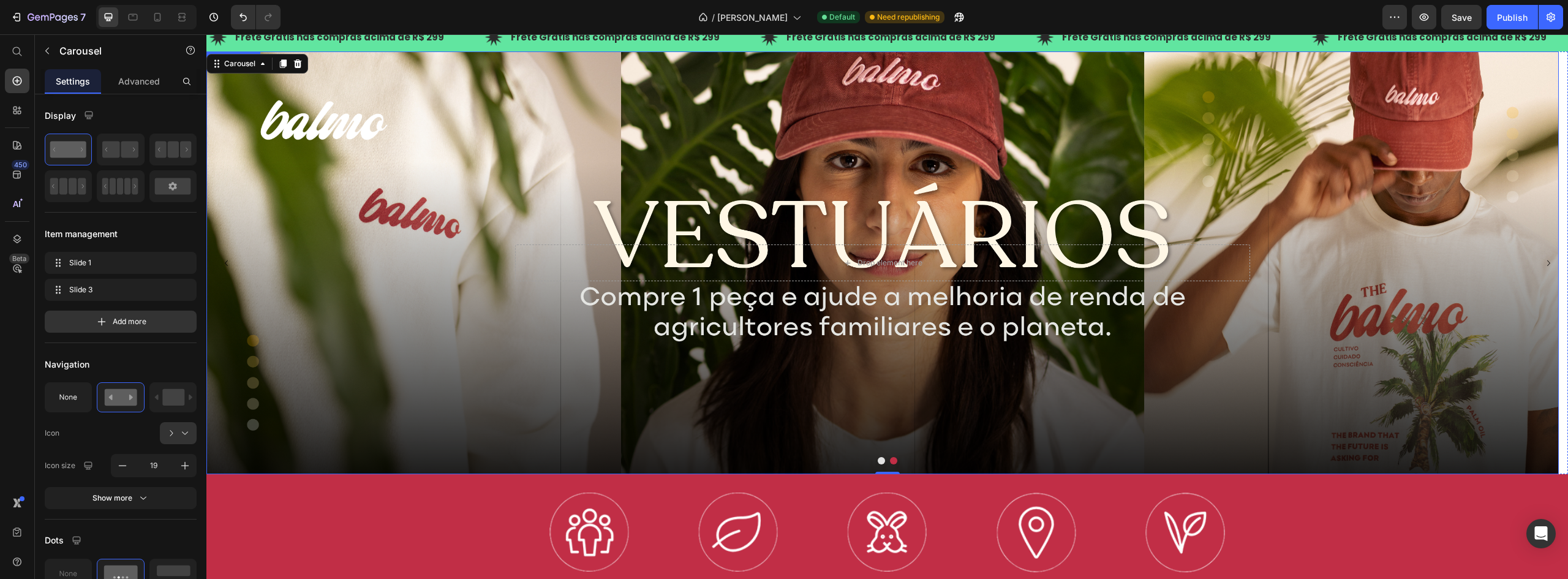 scroll, scrollTop: 0, scrollLeft: 0, axis: both 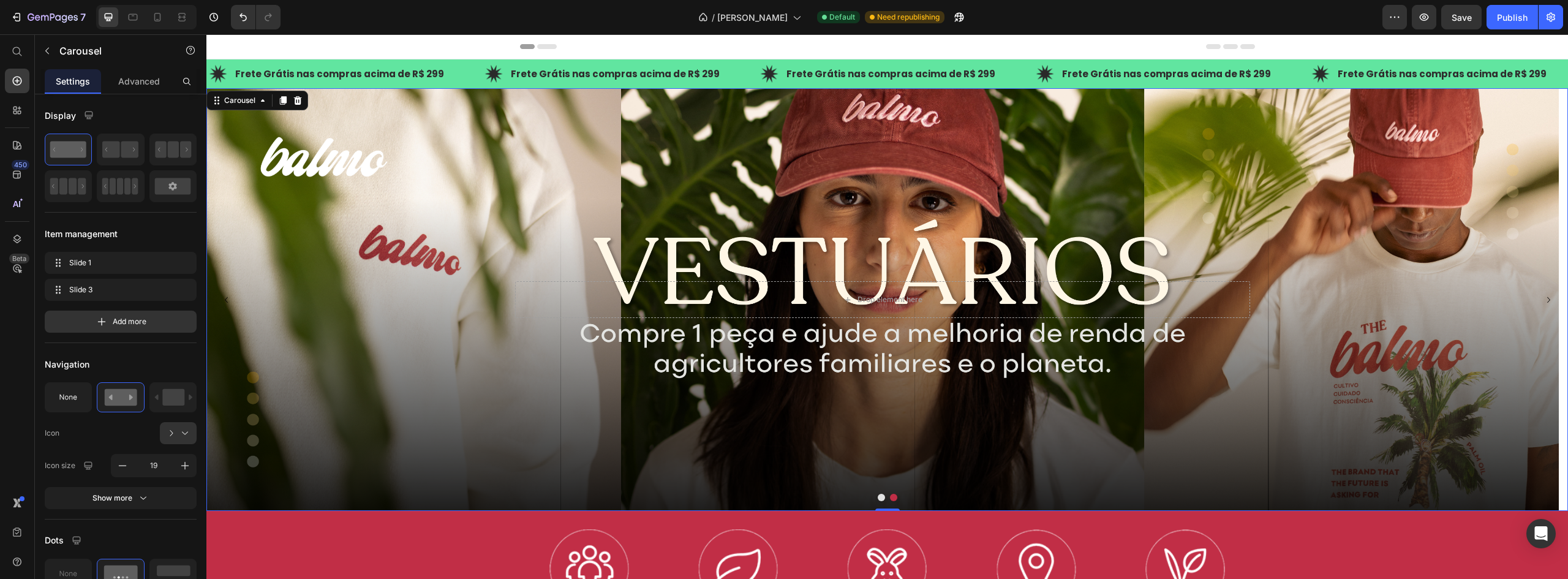 click at bounding box center [881, 498] 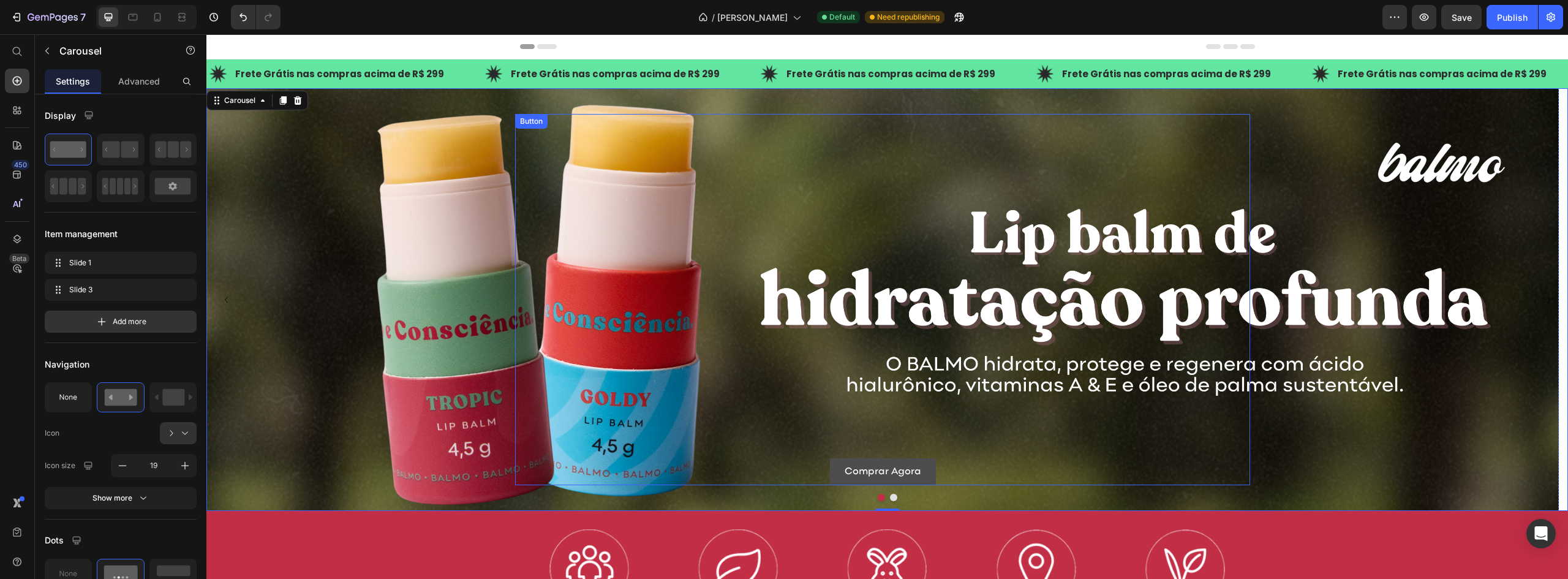 click on "Comprar Agora" at bounding box center (883, 472) 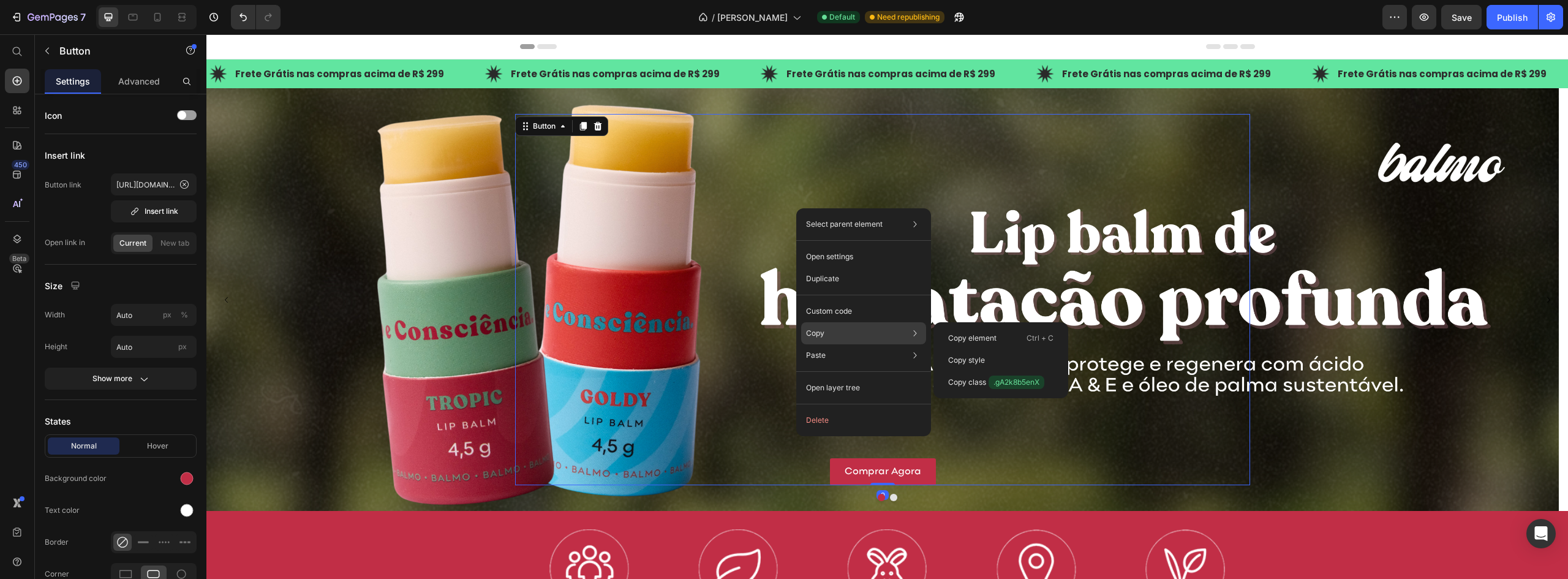 click on "Copy" at bounding box center [815, 333] 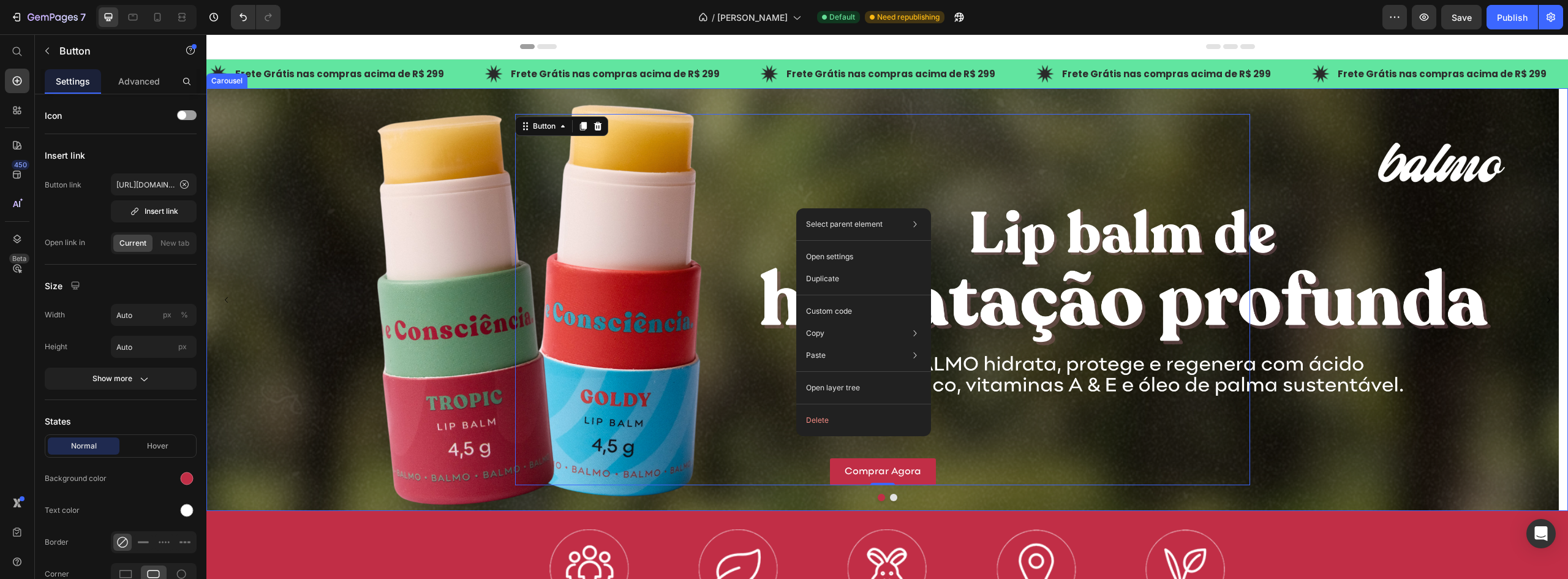 click at bounding box center [894, 498] 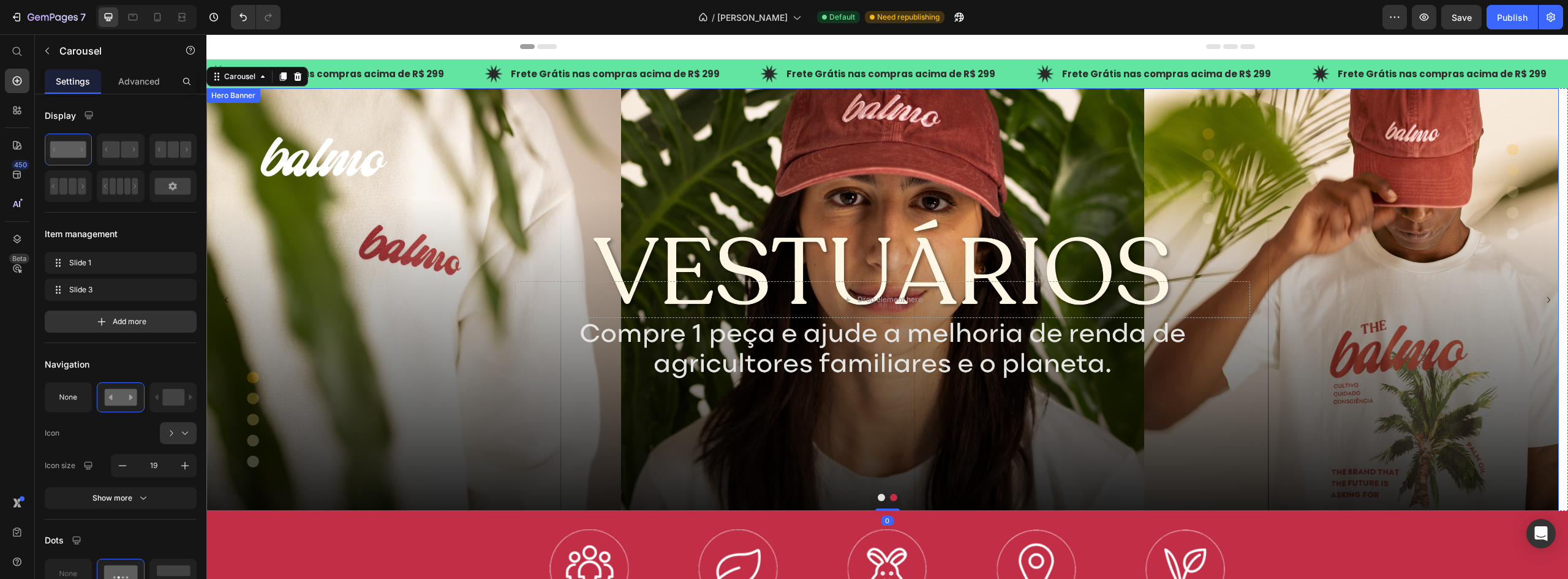 type 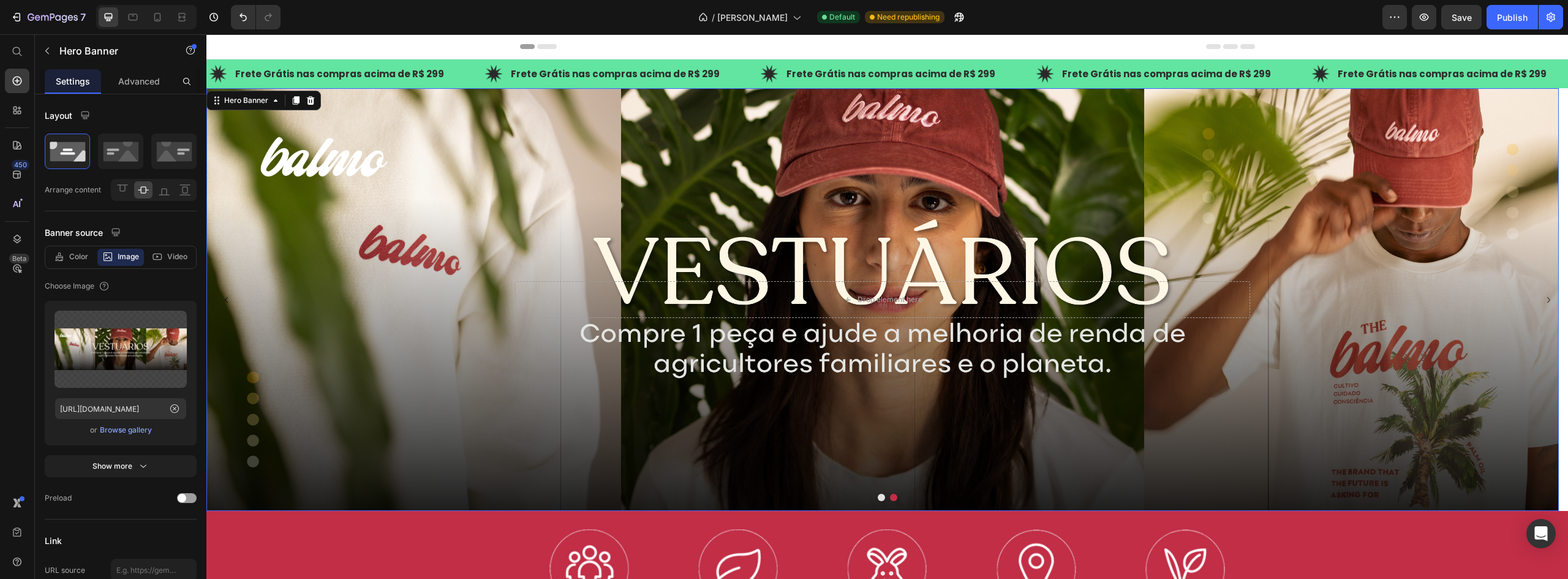 click on "Drop element here" at bounding box center (883, 300) 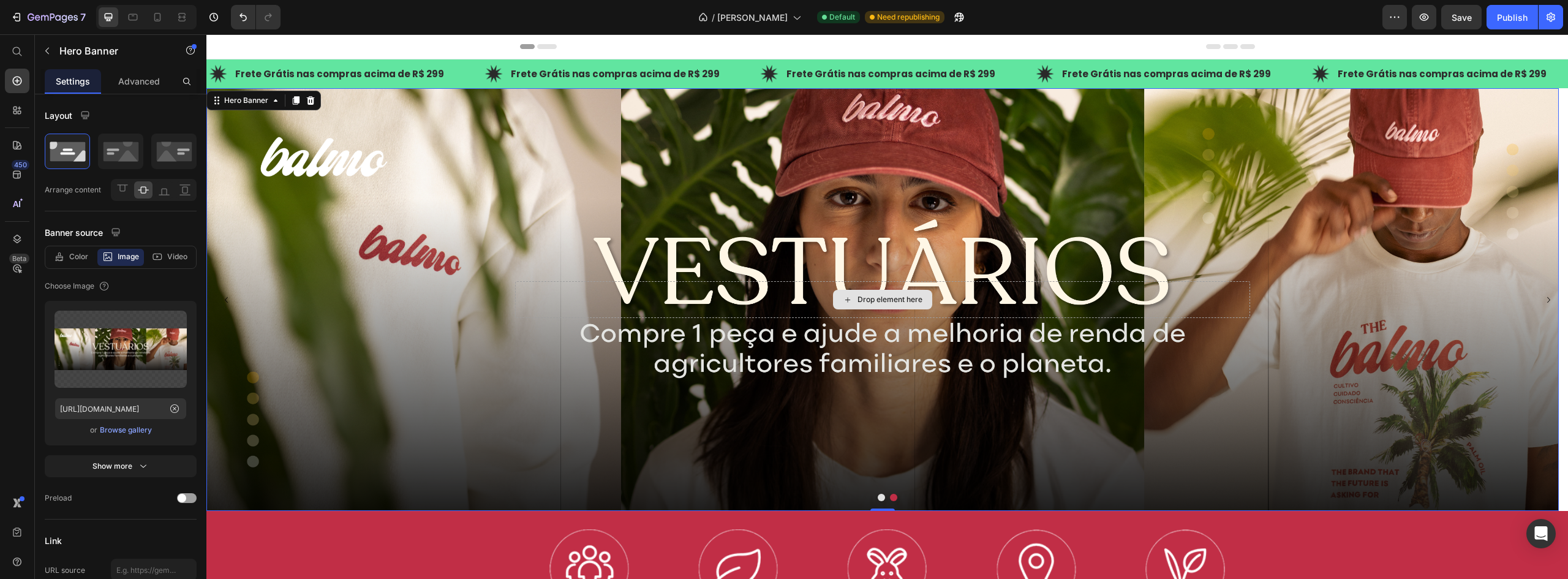 click on "Drop element here" at bounding box center (883, 300) 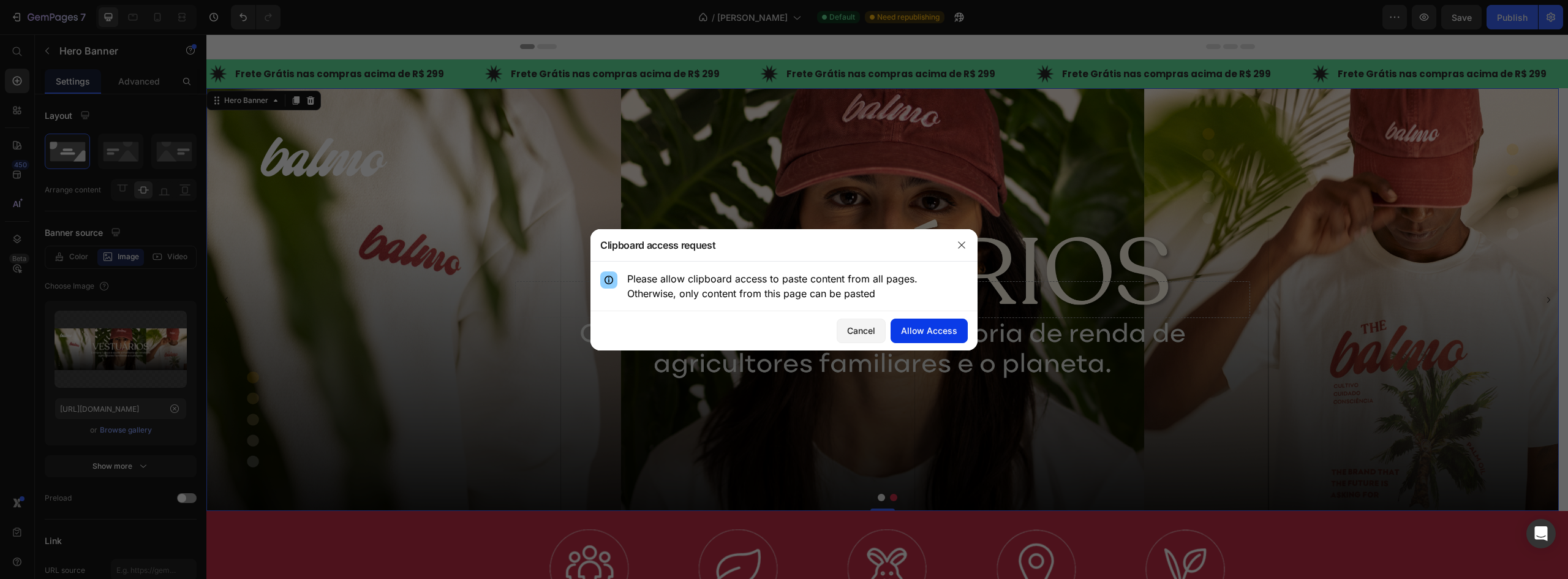 click on "Allow Access" at bounding box center [929, 330] 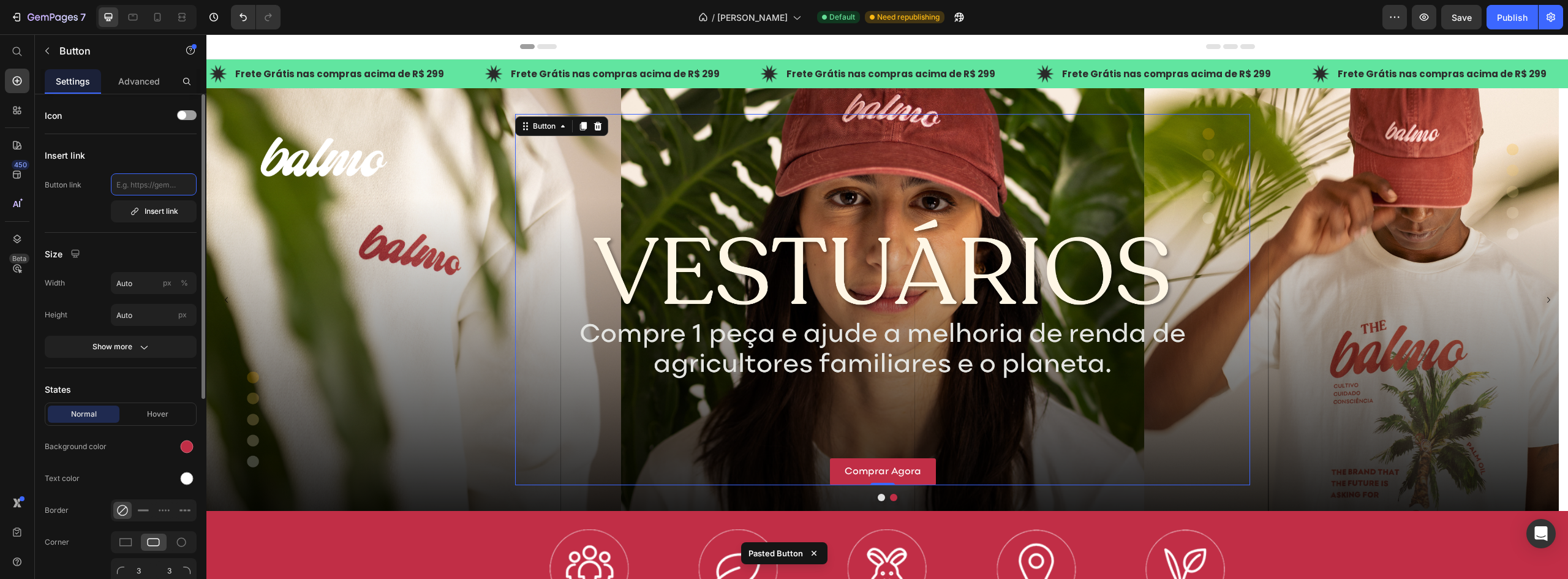 click 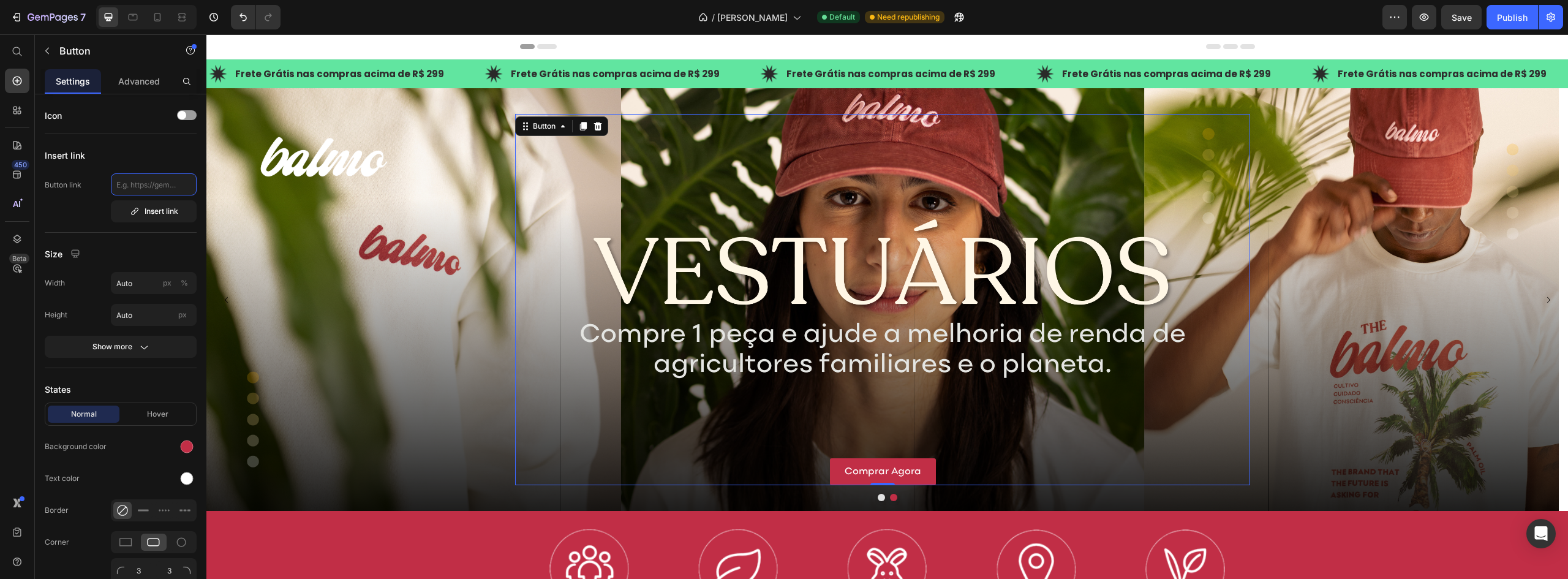 paste on "[URL][DOMAIN_NAME]" 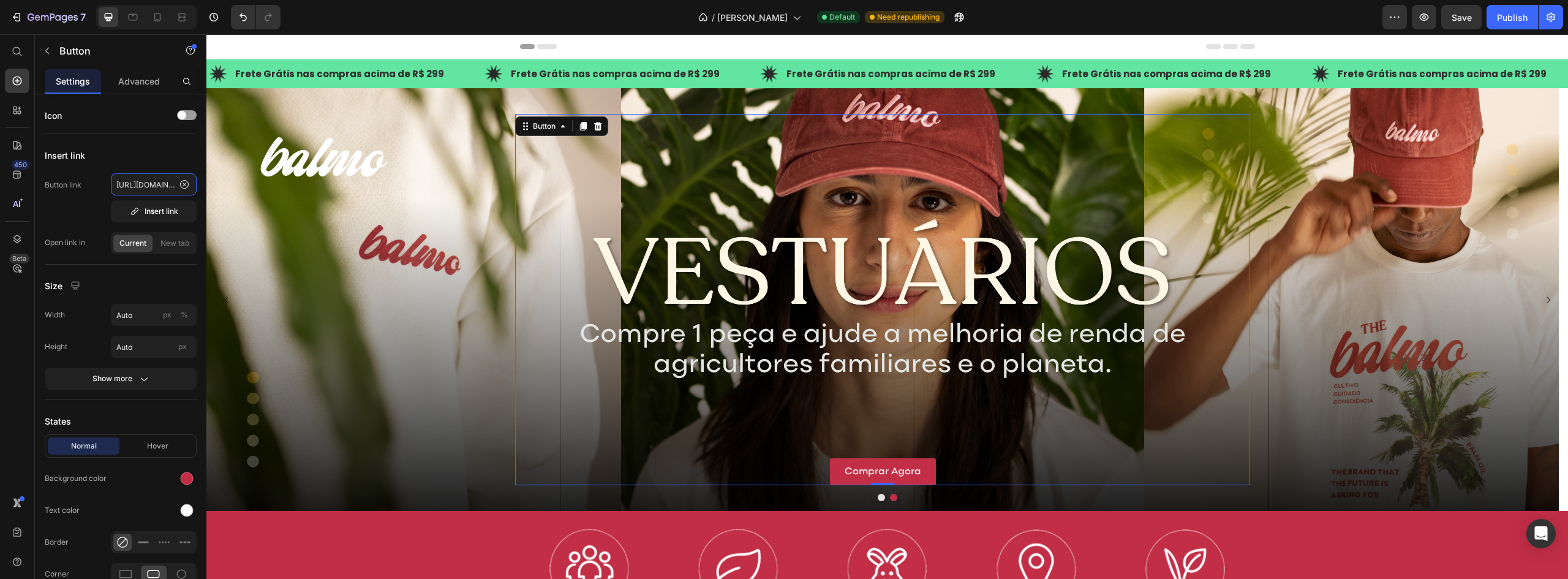 scroll, scrollTop: 0, scrollLeft: 112, axis: horizontal 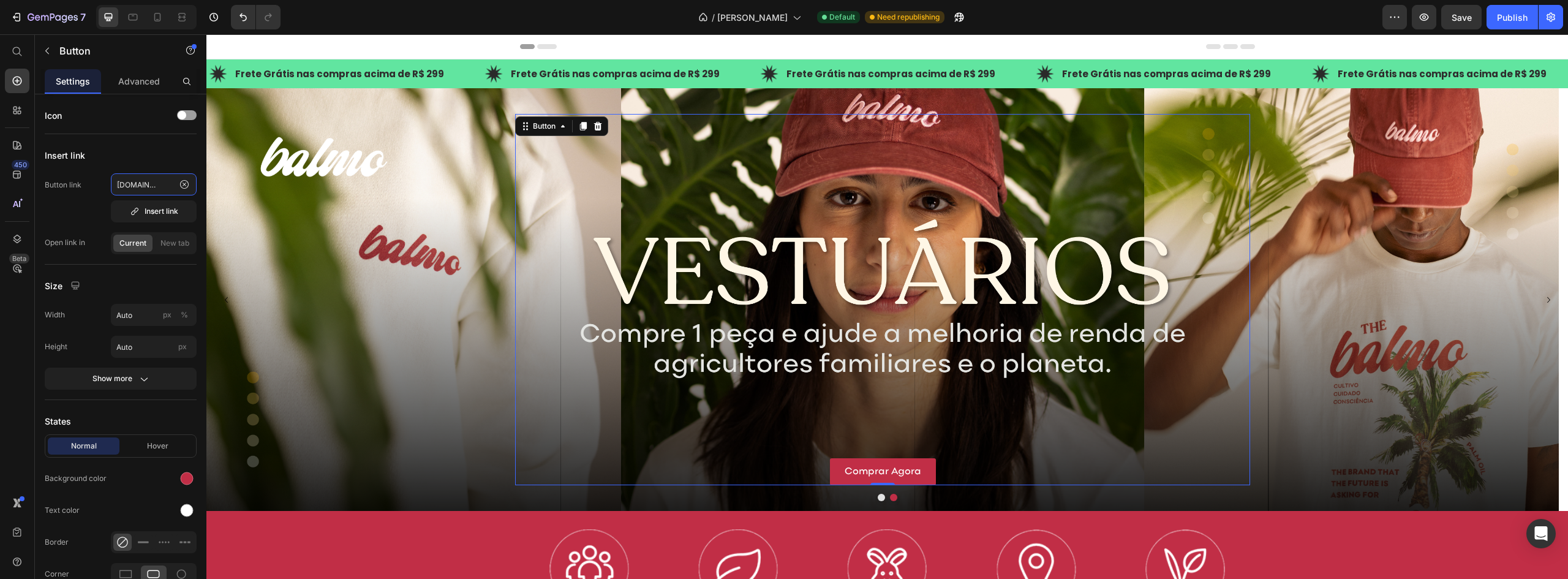 type on "[URL][DOMAIN_NAME]" 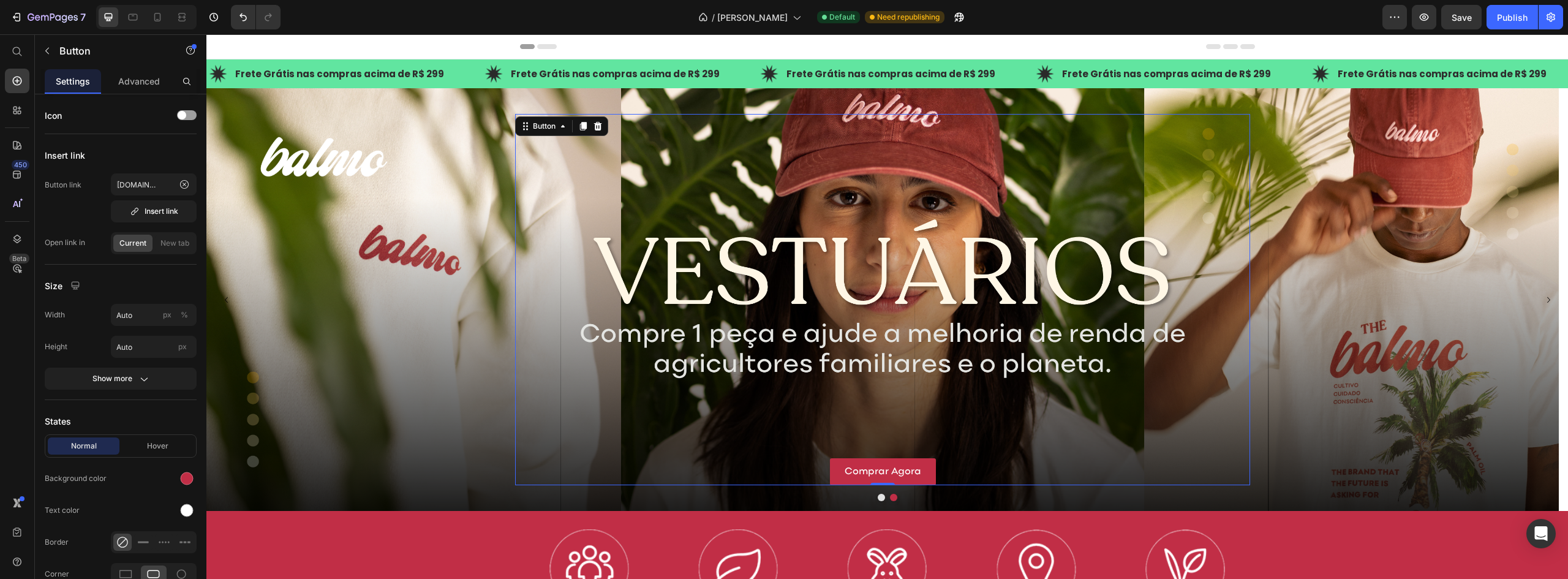 scroll, scrollTop: 0, scrollLeft: 0, axis: both 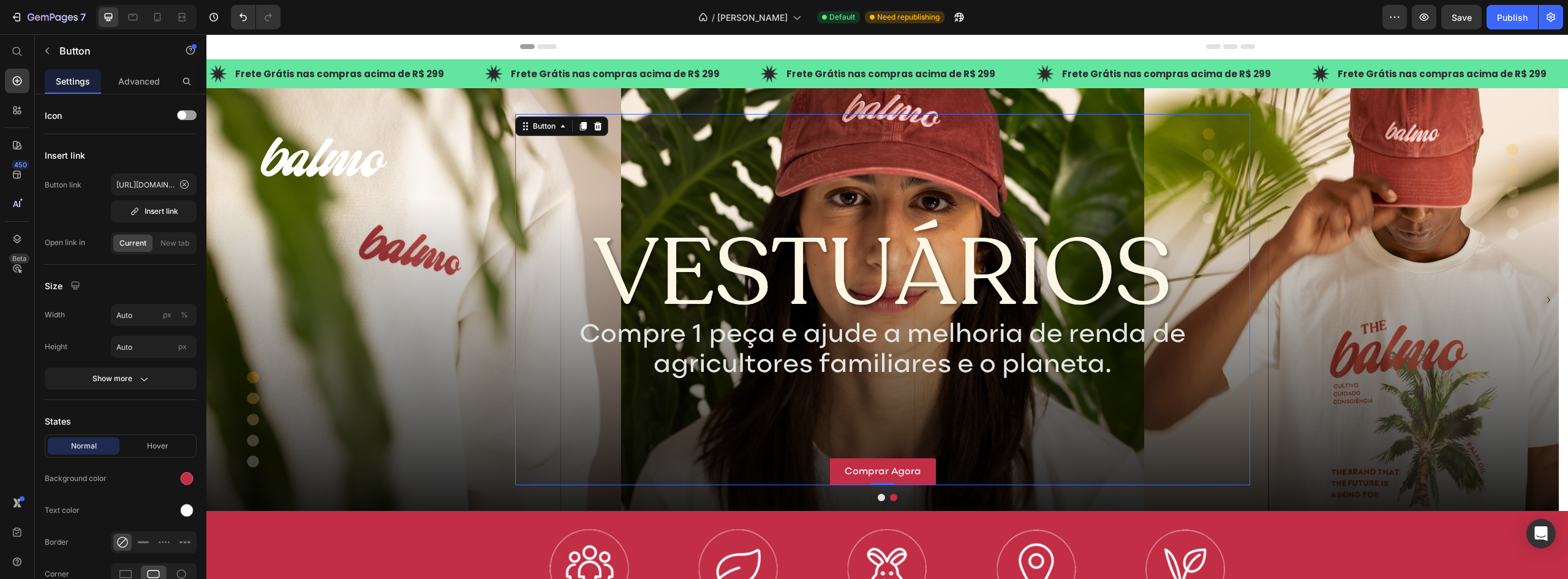click on "Comprar Agora" at bounding box center [883, 472] 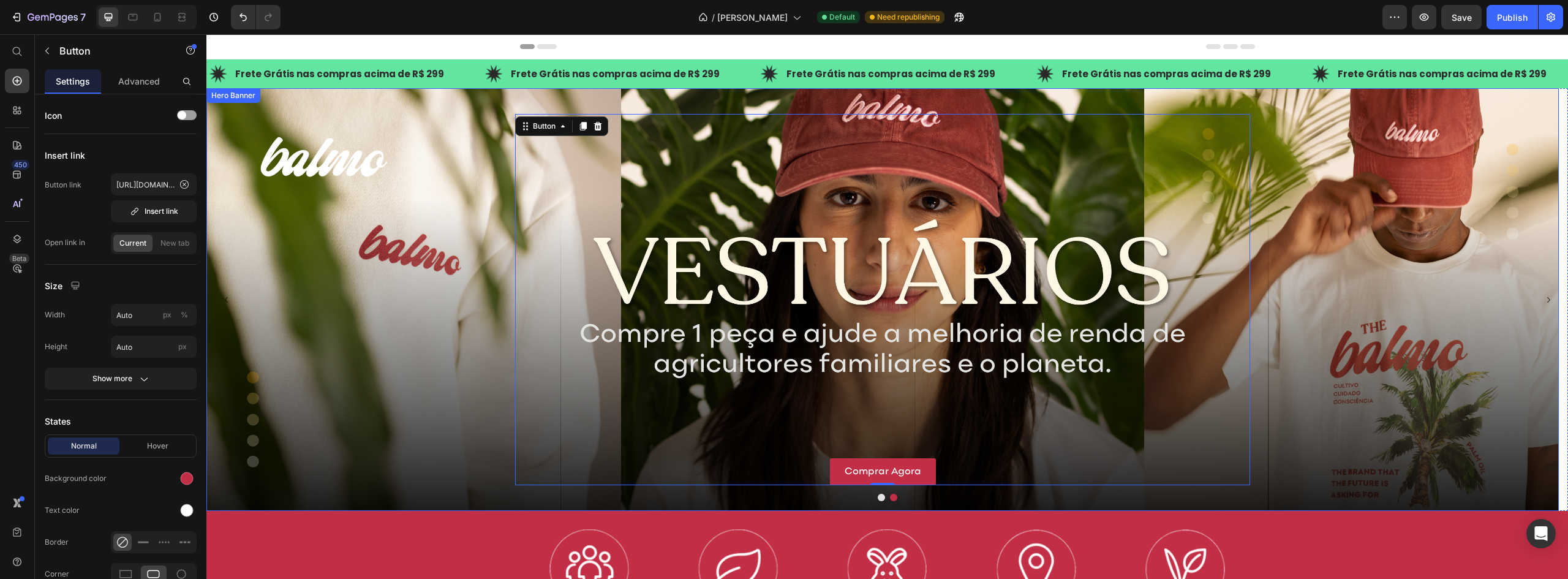 click at bounding box center (883, 300) 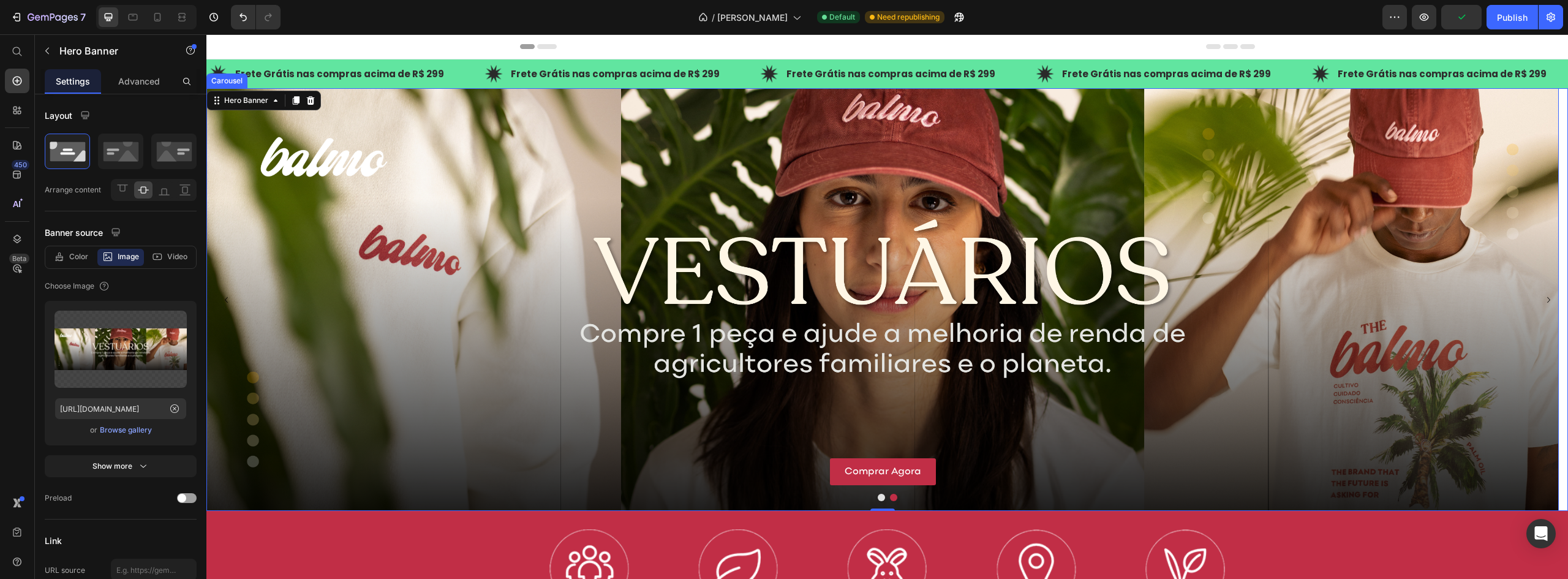 click at bounding box center [881, 498] 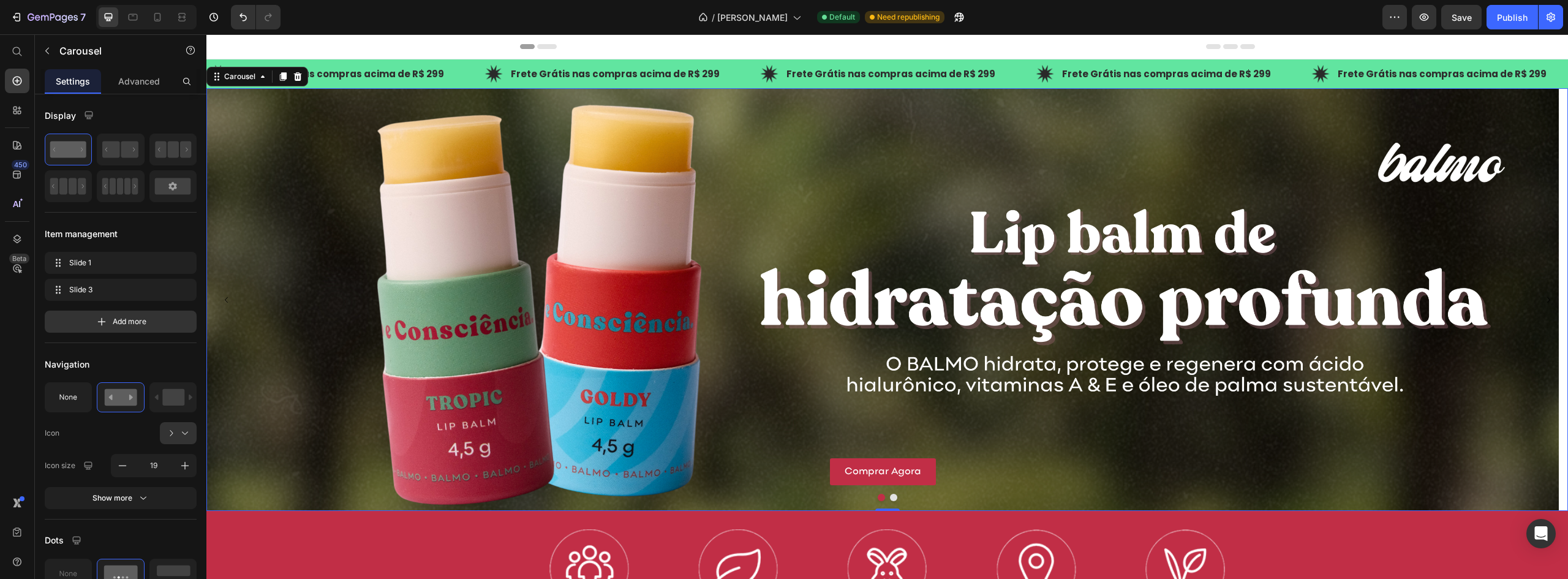 click at bounding box center (894, 498) 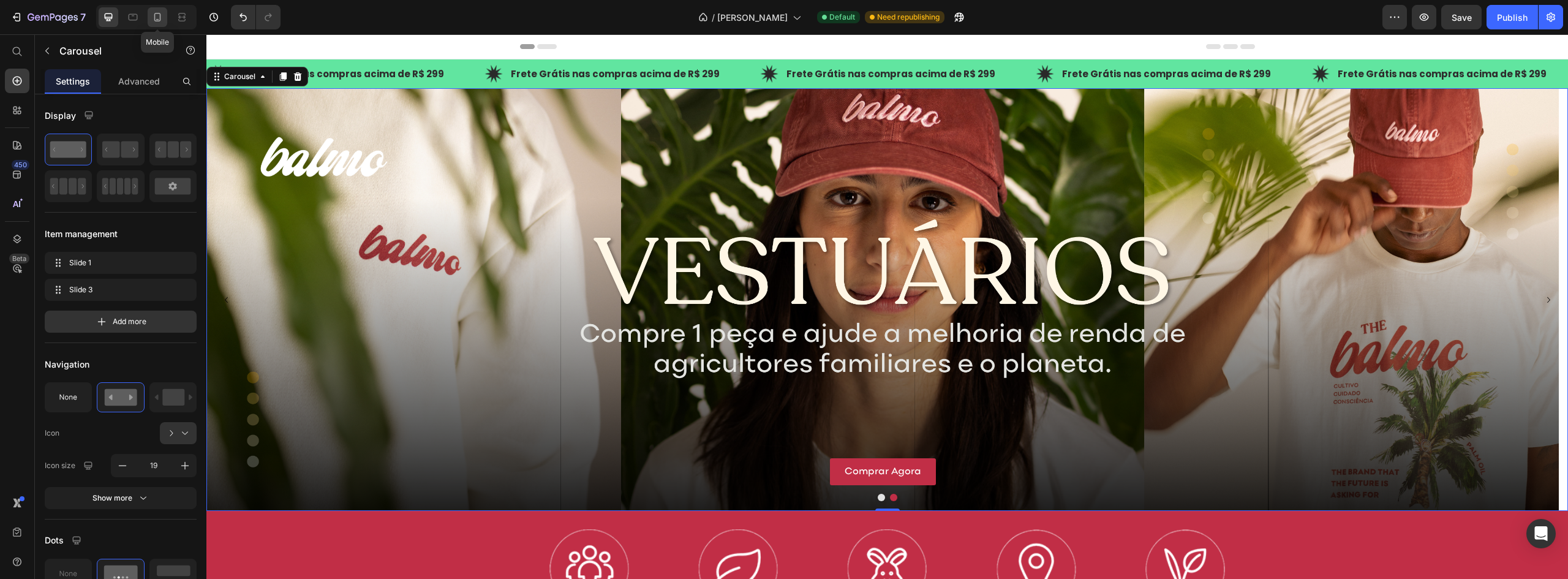 click 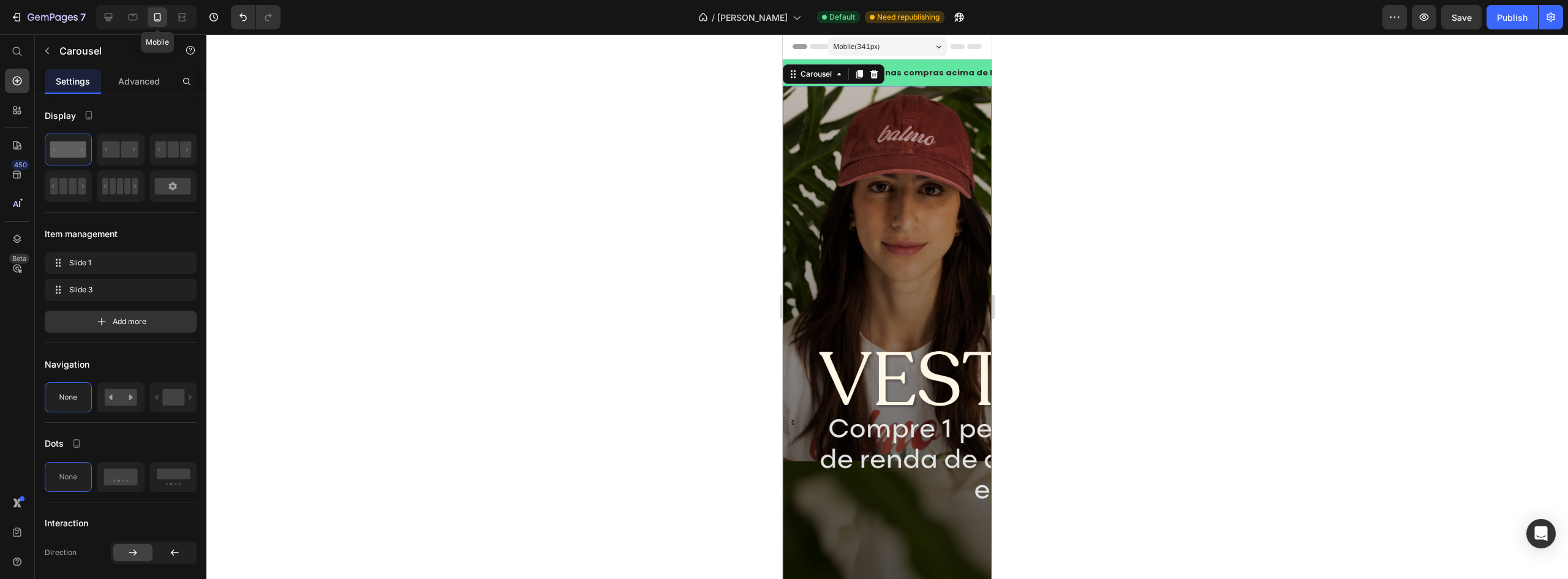 scroll, scrollTop: 9, scrollLeft: 0, axis: vertical 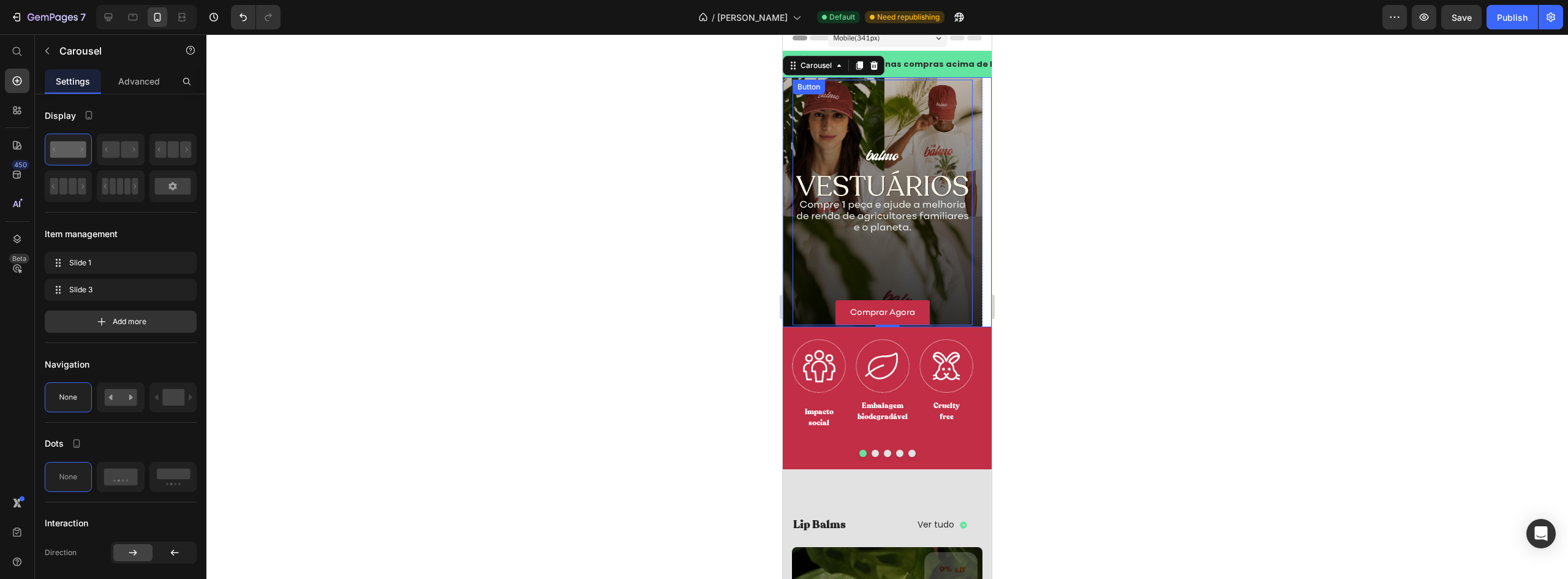 click on "Comprar Agora Button" at bounding box center (883, 202) 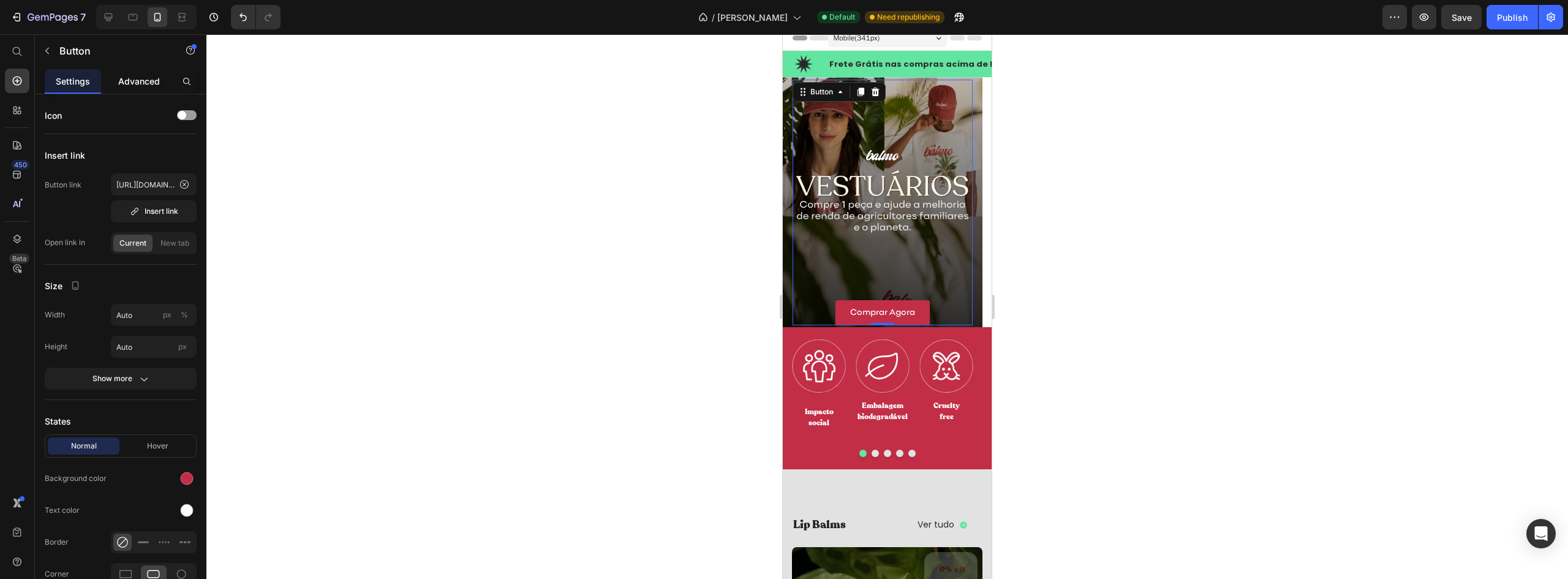 click on "Advanced" at bounding box center [139, 81] 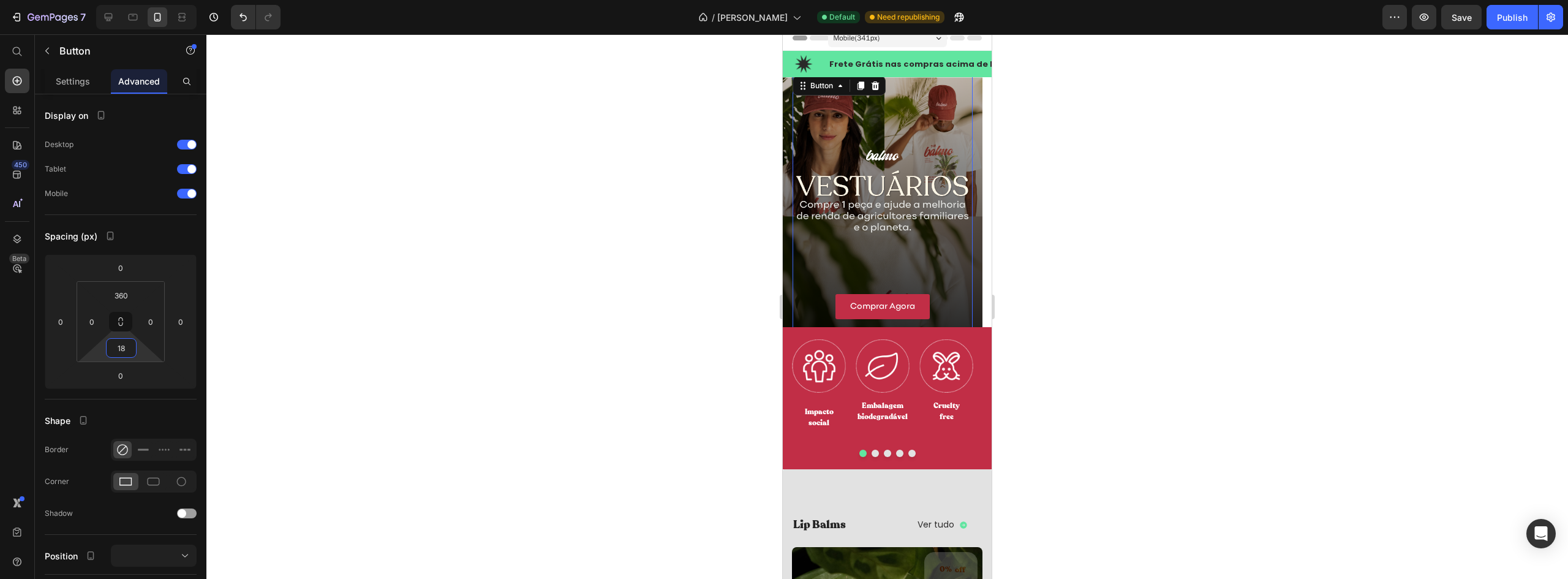 type on "16" 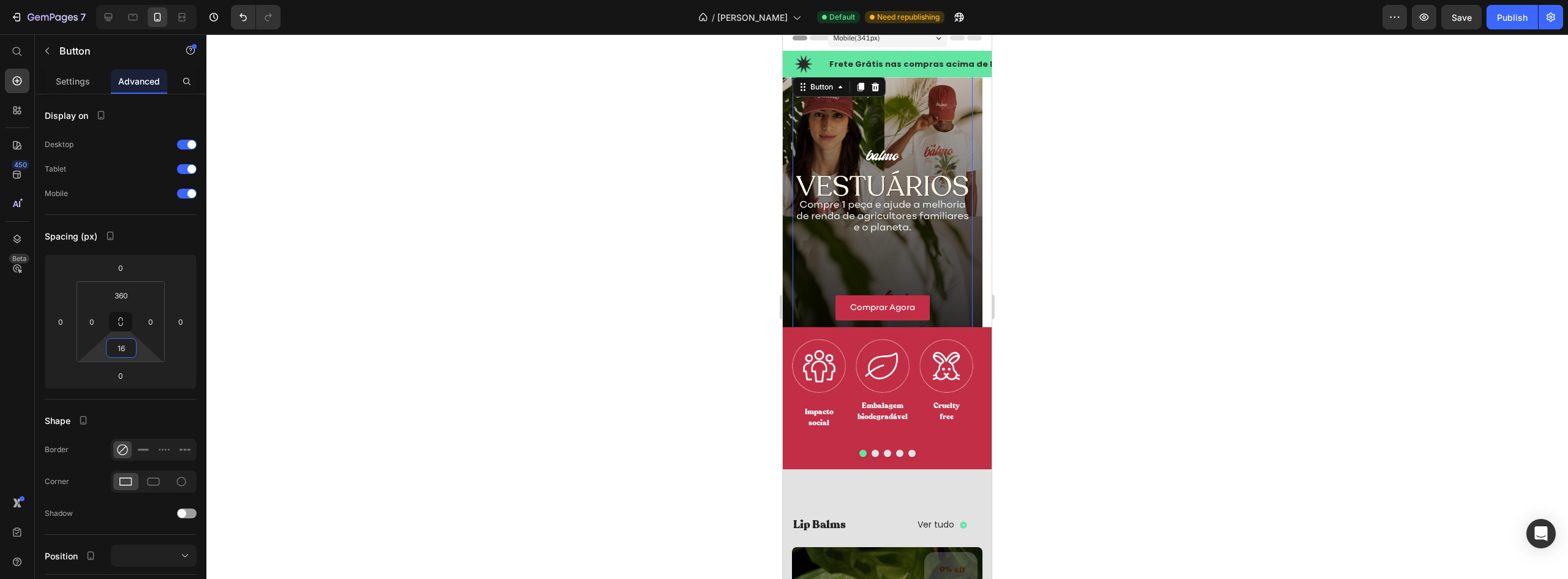 drag, startPoint x: 124, startPoint y: 338, endPoint x: 116, endPoint y: 333, distance: 9.433981 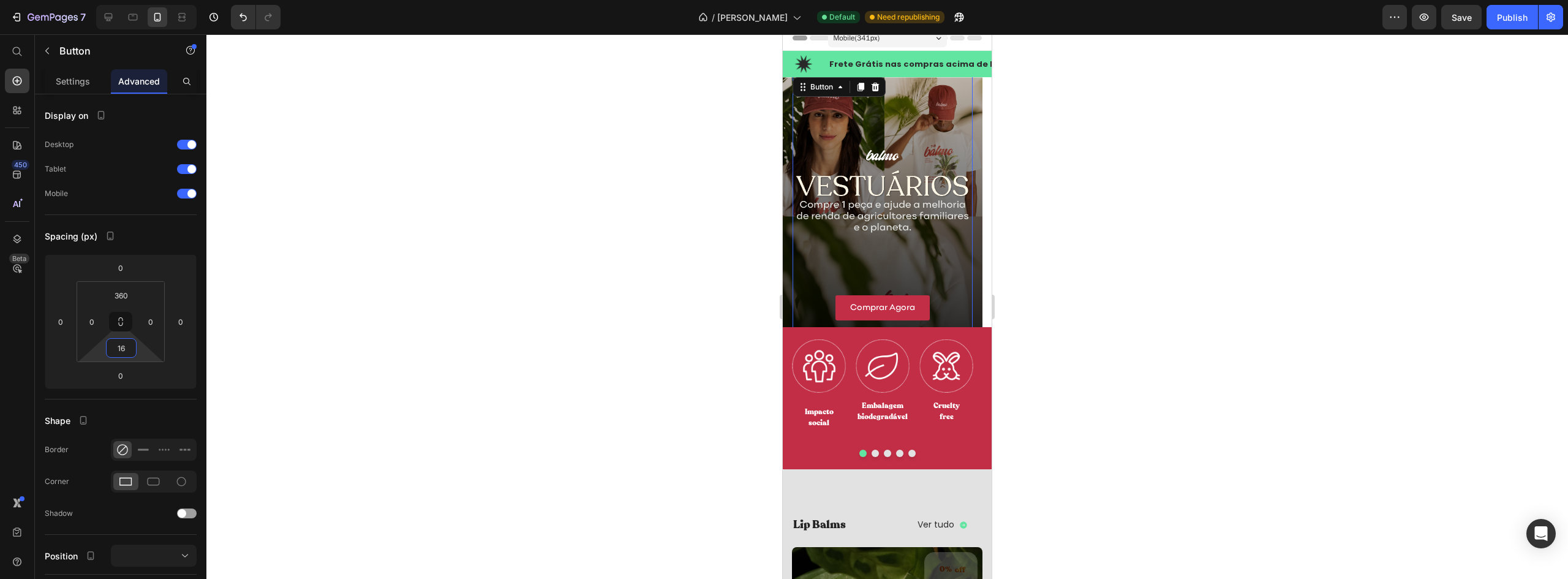 click on "7  Version history  /  Inicio Balmo Default Need republishing Preview  Save   Publish  450 Beta Start with Sections Elements Hero Section Product Detail Brands Trusted Badges Guarantee Product Breakdown How to use Testimonials Compare Bundle FAQs Social Proof Brand Story Product List Collection Blog List Contact Sticky Add to Cart Custom Footer Browse Library 450 Layout
Row
Row
Row
Row Text
Heading
Text Block Button
Button
Button
Sticky Back to top Media
Image" at bounding box center [784, 0] 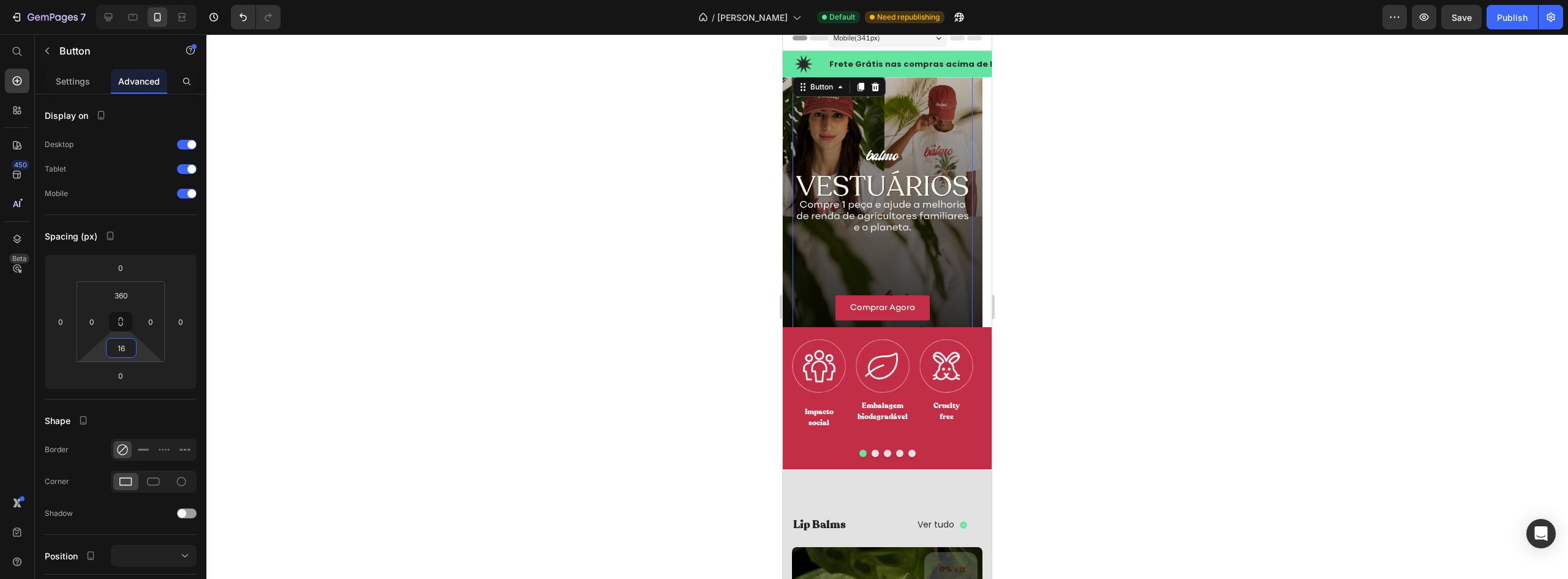 click at bounding box center (146, 17) 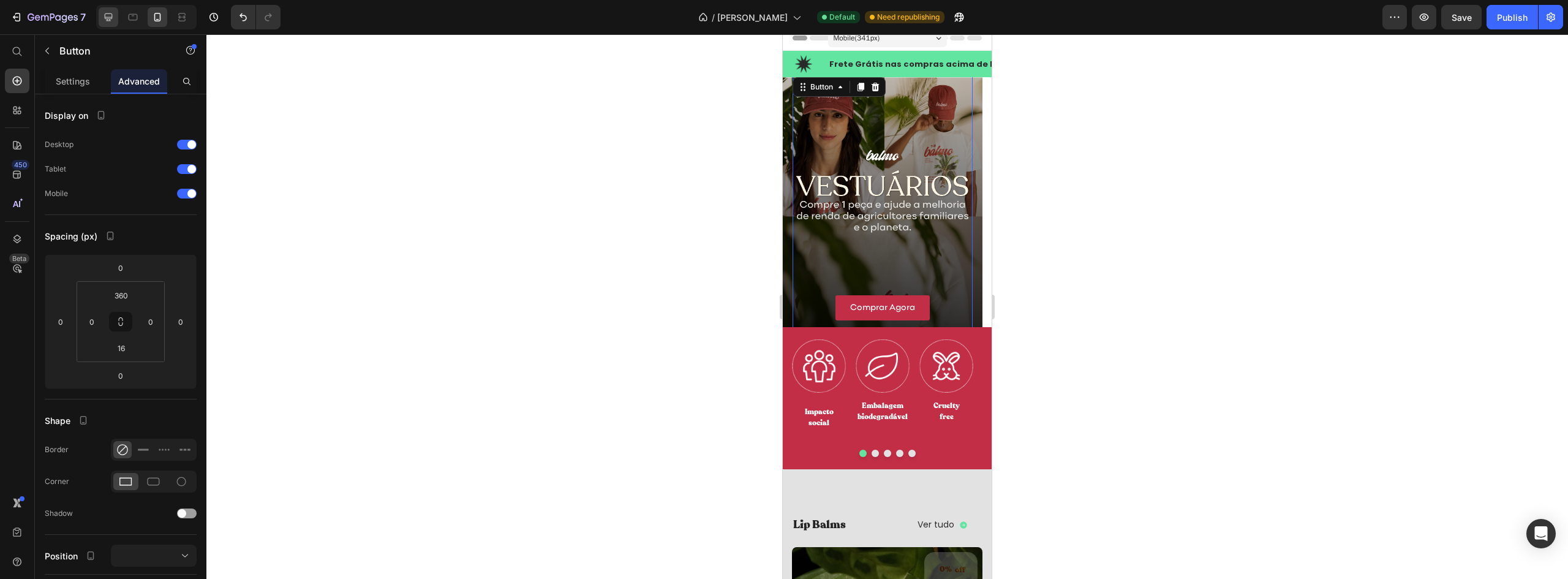 click 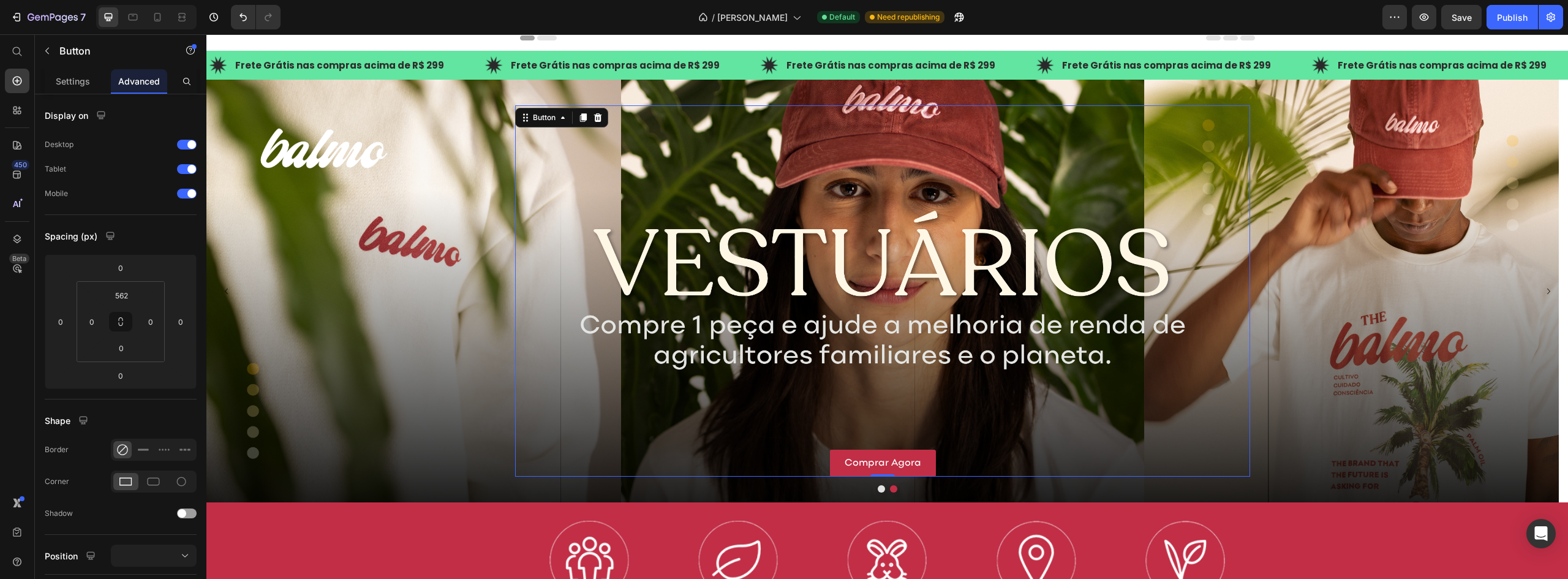 scroll, scrollTop: 37, scrollLeft: 0, axis: vertical 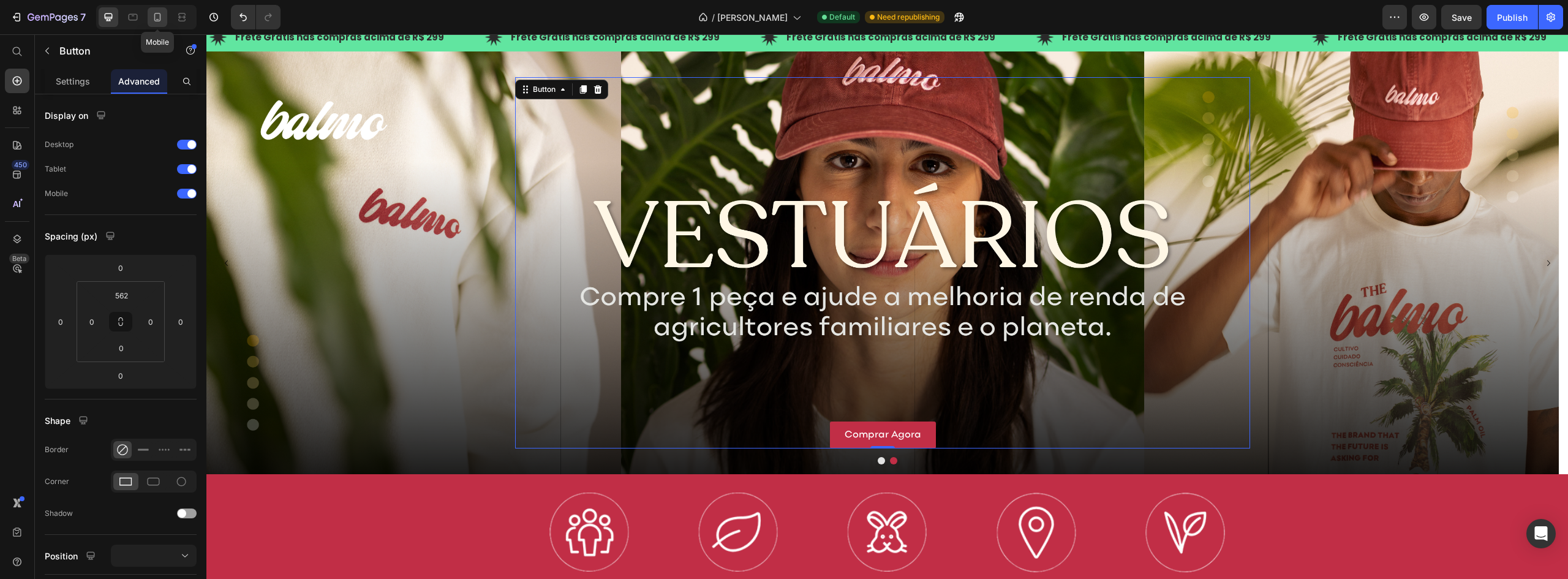 click 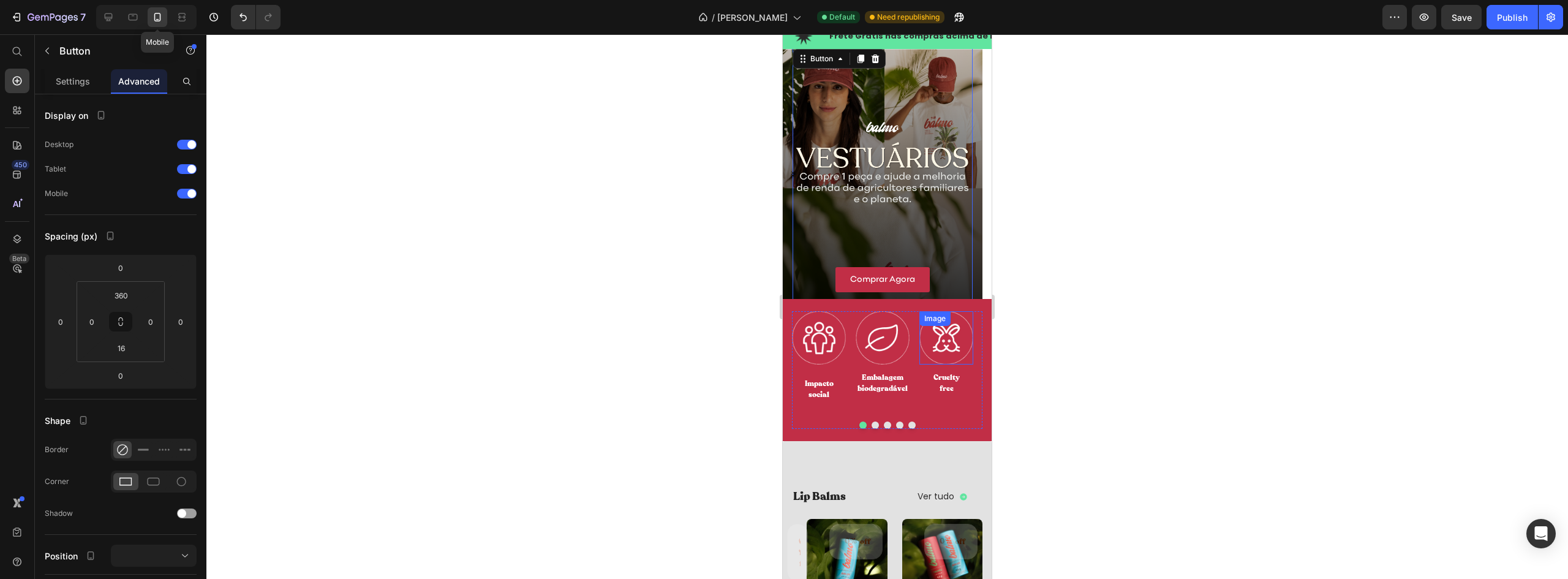 scroll, scrollTop: 6, scrollLeft: 0, axis: vertical 